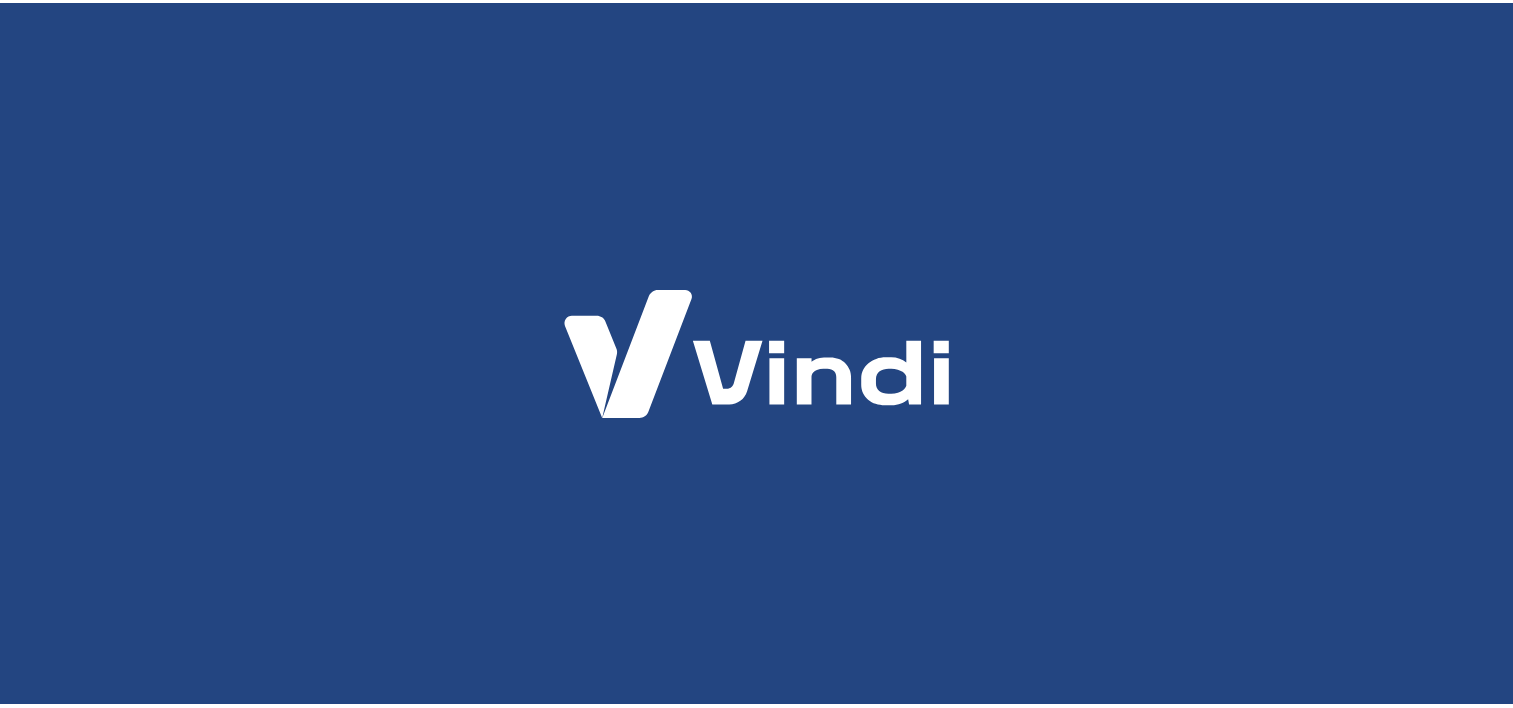 scroll, scrollTop: 0, scrollLeft: 0, axis: both 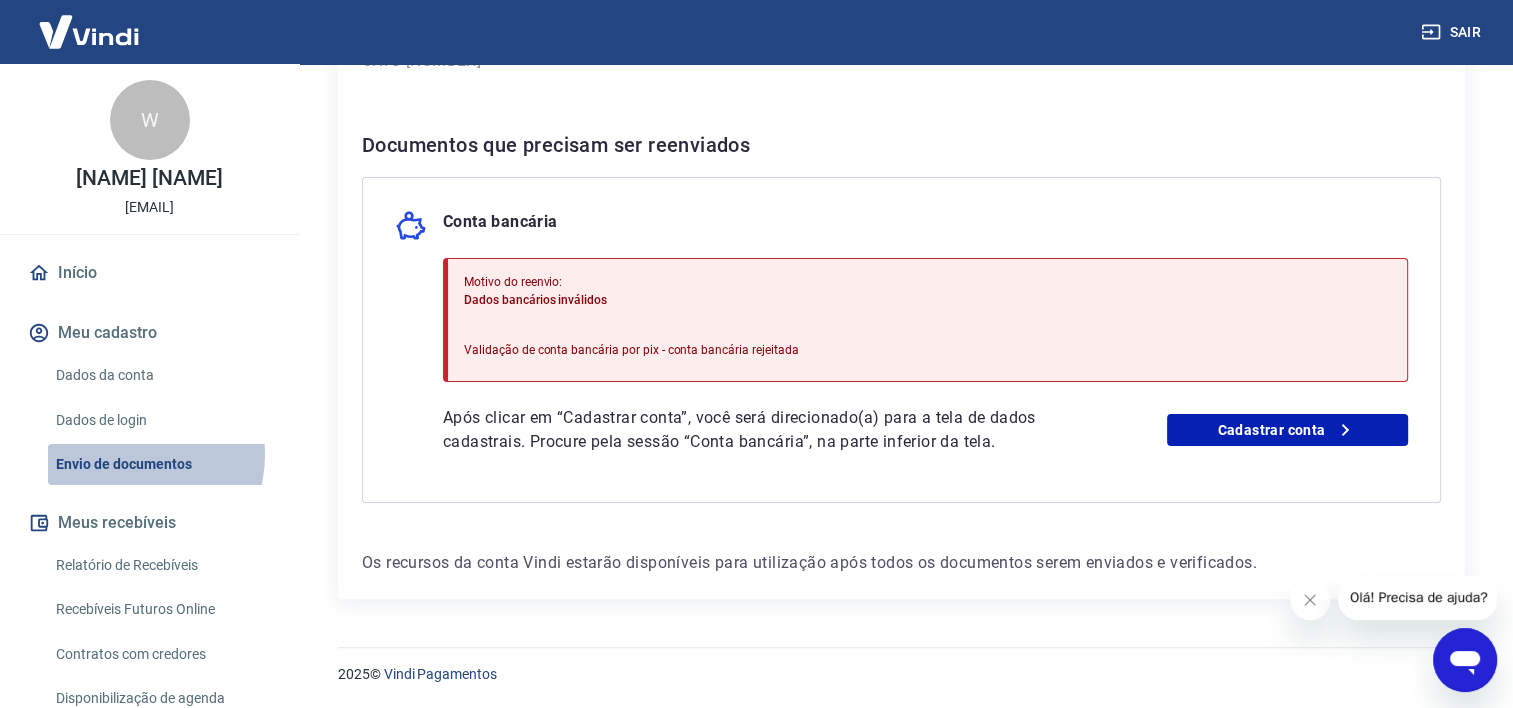 click on "Envio de documentos" at bounding box center [161, 464] 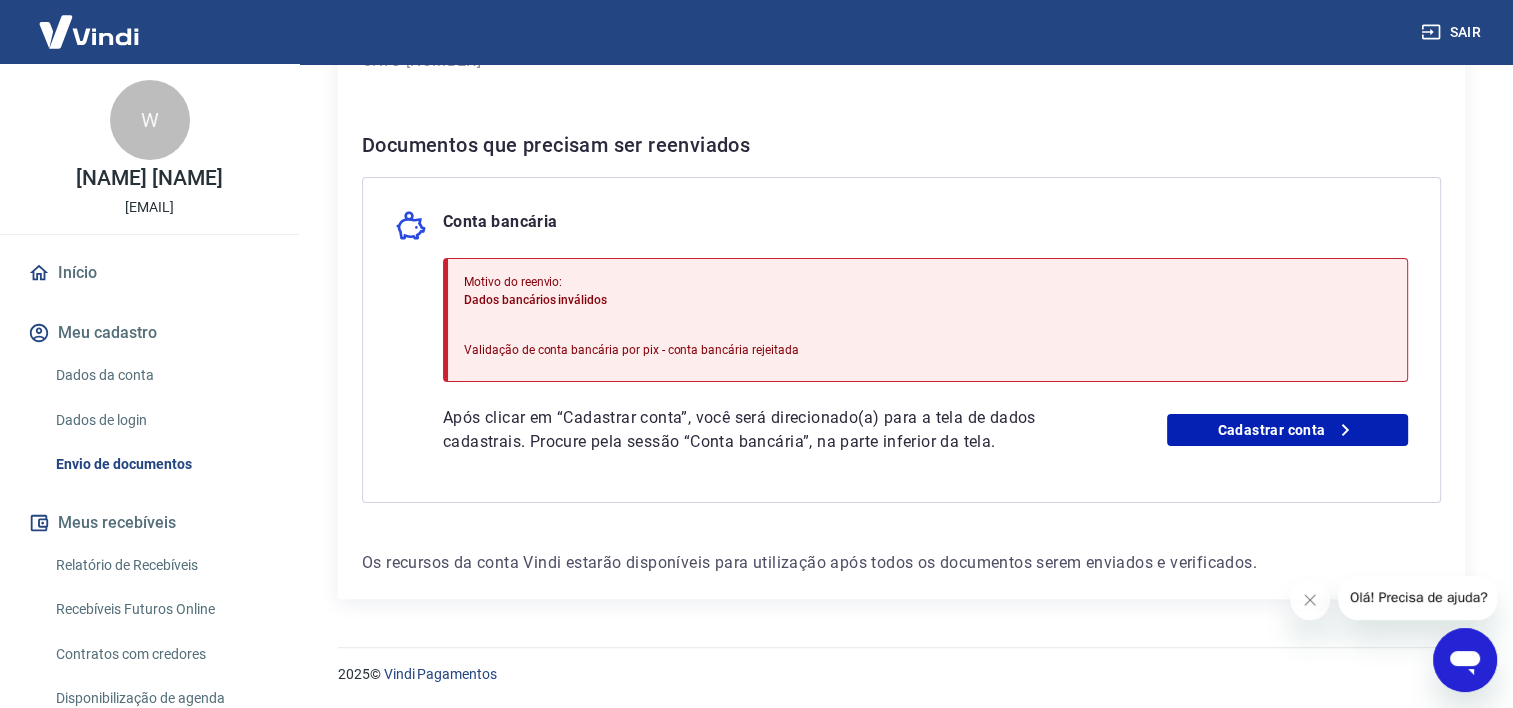 click on "Após clicar em “Cadastrar conta”, você será direcionado(a) para a tela de dados cadastrais. Procure pela sessão “Conta bancária”, na parte inferior da tela." at bounding box center (756, 430) 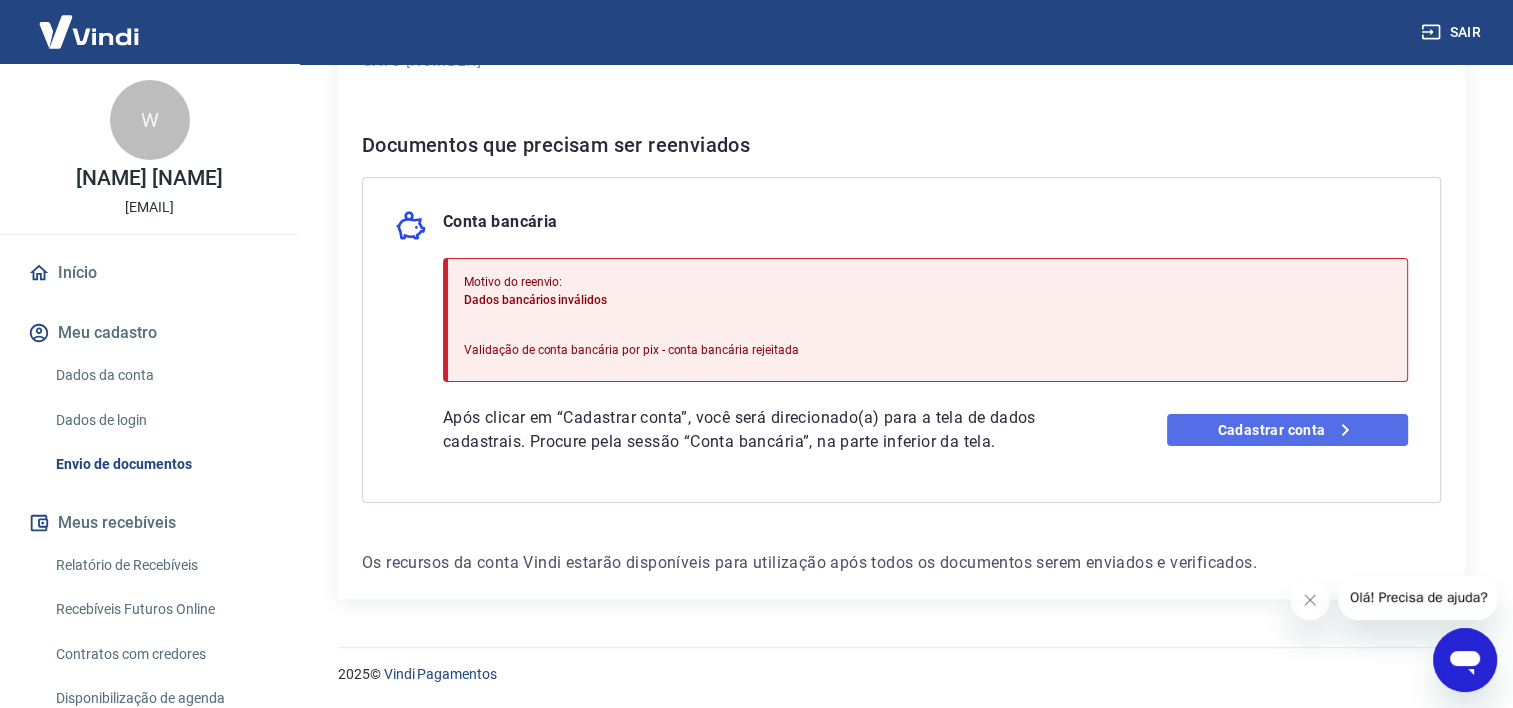 click on "Cadastrar conta" at bounding box center [1287, 430] 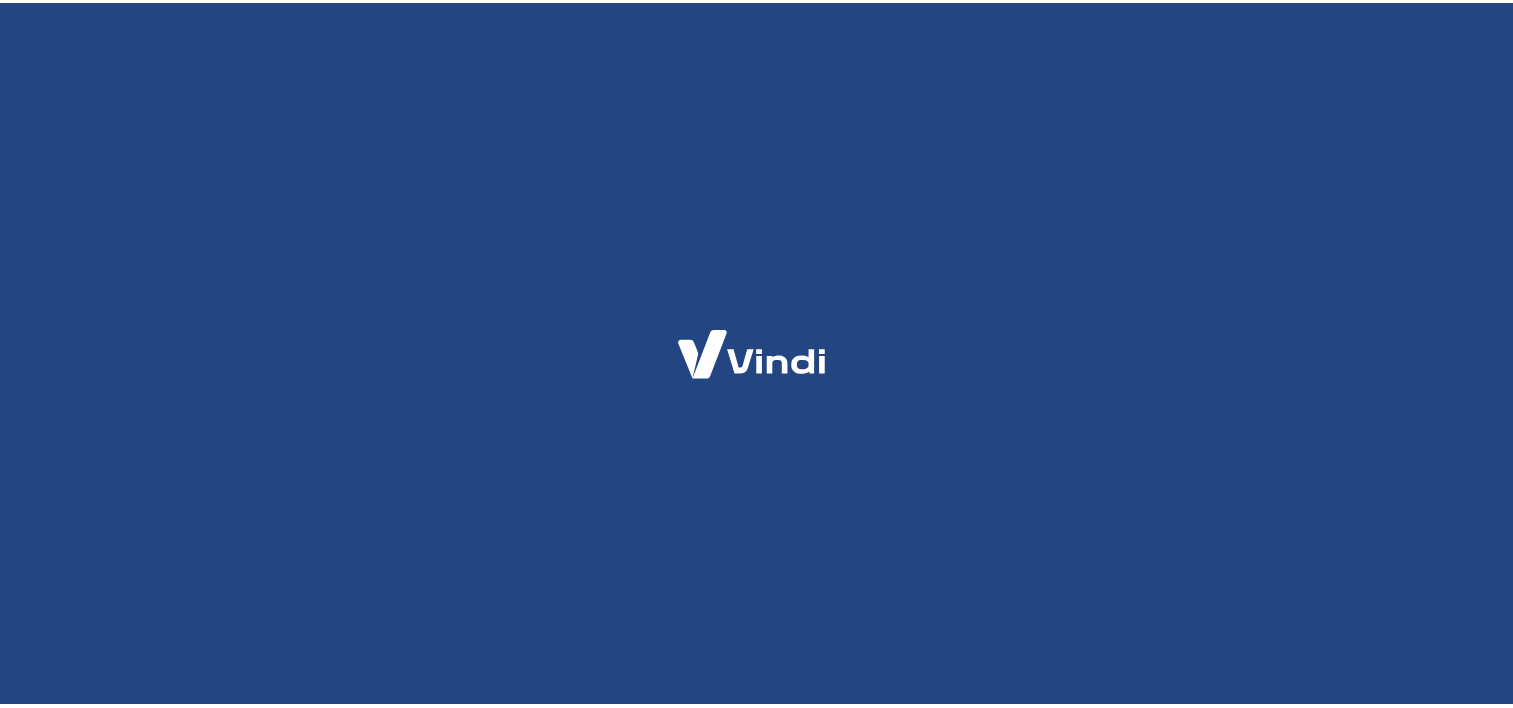 scroll, scrollTop: 0, scrollLeft: 0, axis: both 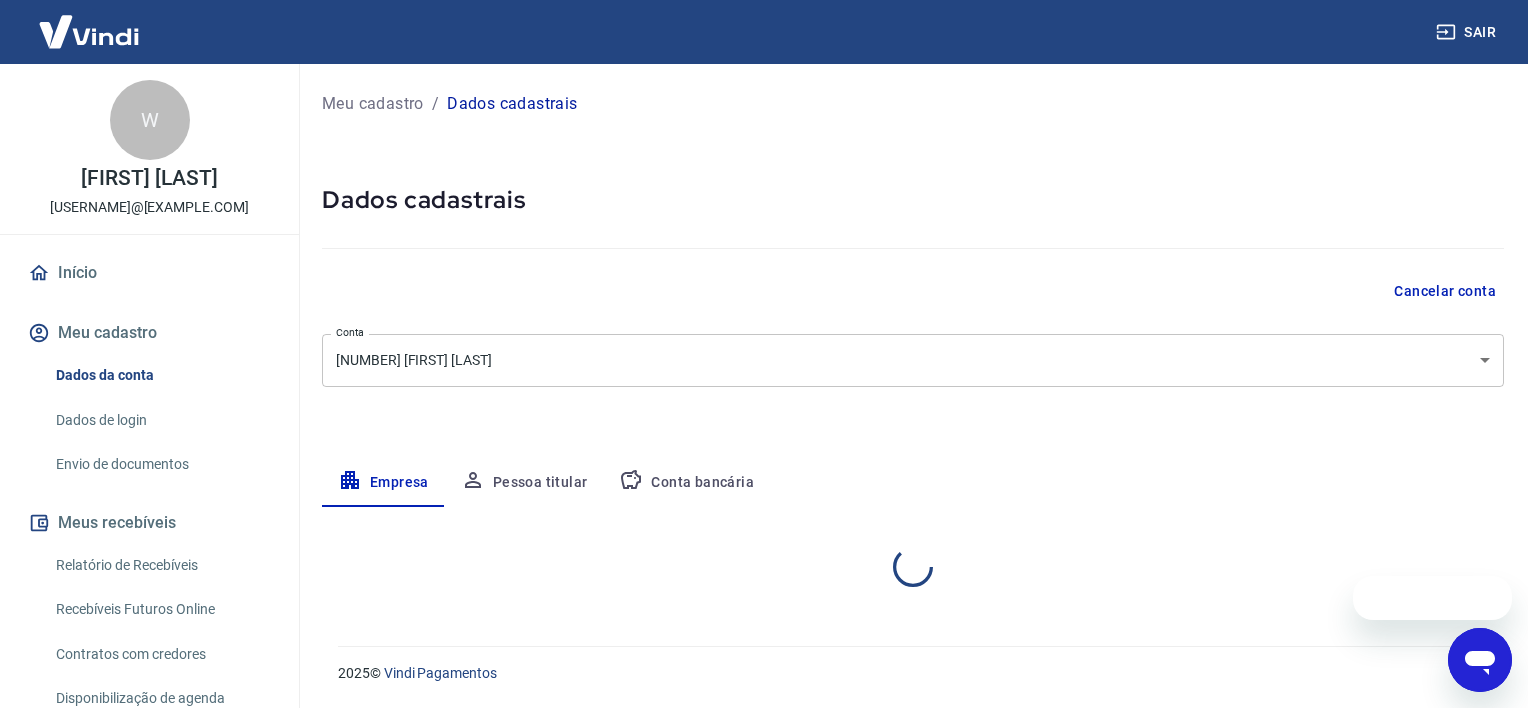 select on "ES" 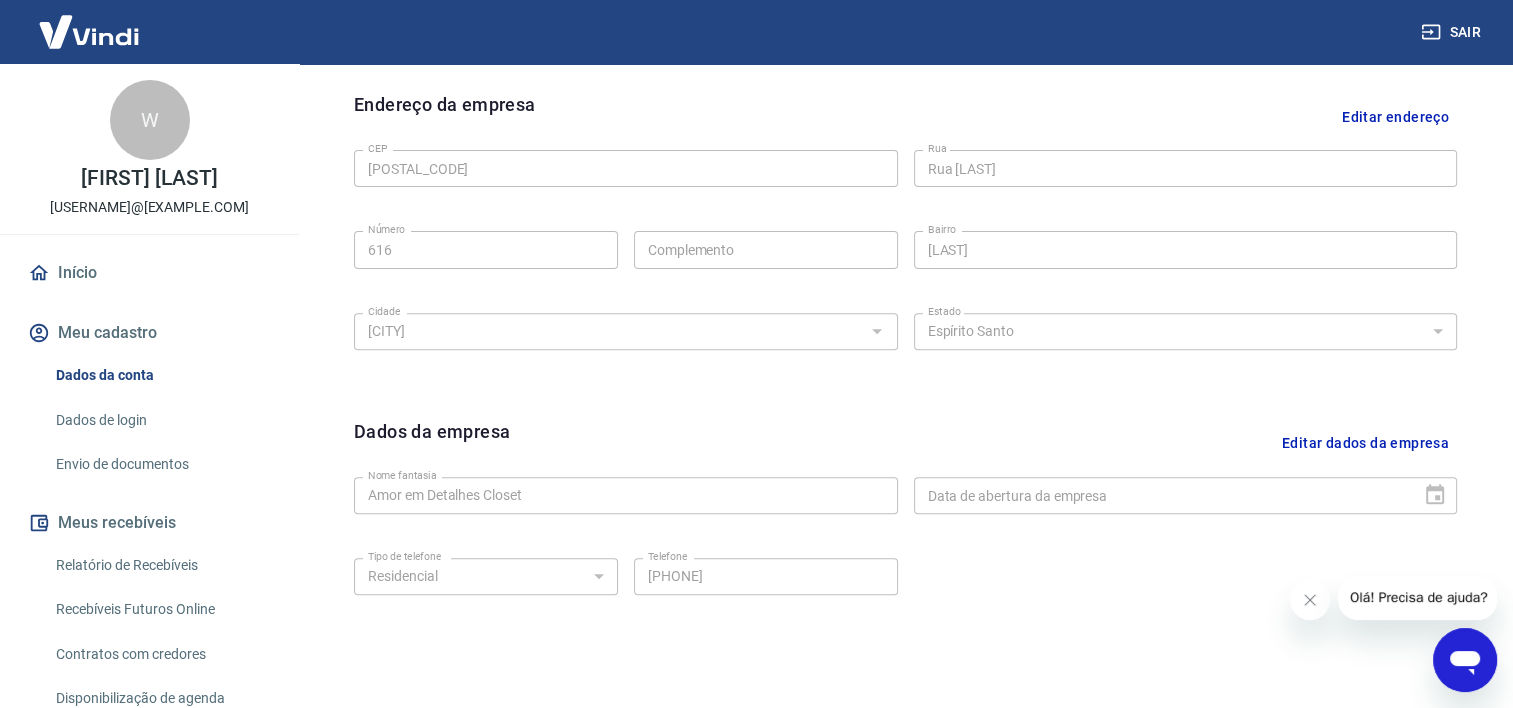 scroll, scrollTop: 33, scrollLeft: 0, axis: vertical 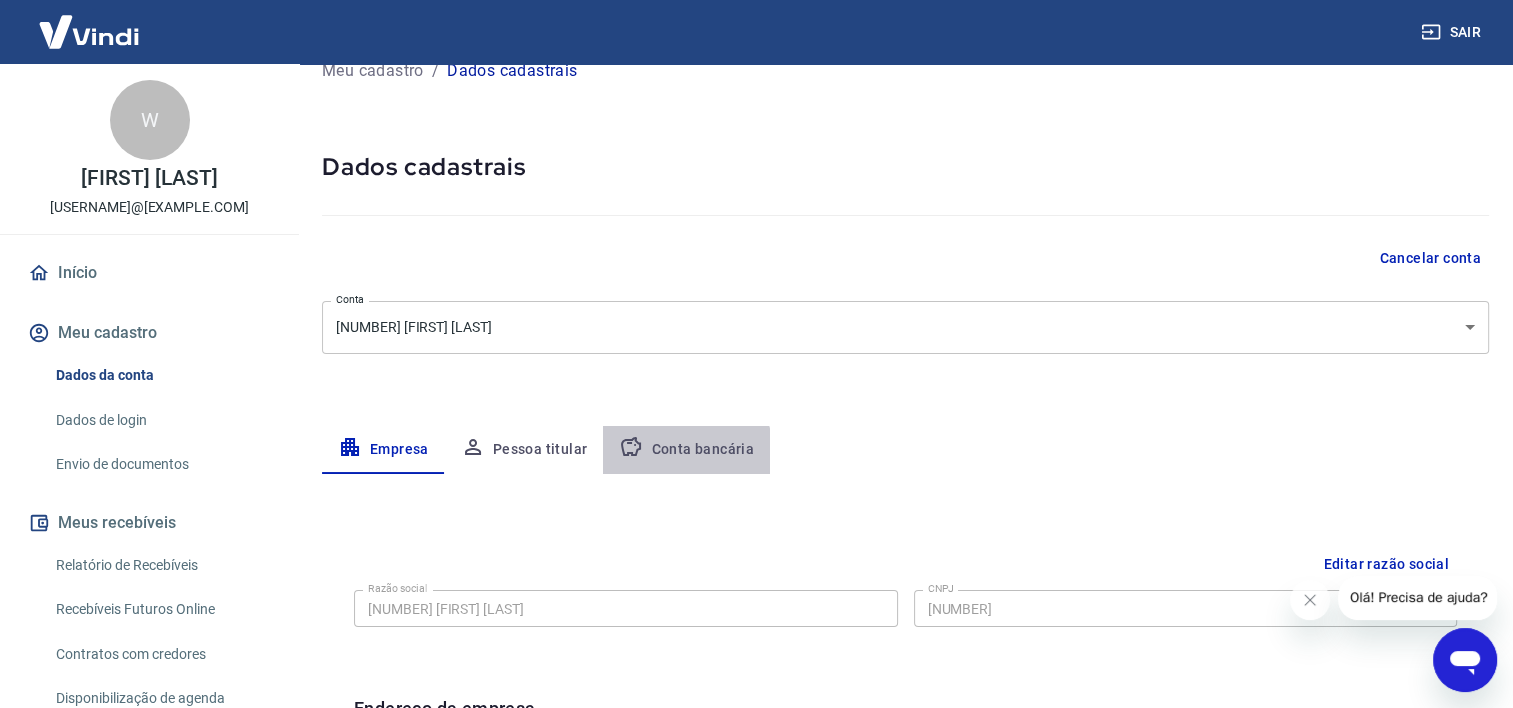 click on "Conta bancária" at bounding box center (686, 450) 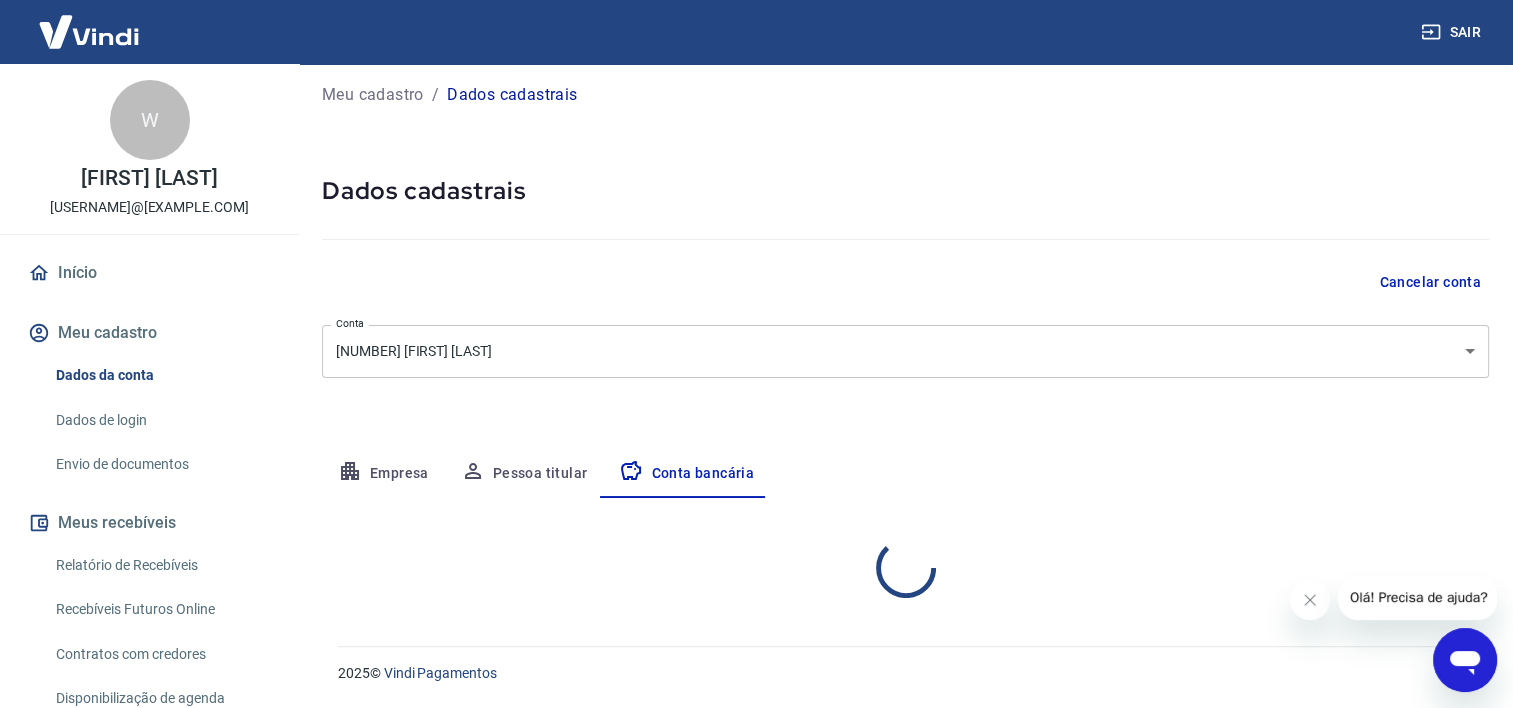 select on "1" 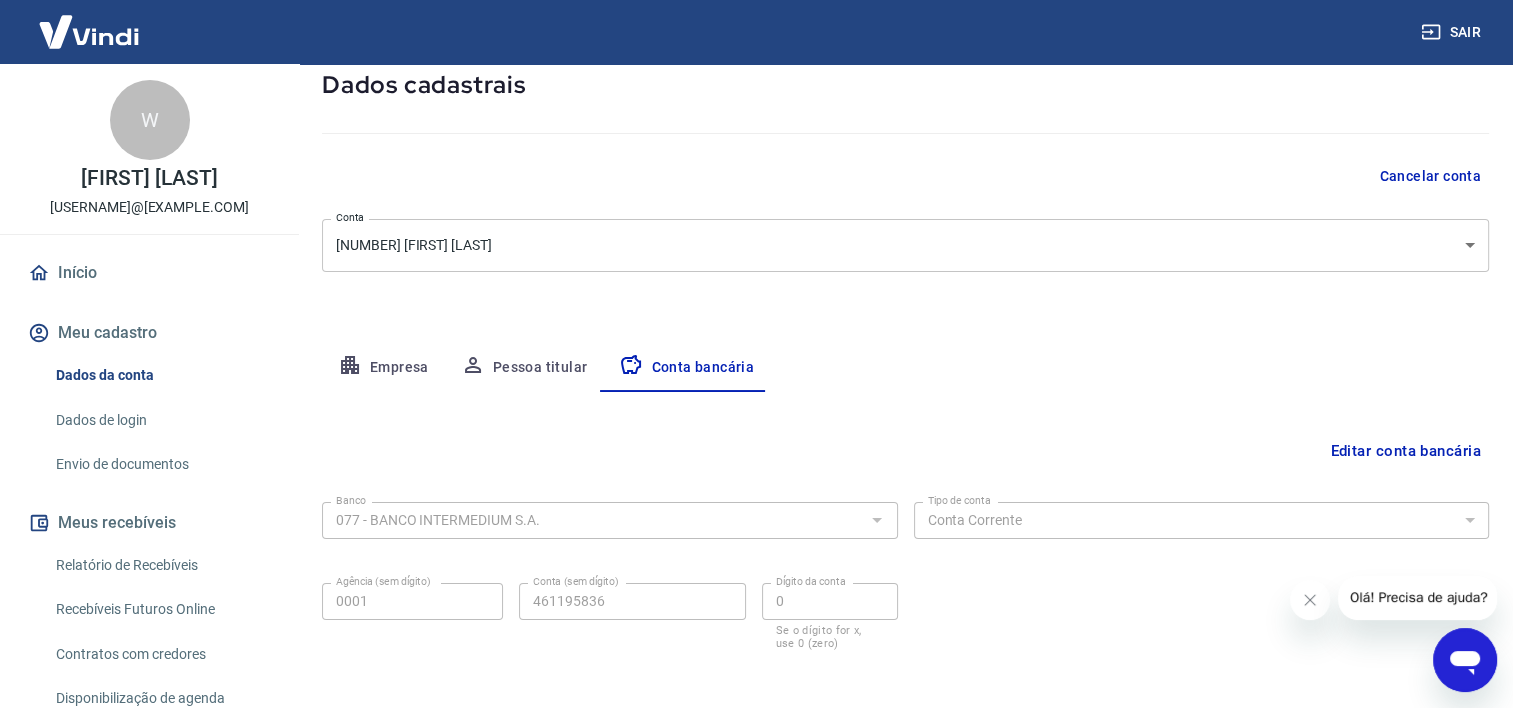 scroll, scrollTop: 202, scrollLeft: 0, axis: vertical 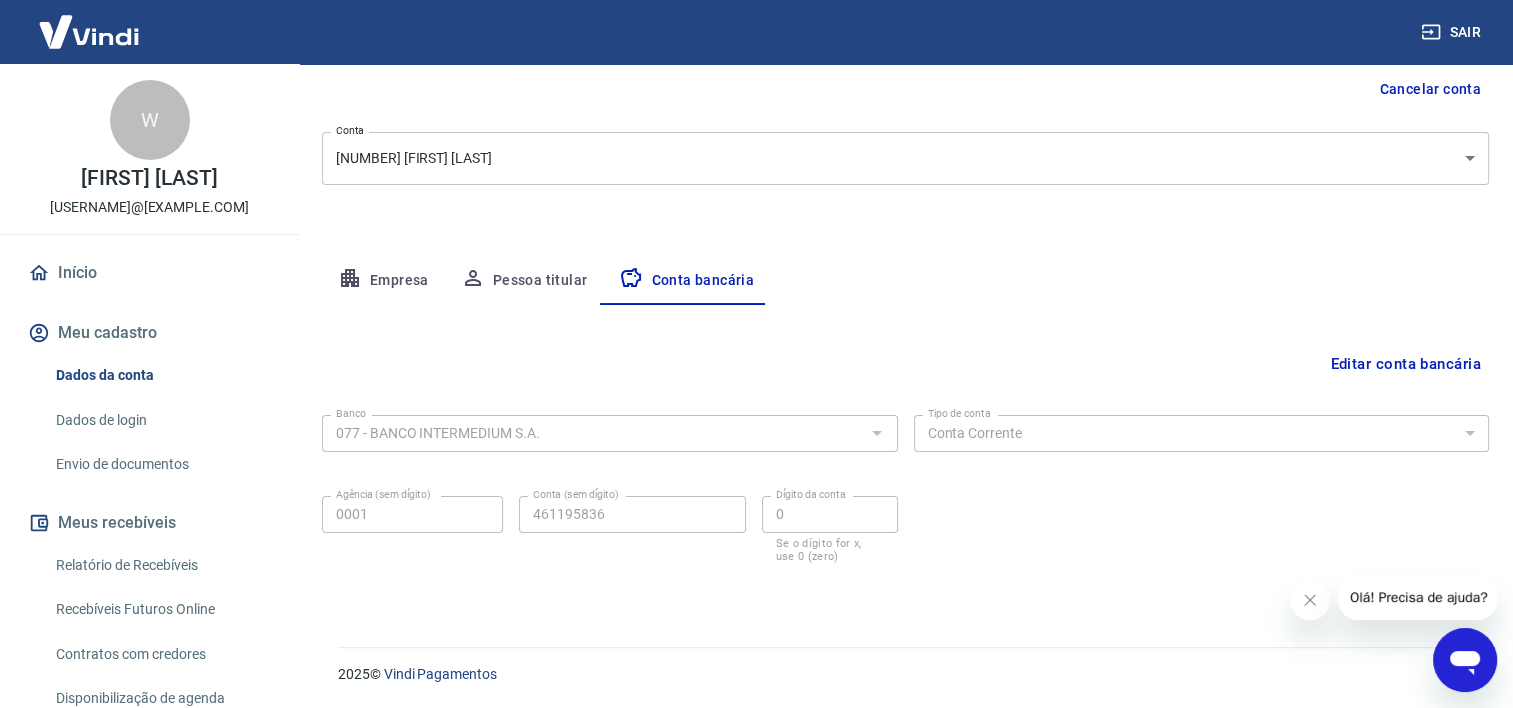 click at bounding box center (1465, 660) 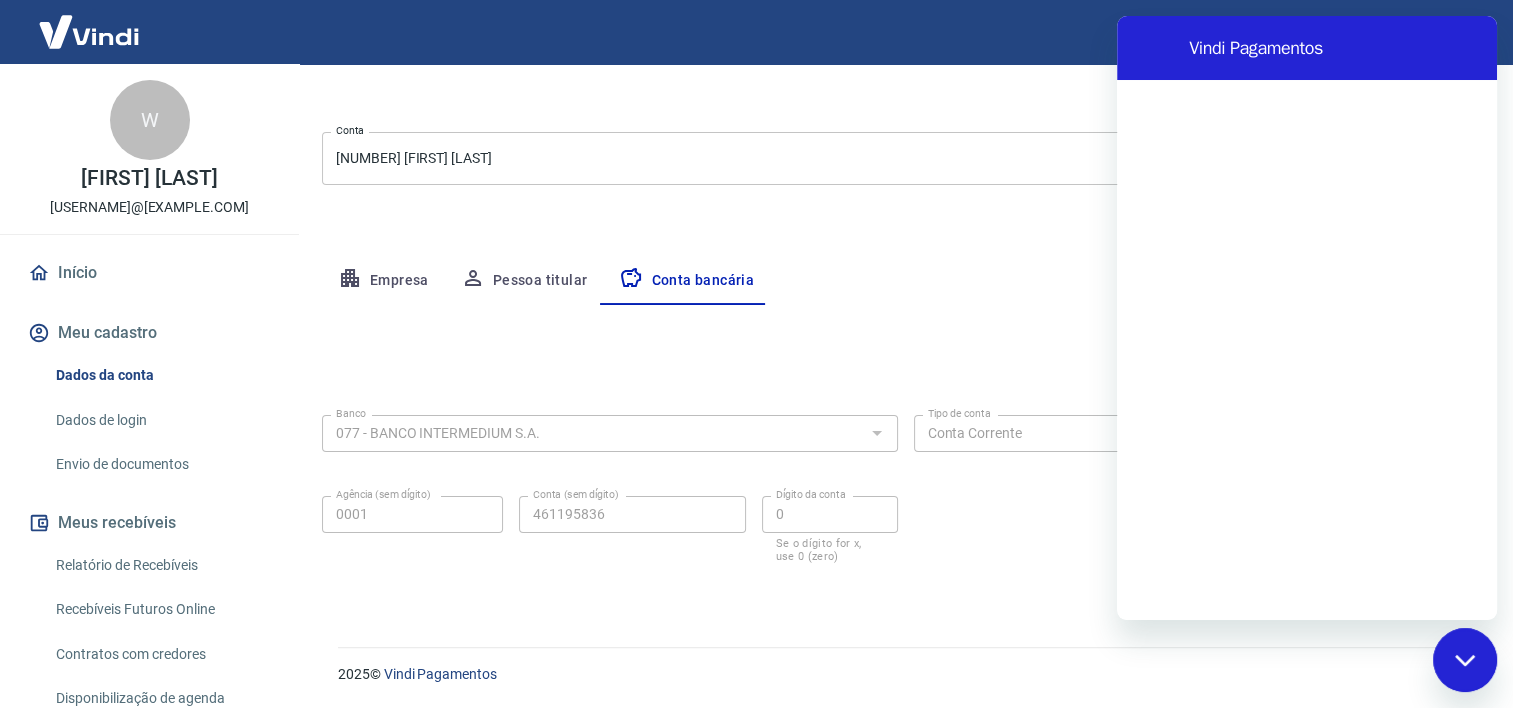 scroll, scrollTop: 0, scrollLeft: 0, axis: both 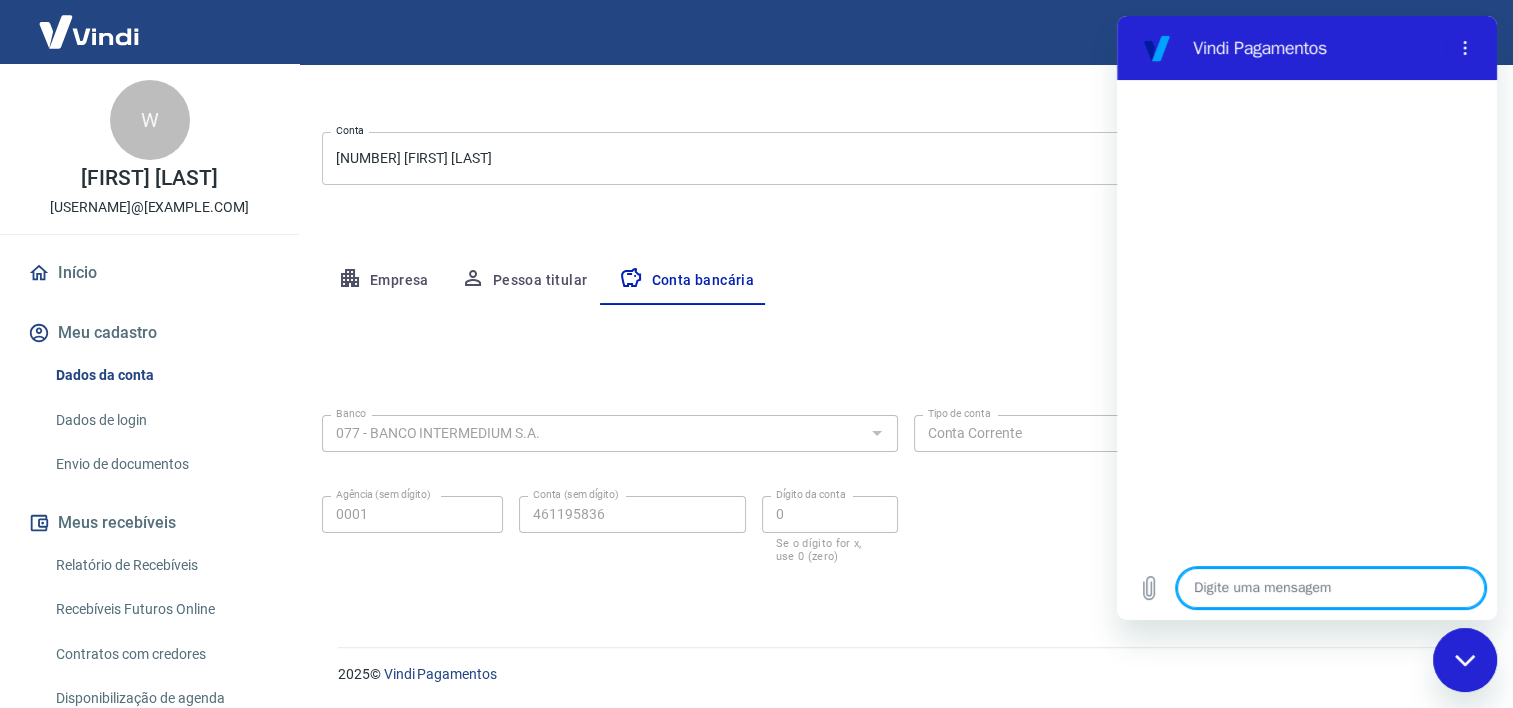 click at bounding box center (1331, 588) 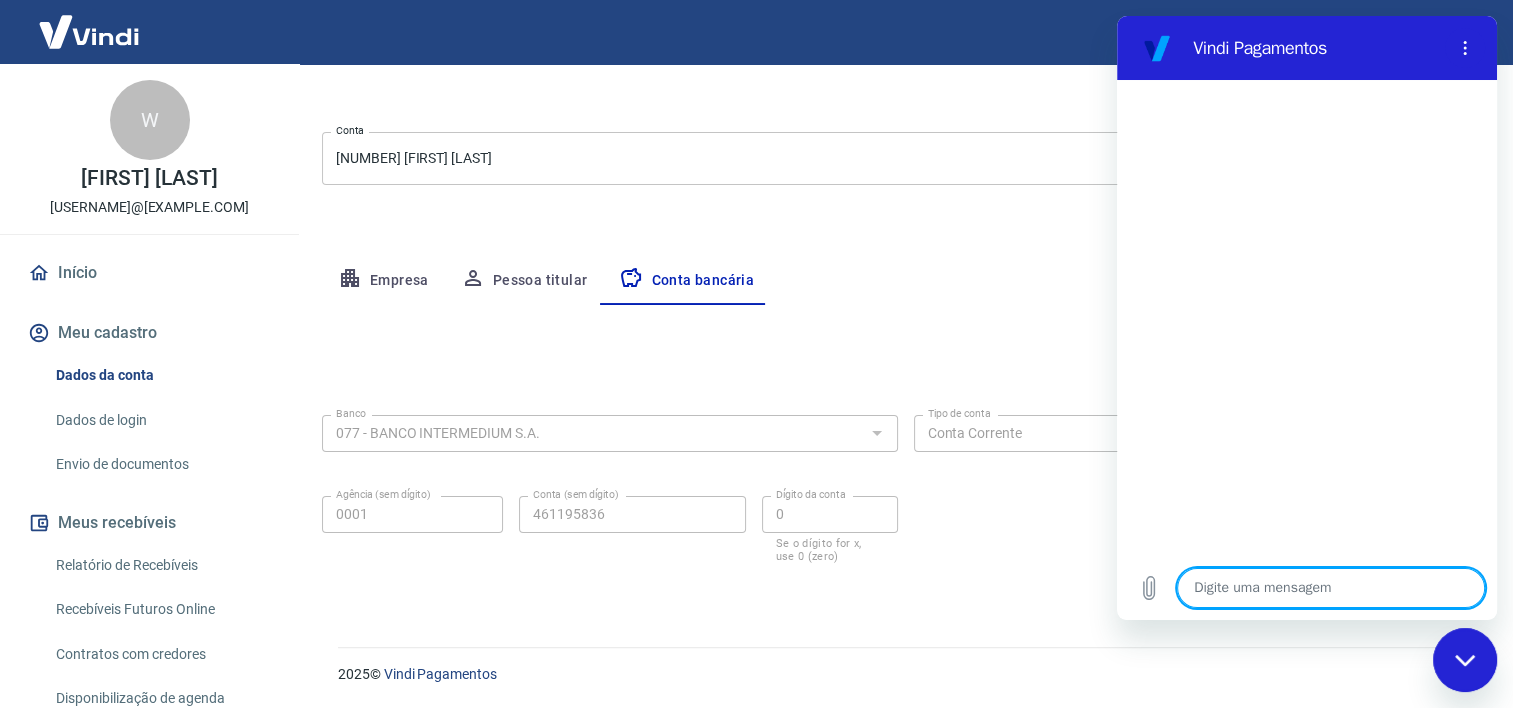 type on "b" 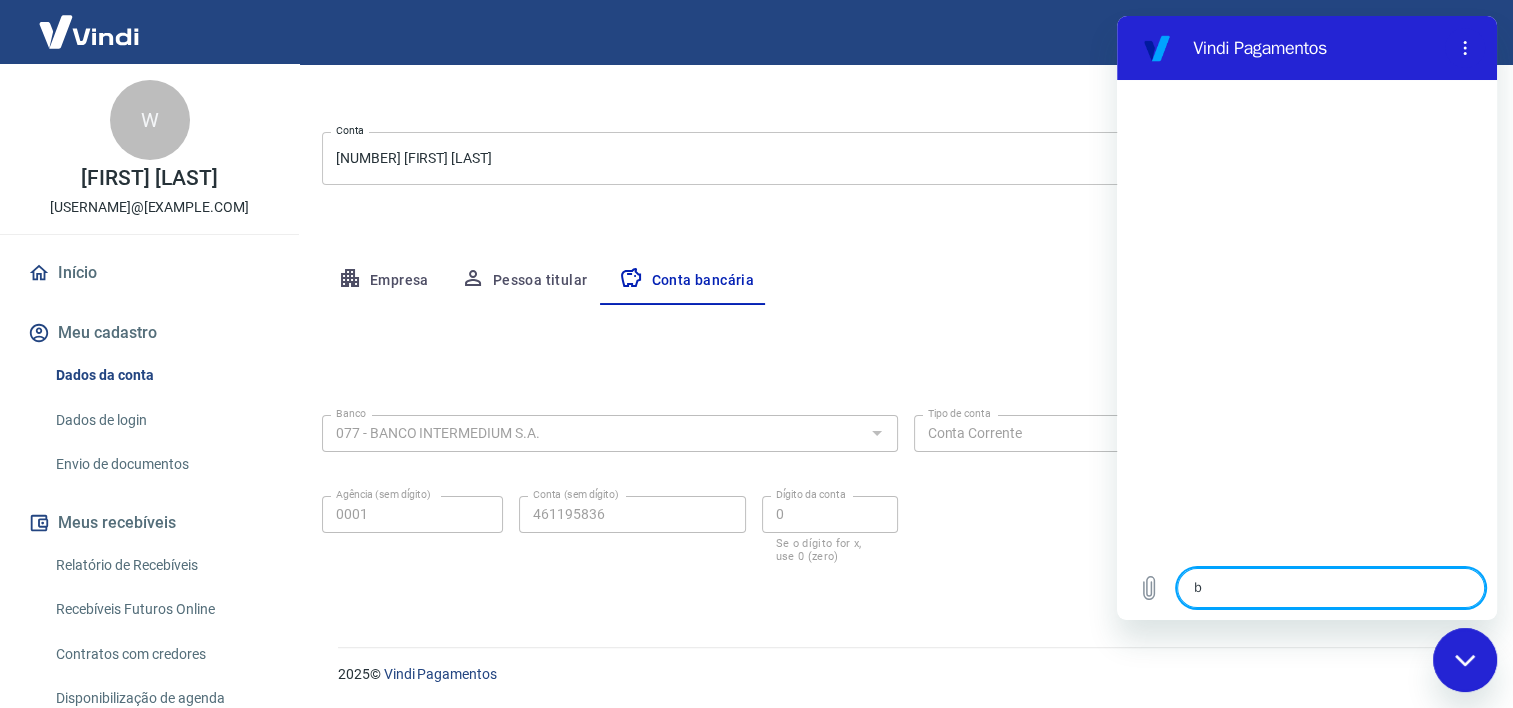 type on "bo" 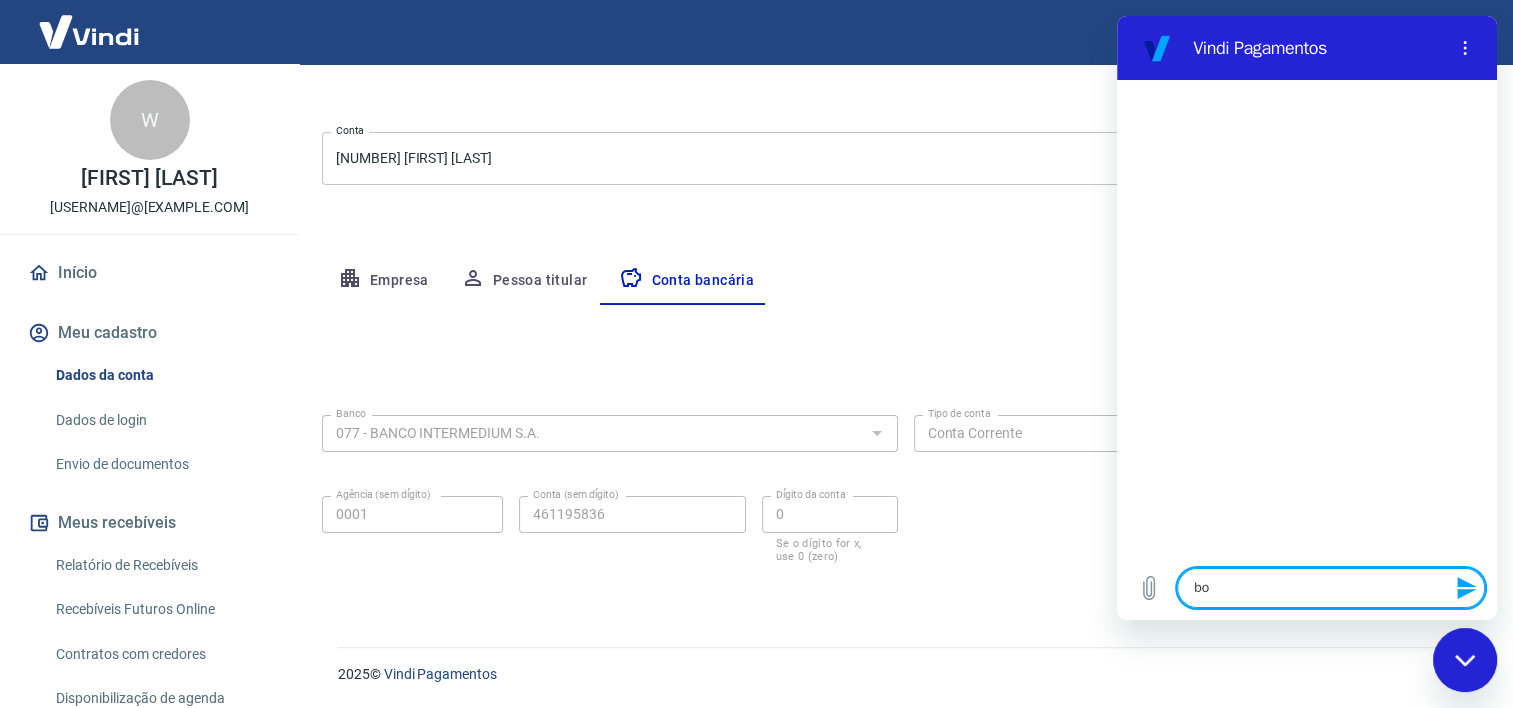 type on "bom" 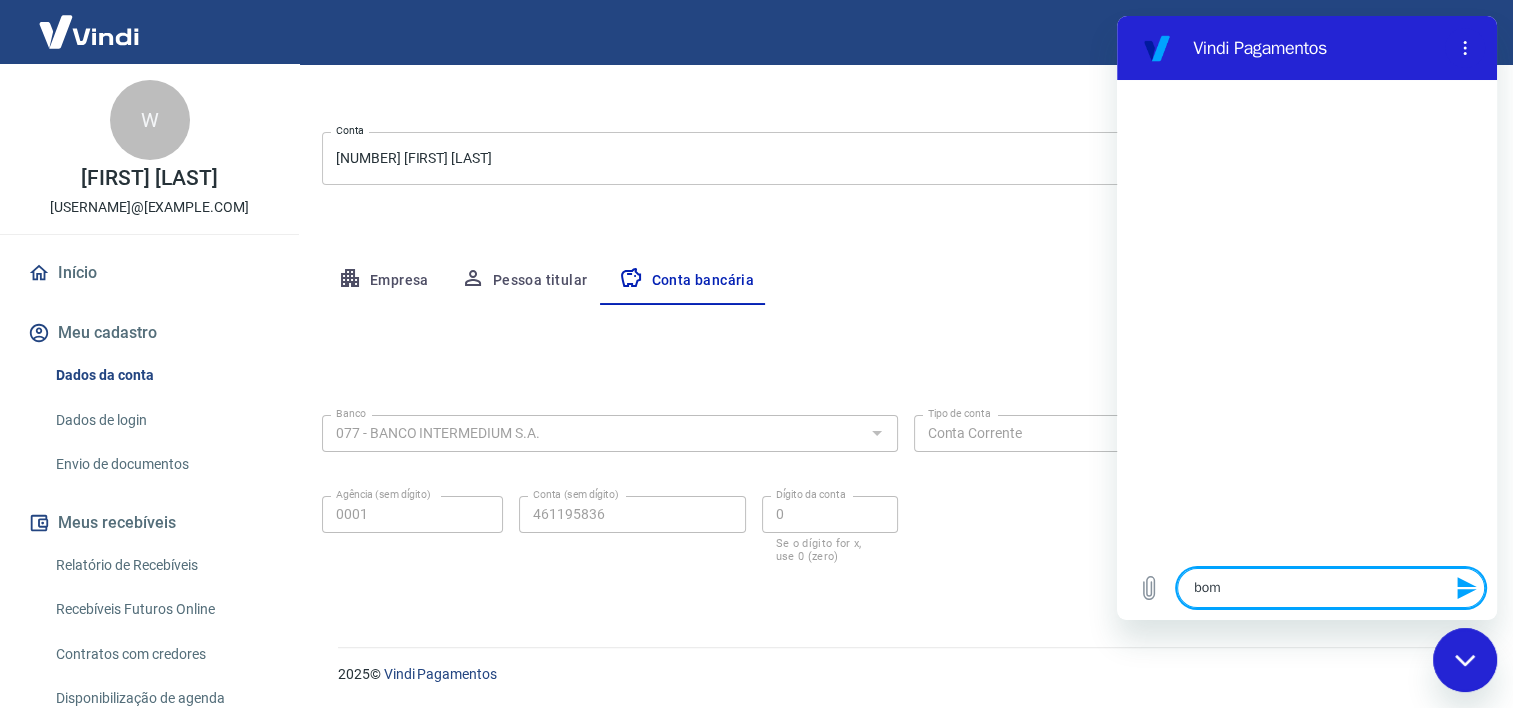 type on "bom" 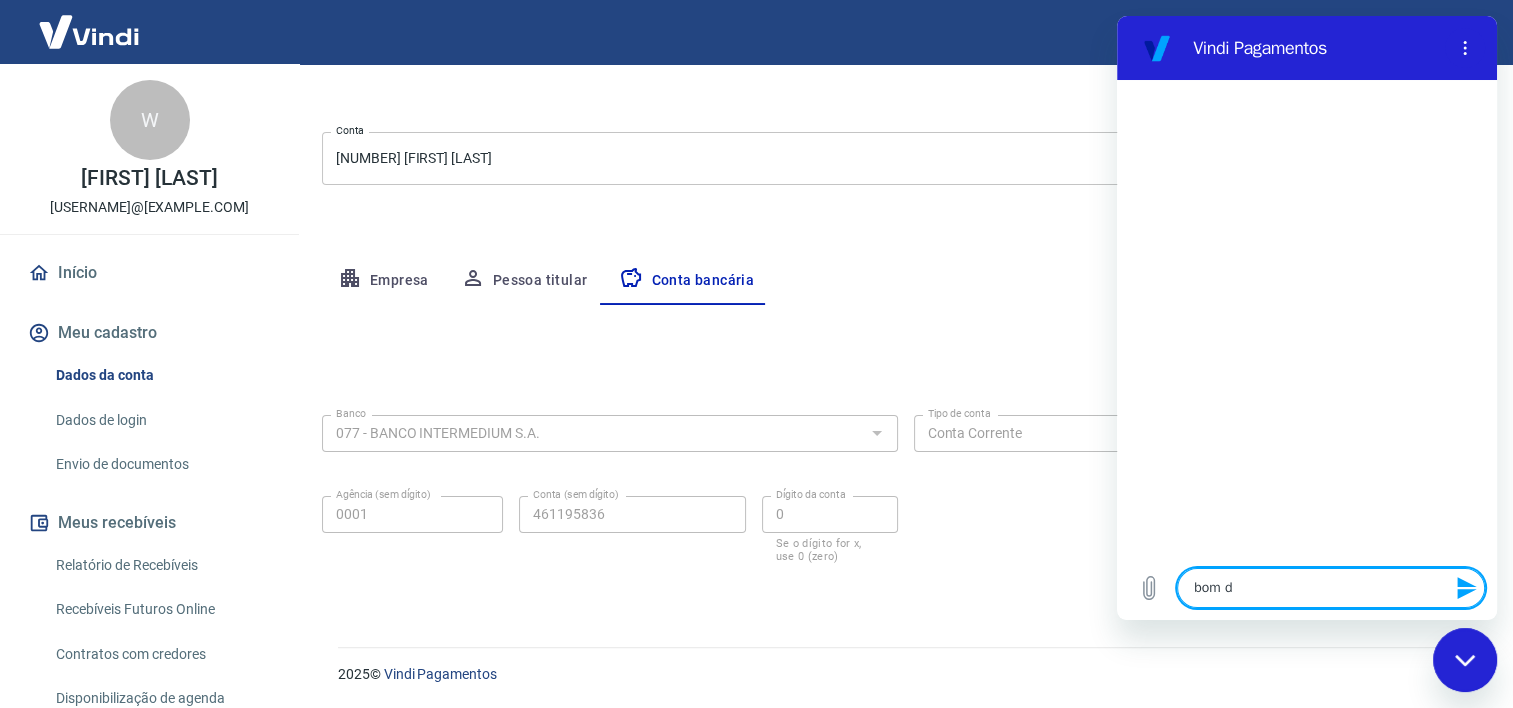 type on "bom di" 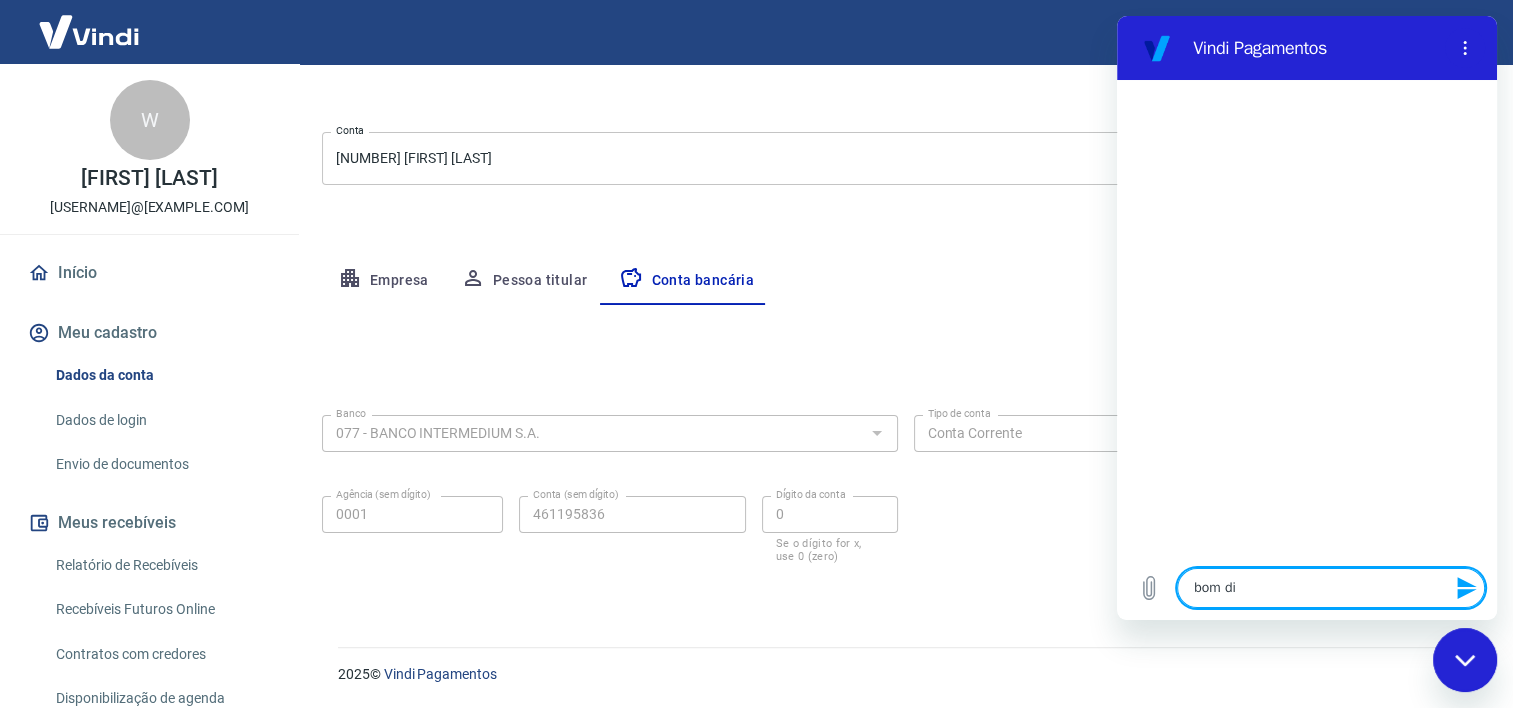 type on "bom dia" 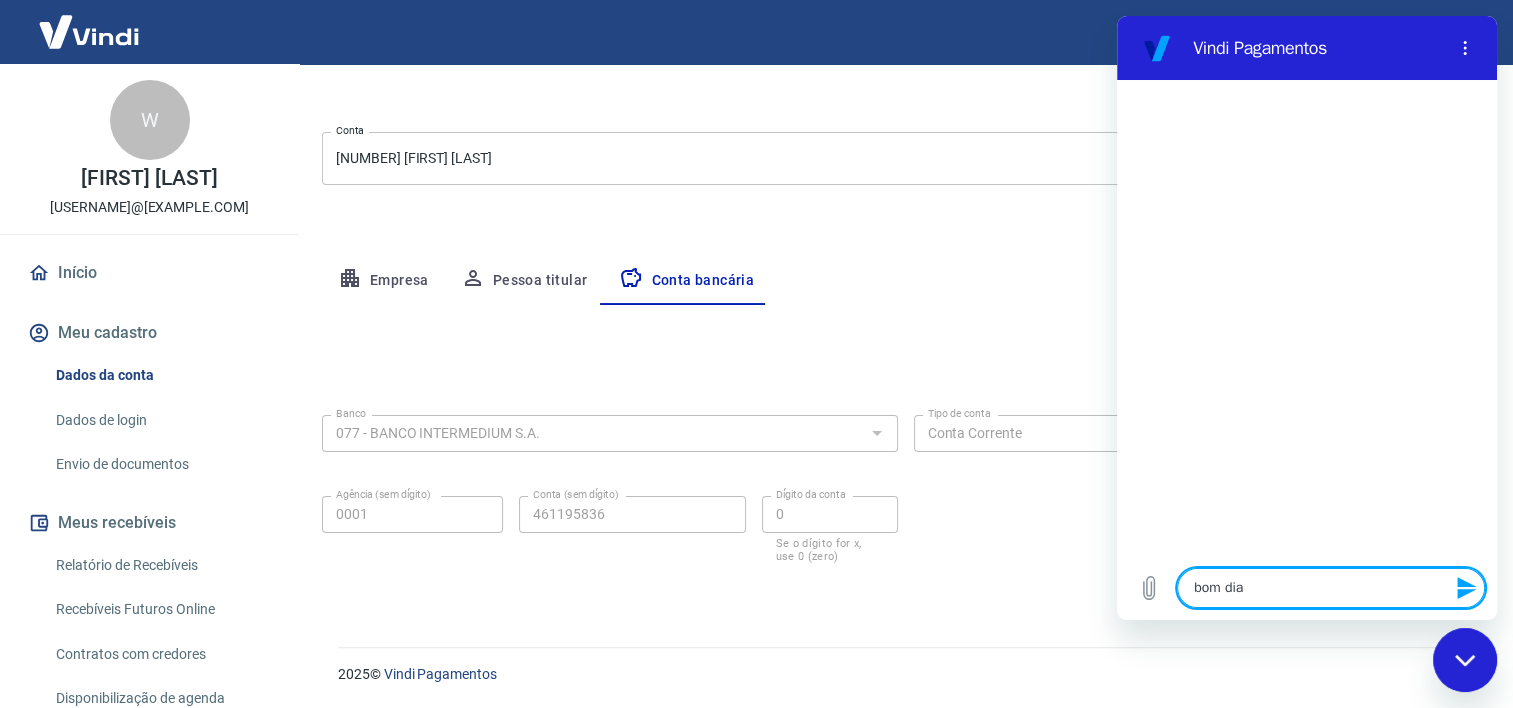 type 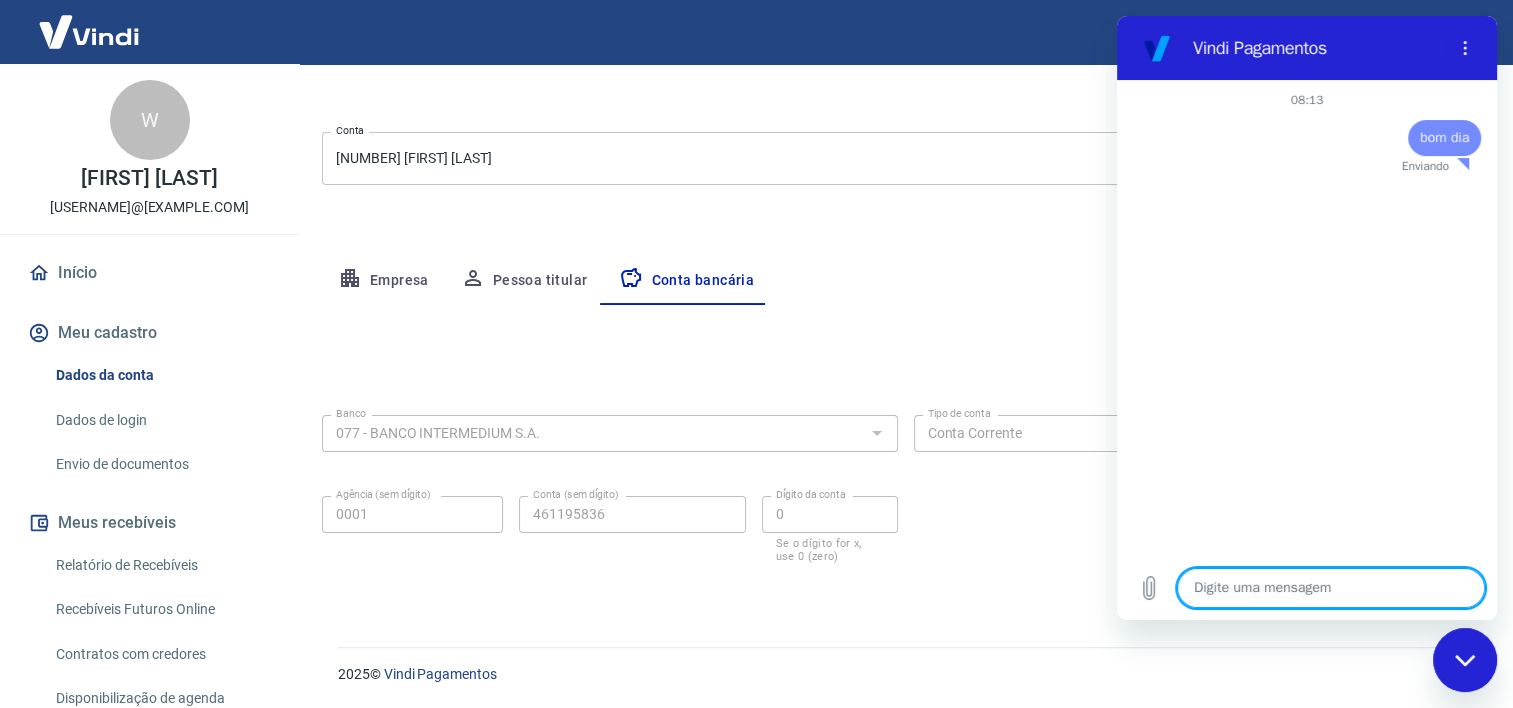 type on "x" 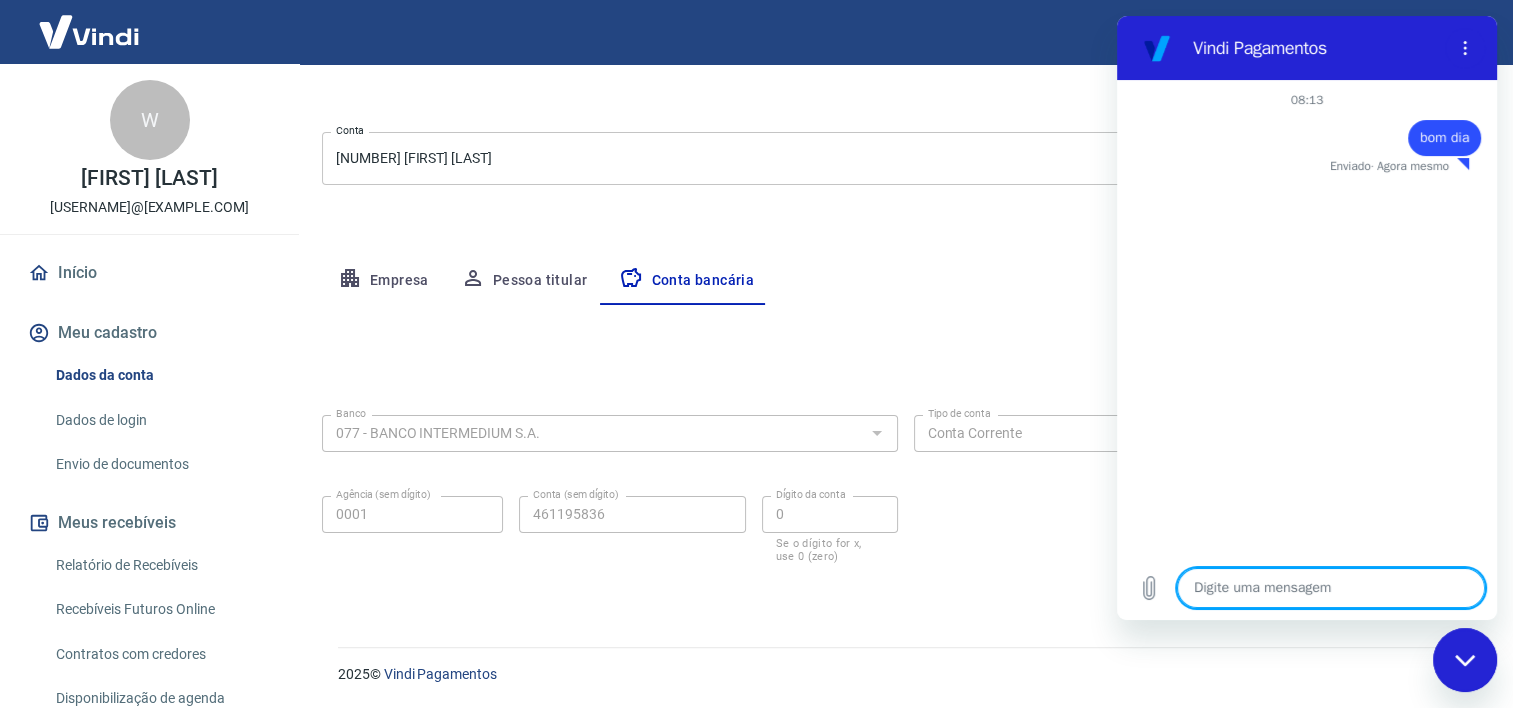 click at bounding box center (1331, 588) 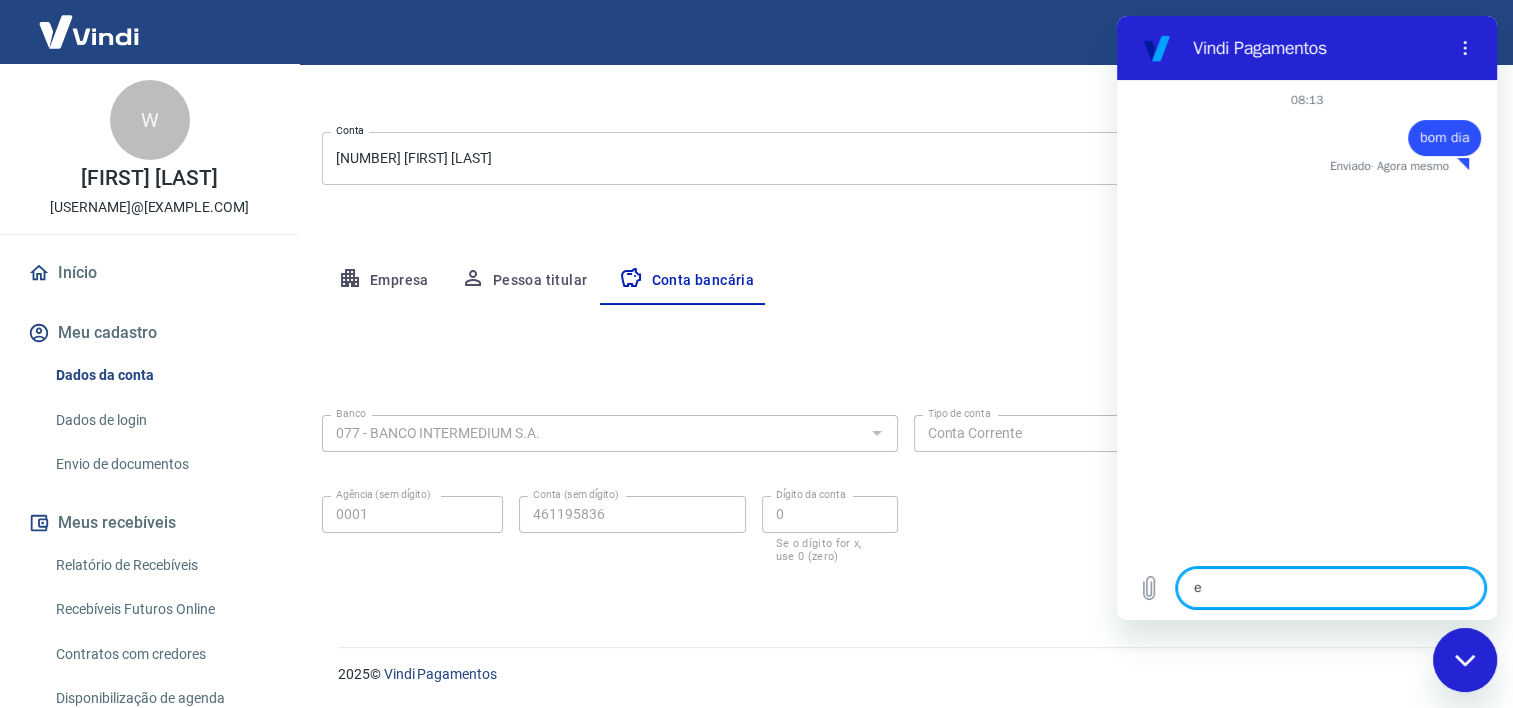 type on "es" 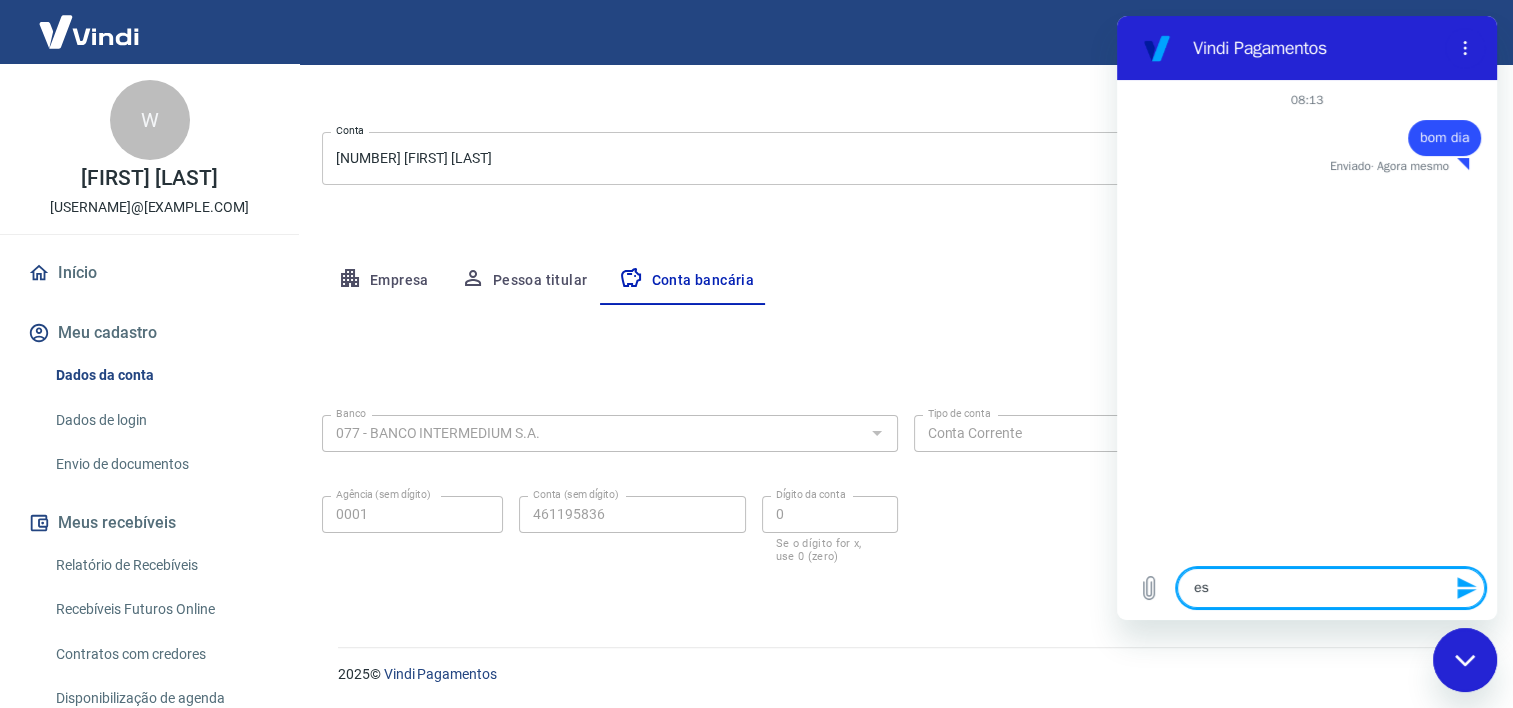 type on "est" 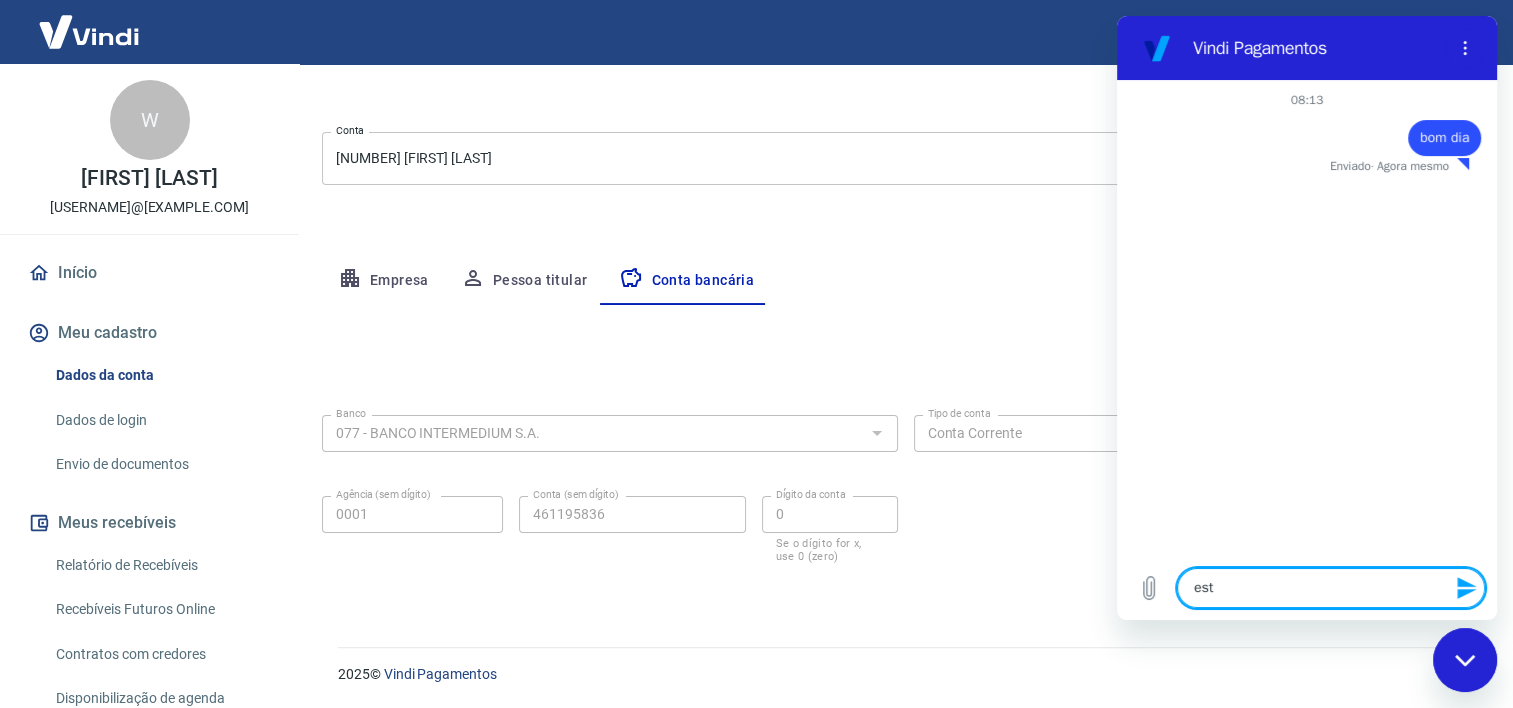 type on "esto" 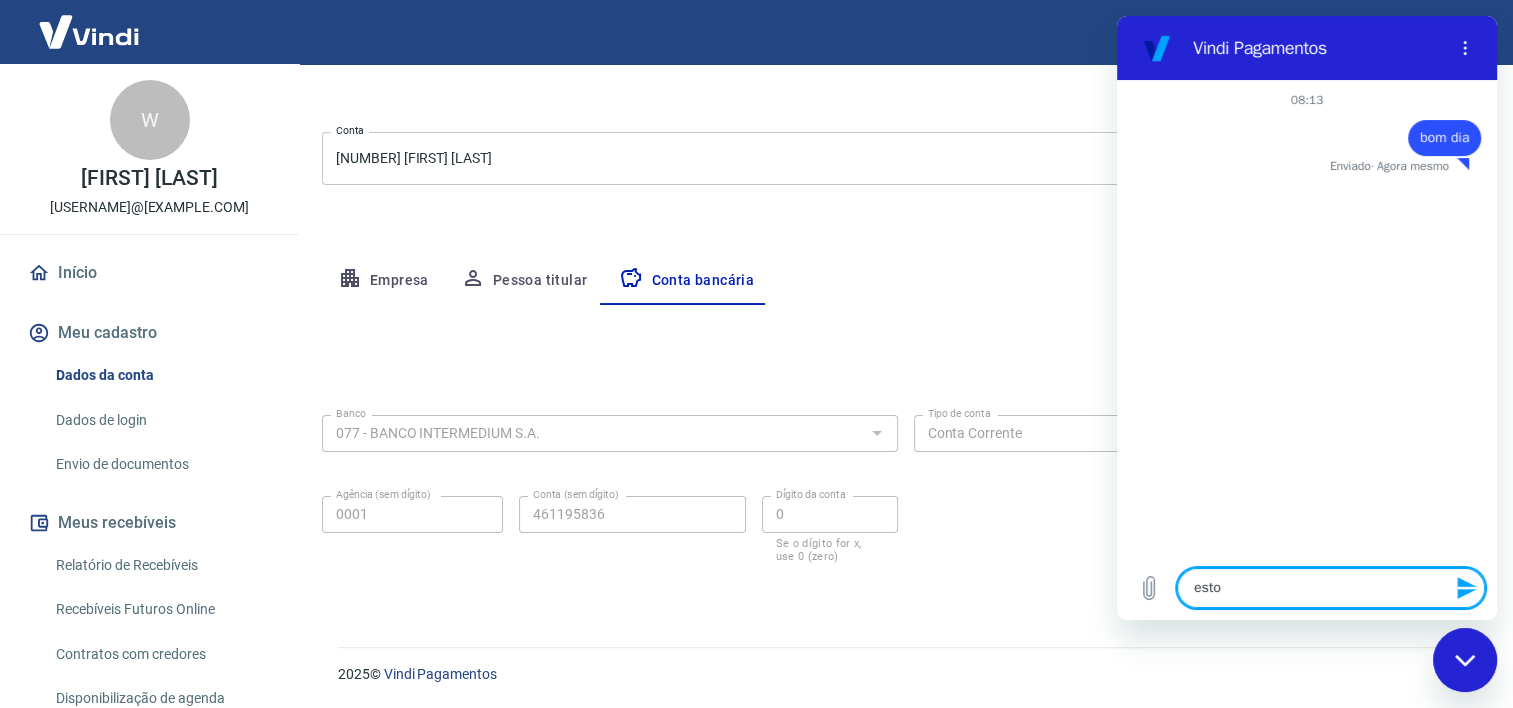type on "estou" 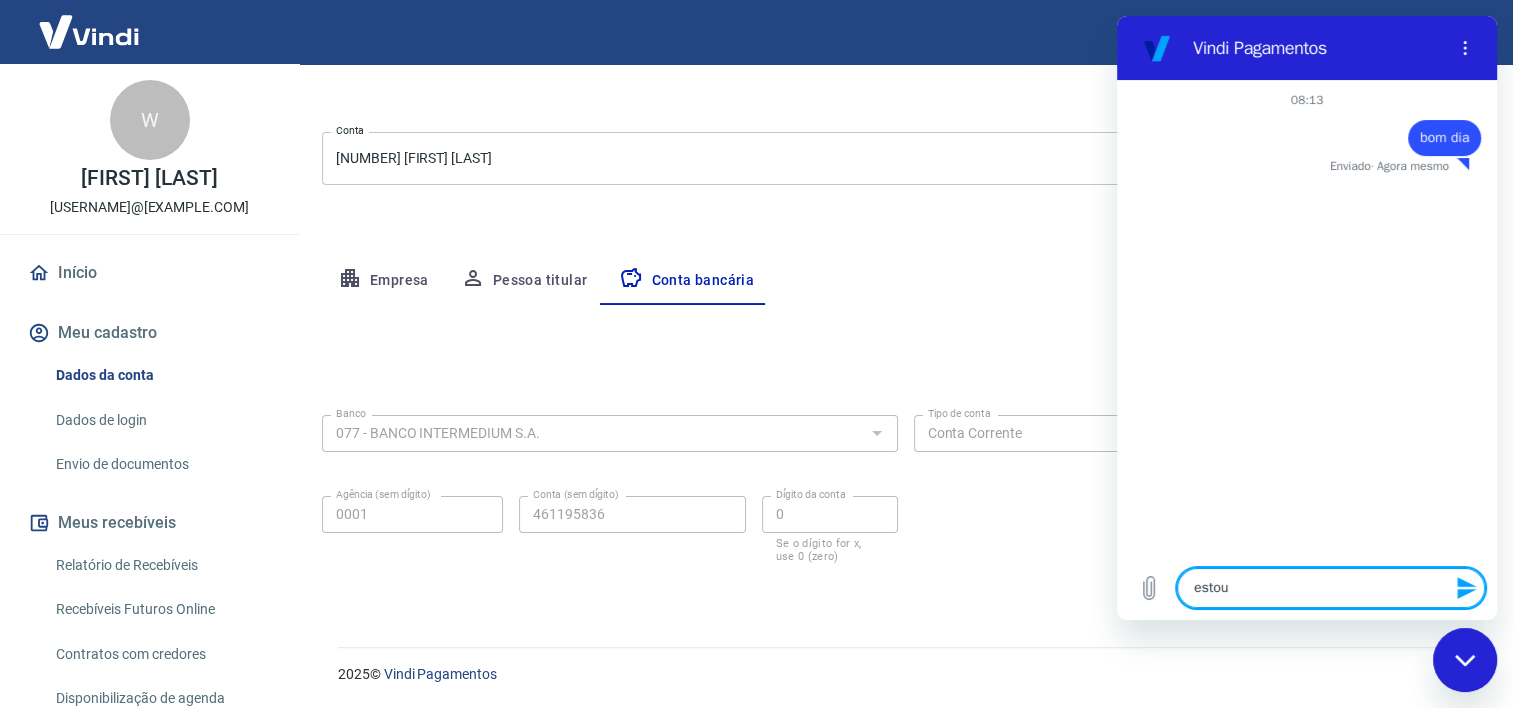 type on "estou" 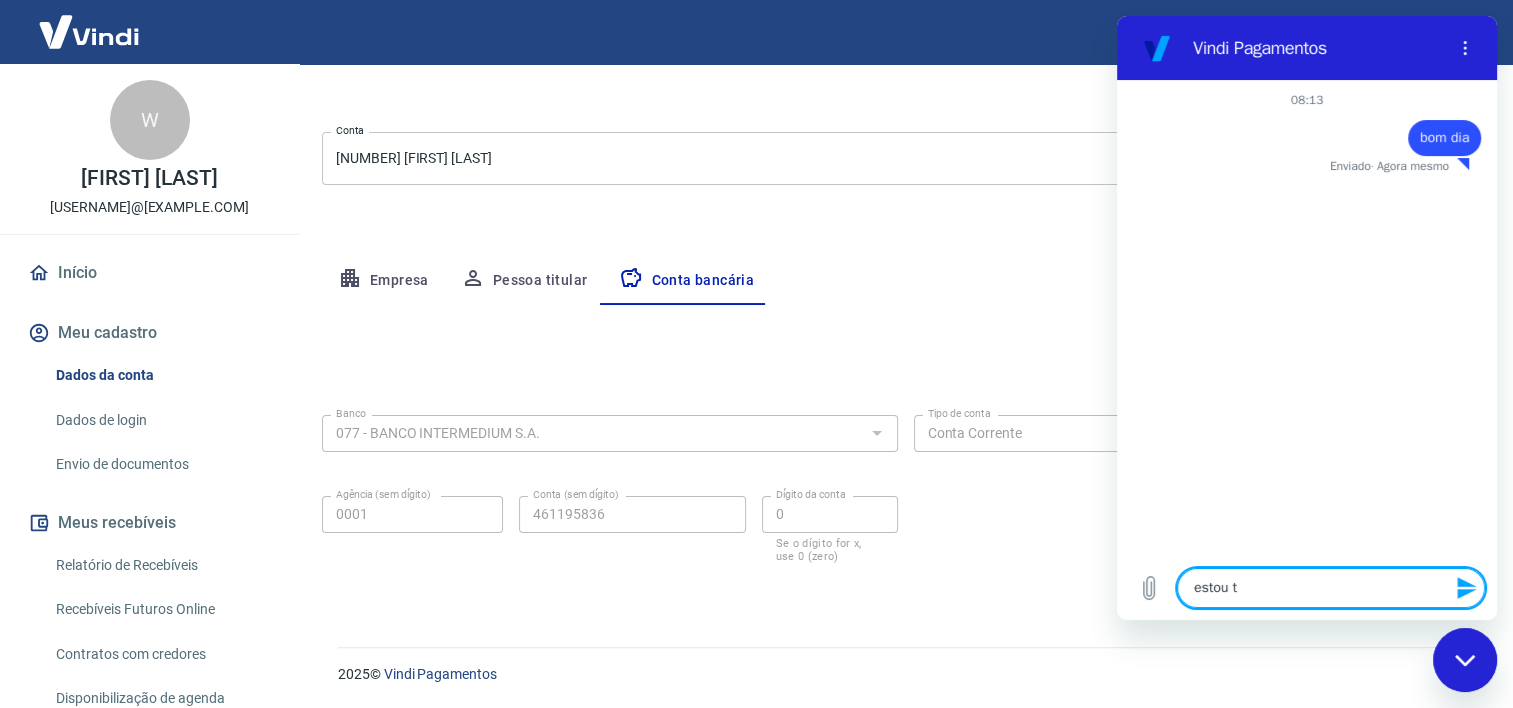 type on "estou te" 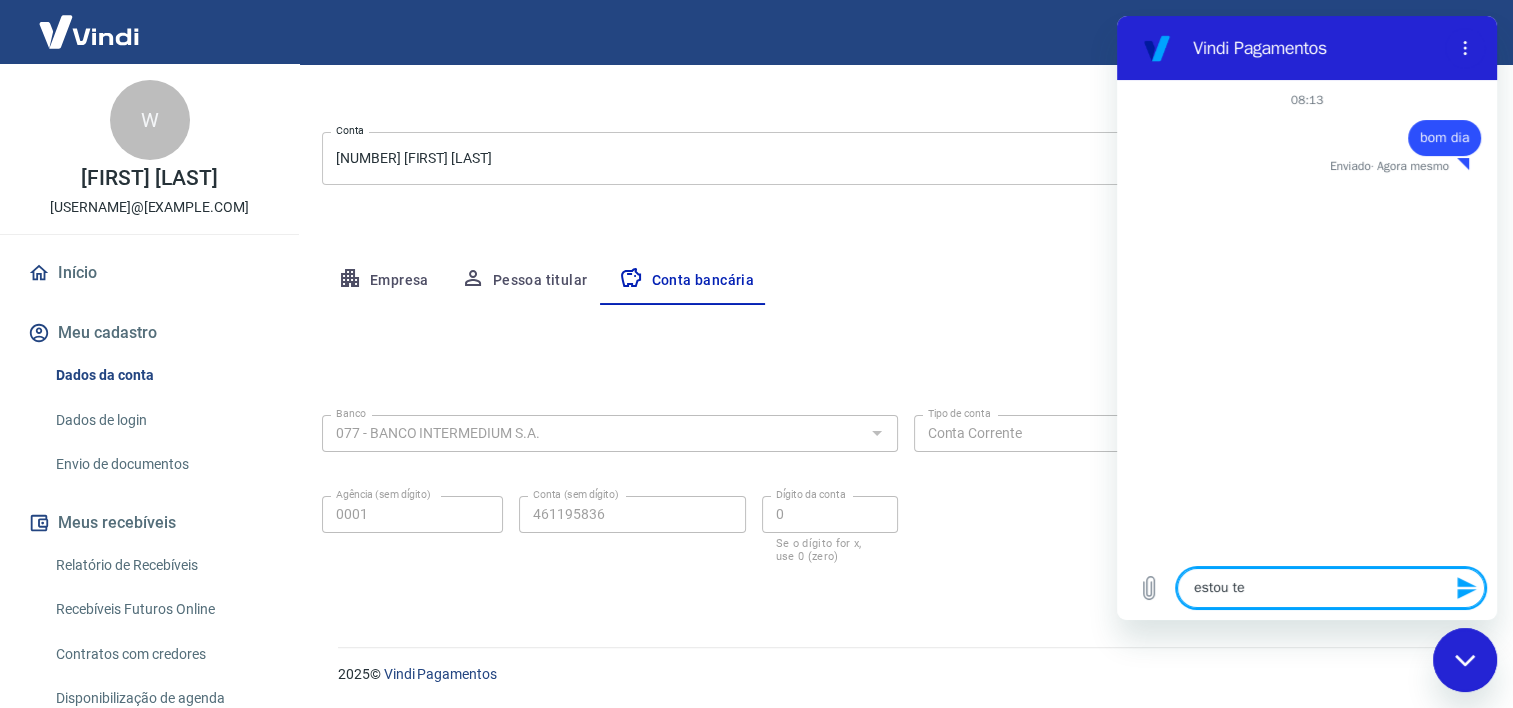 type on "estou ten" 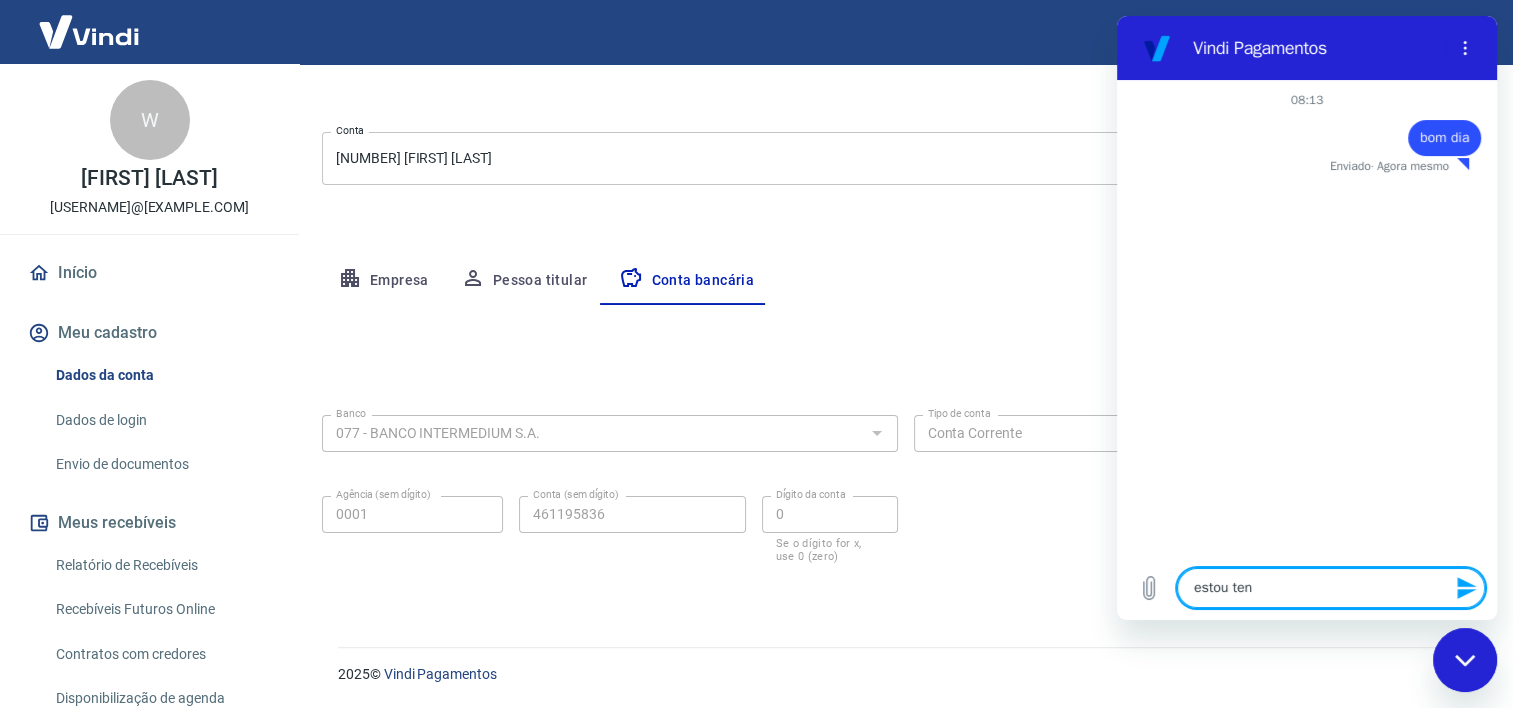 type on "estou tend" 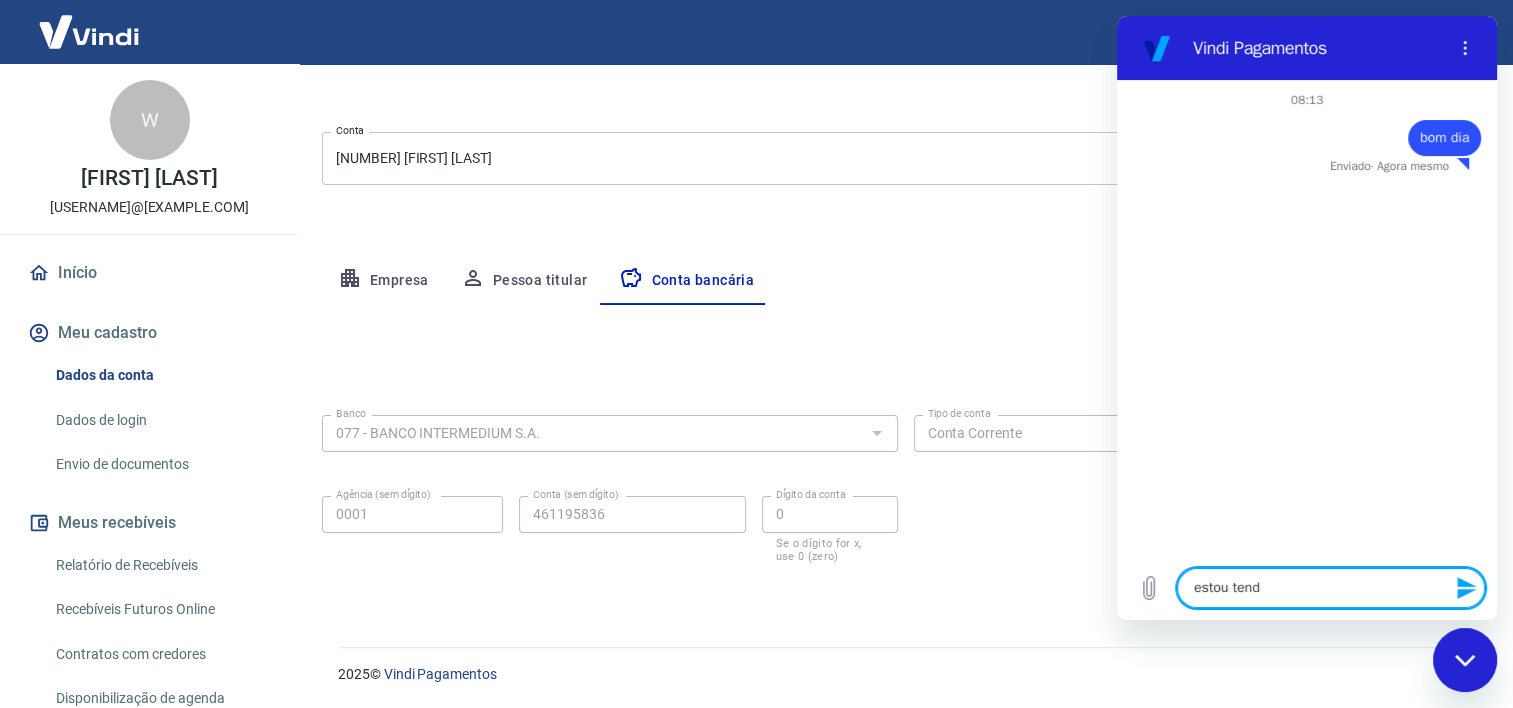 type on "estou tendo" 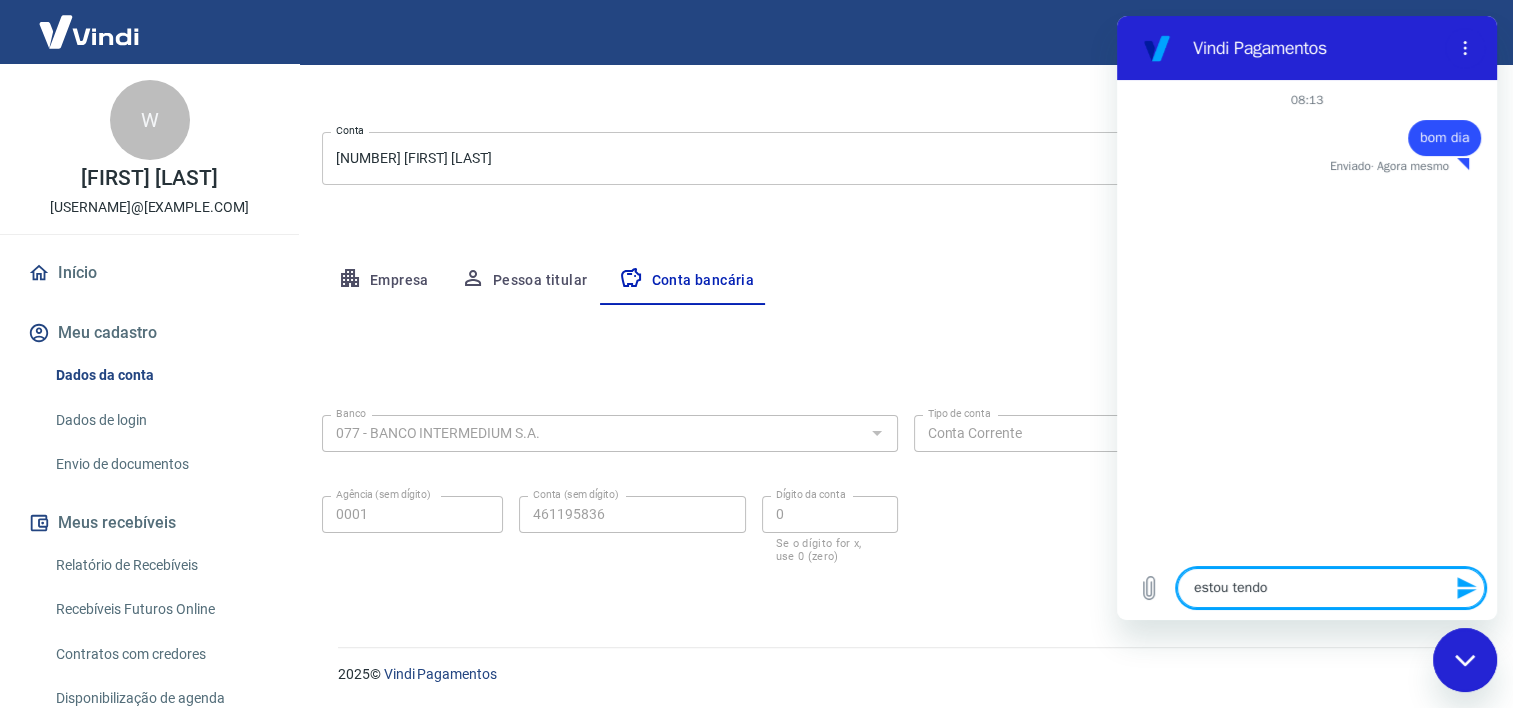 type on "estou tendo" 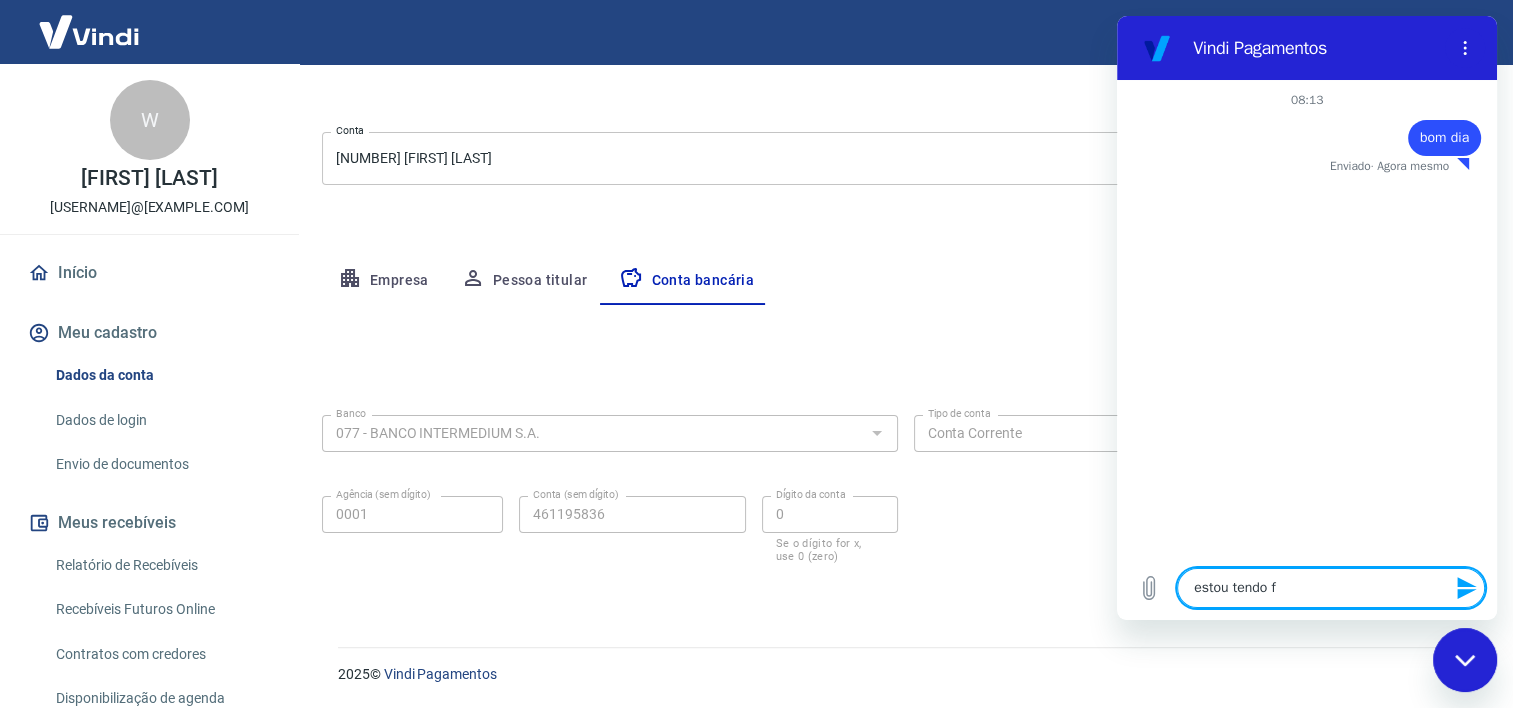 type on "x" 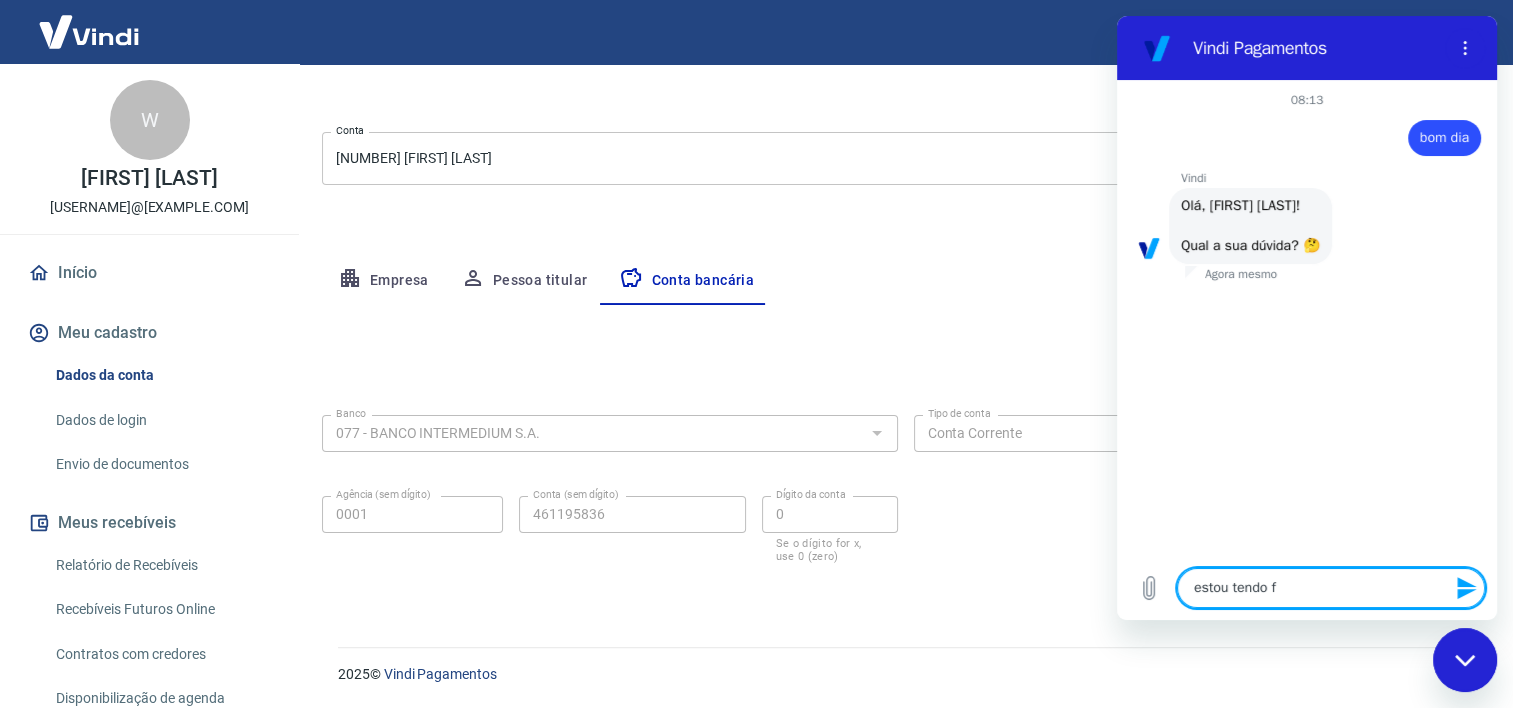 type on "estou tendo" 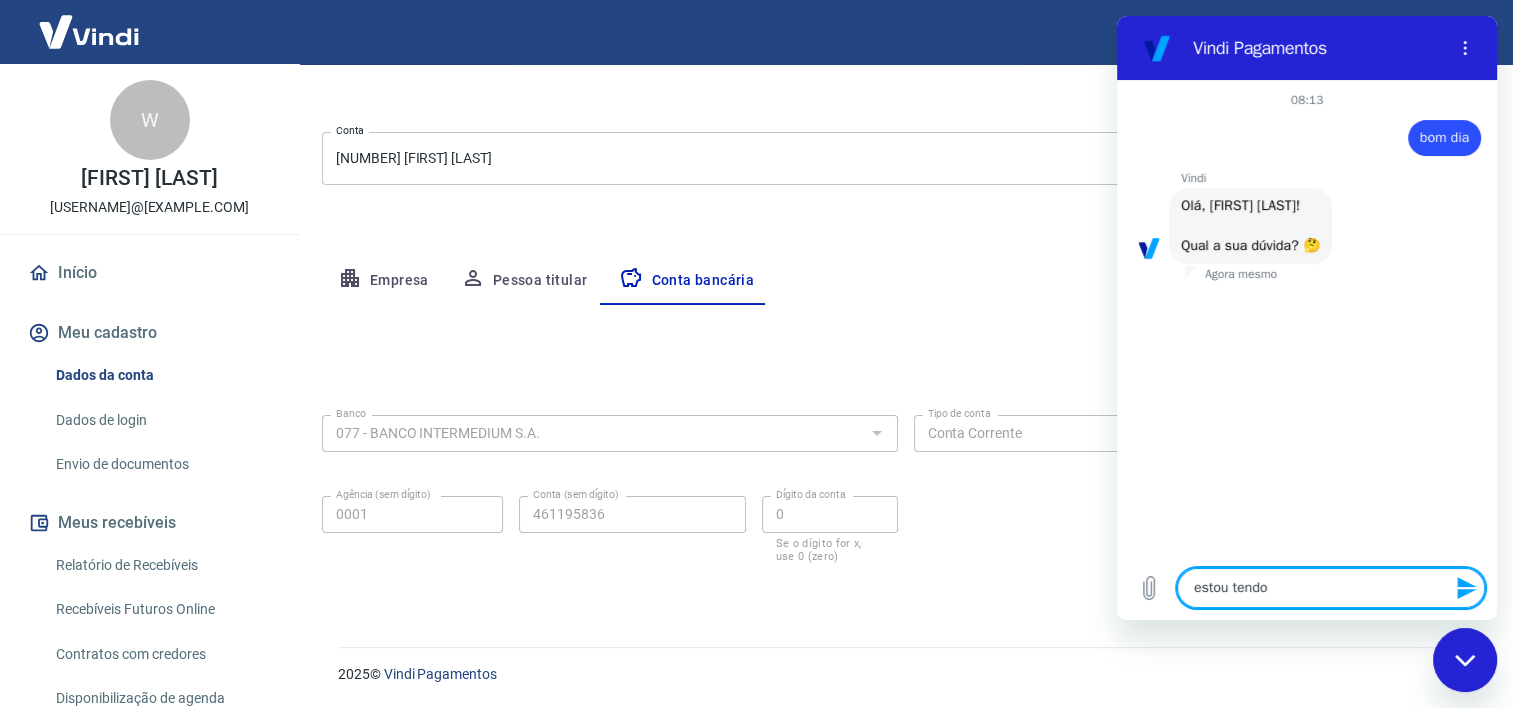 type on "estou tendo d" 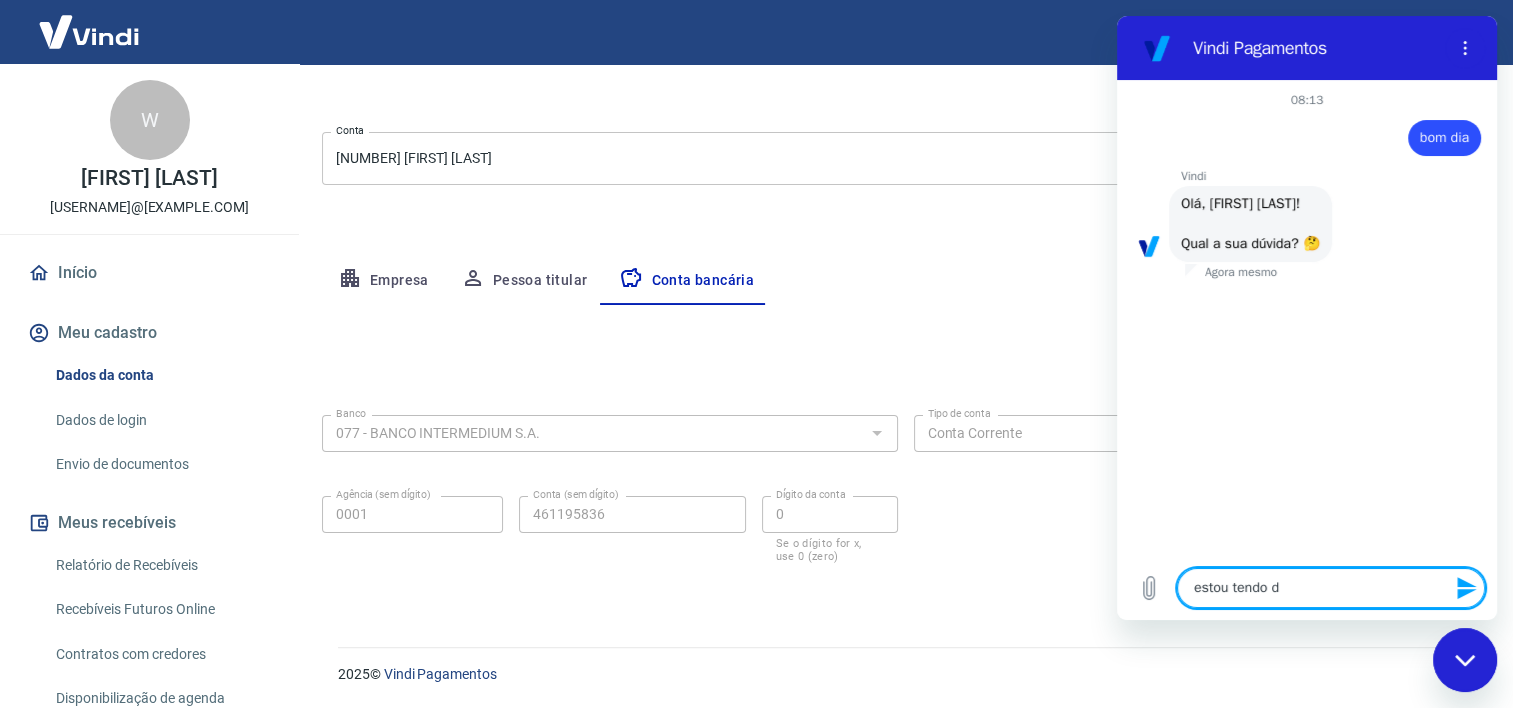 type on "estou tendo di" 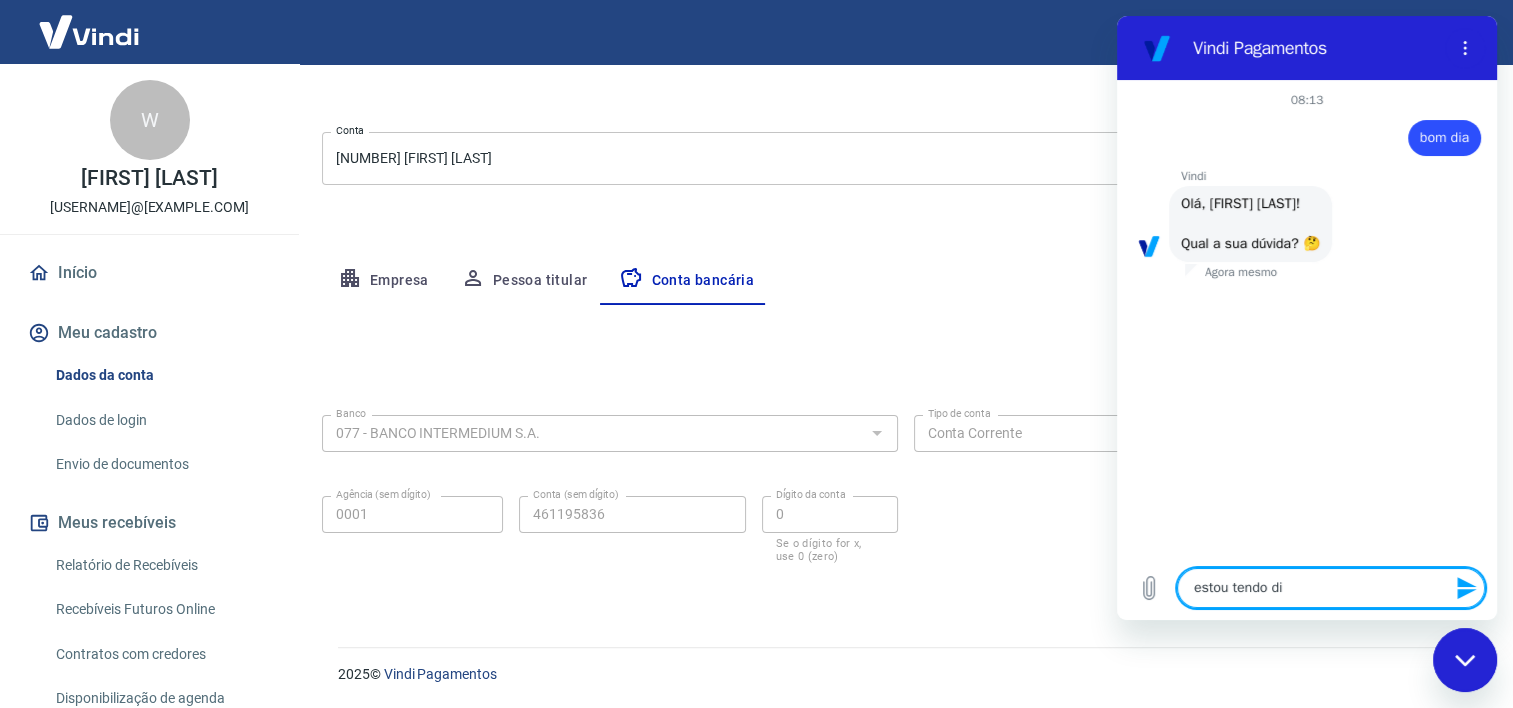 type on "estou tendo dif" 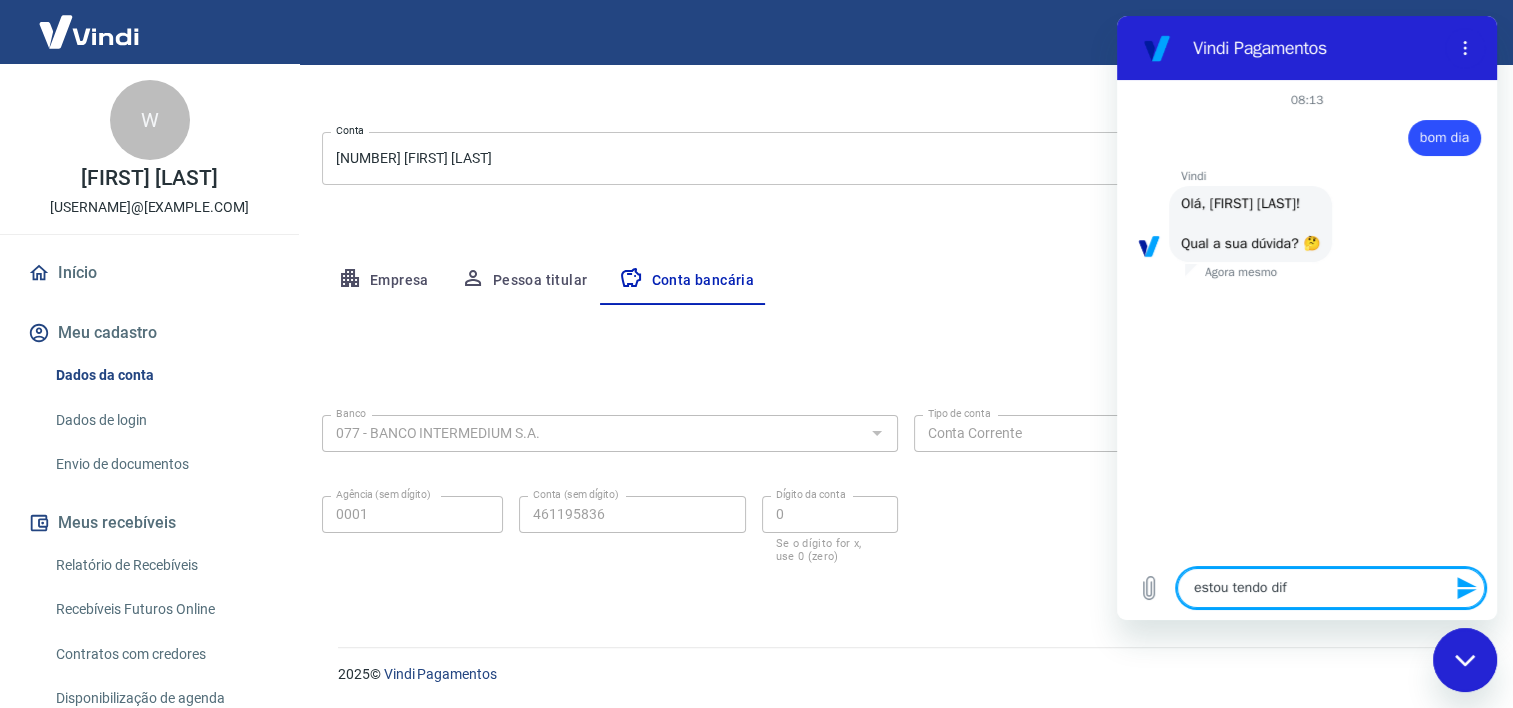 type on "estou tendo difi" 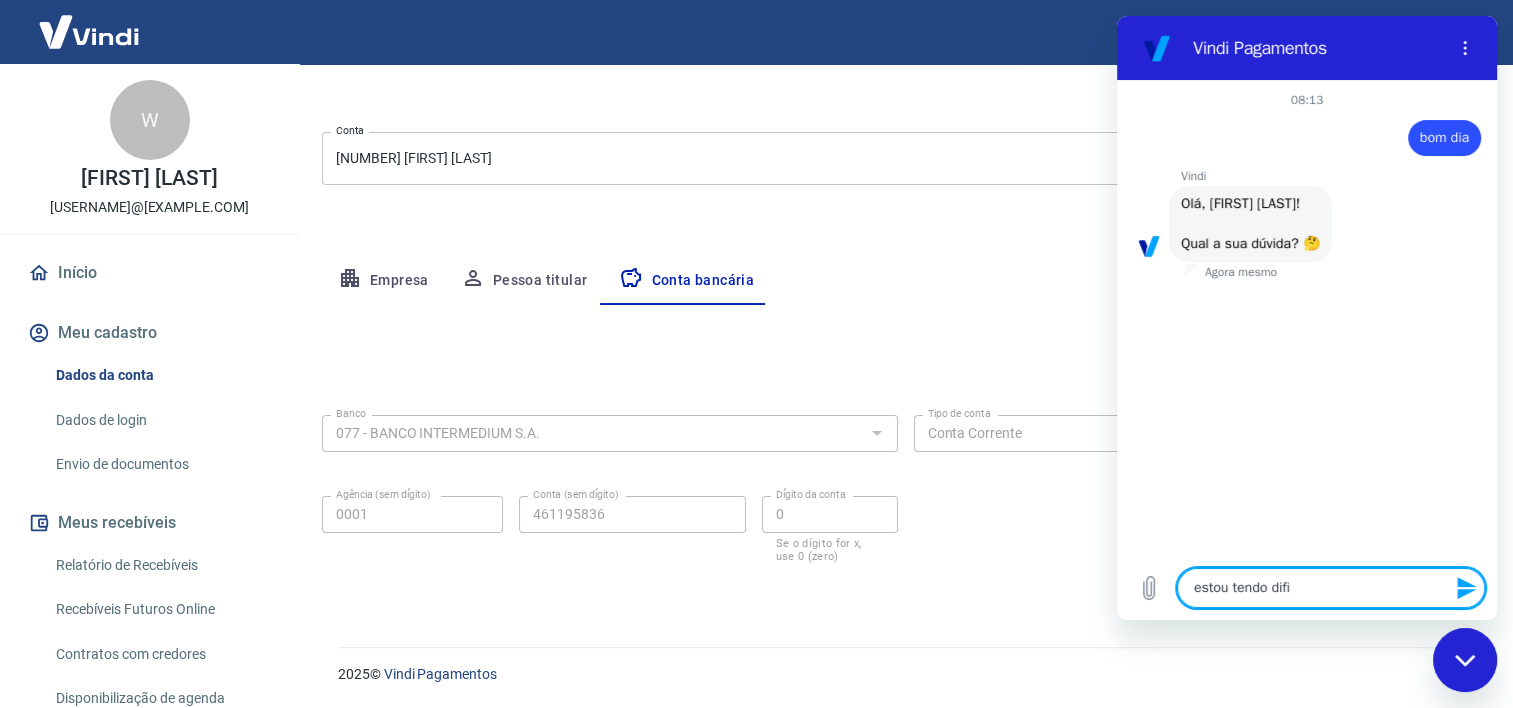 type on "estou tendo dific" 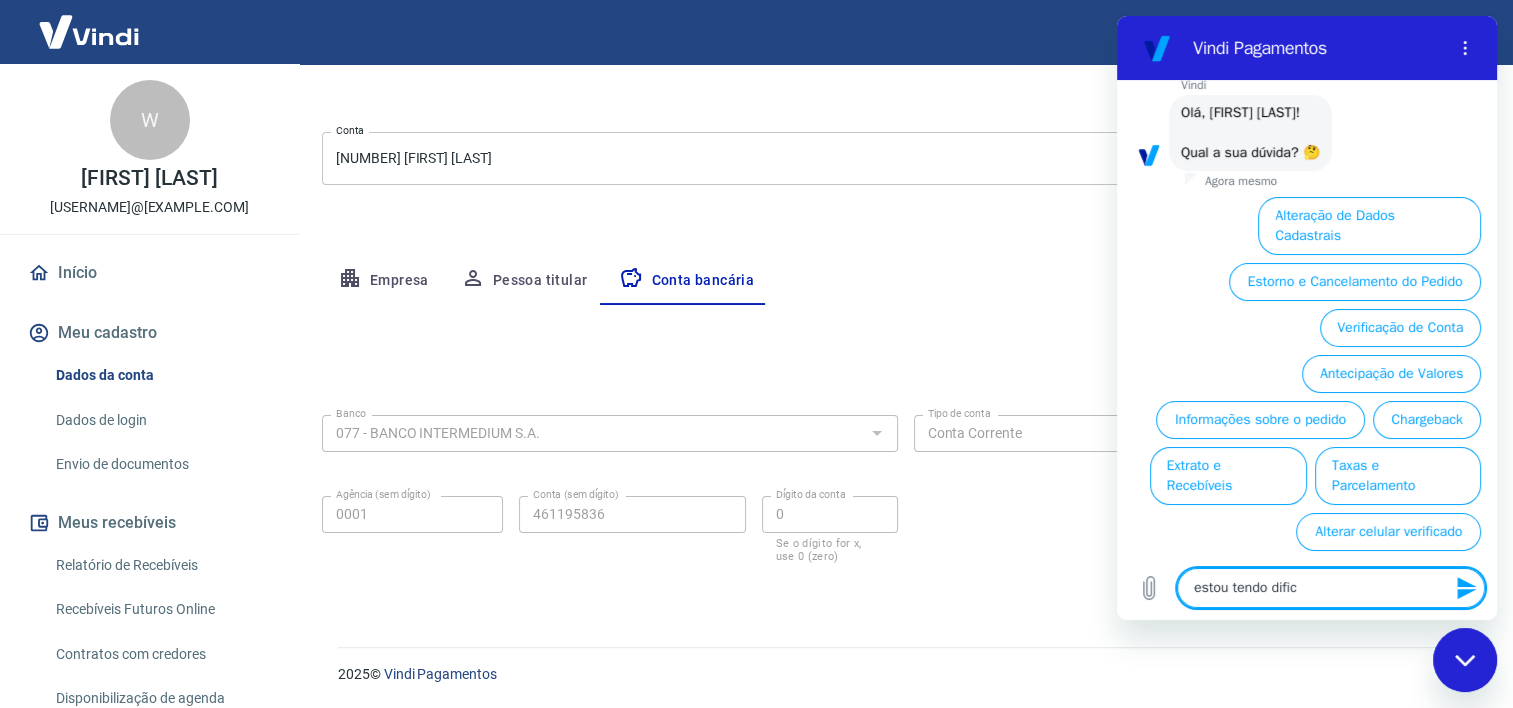 type on "estou tendo dificu" 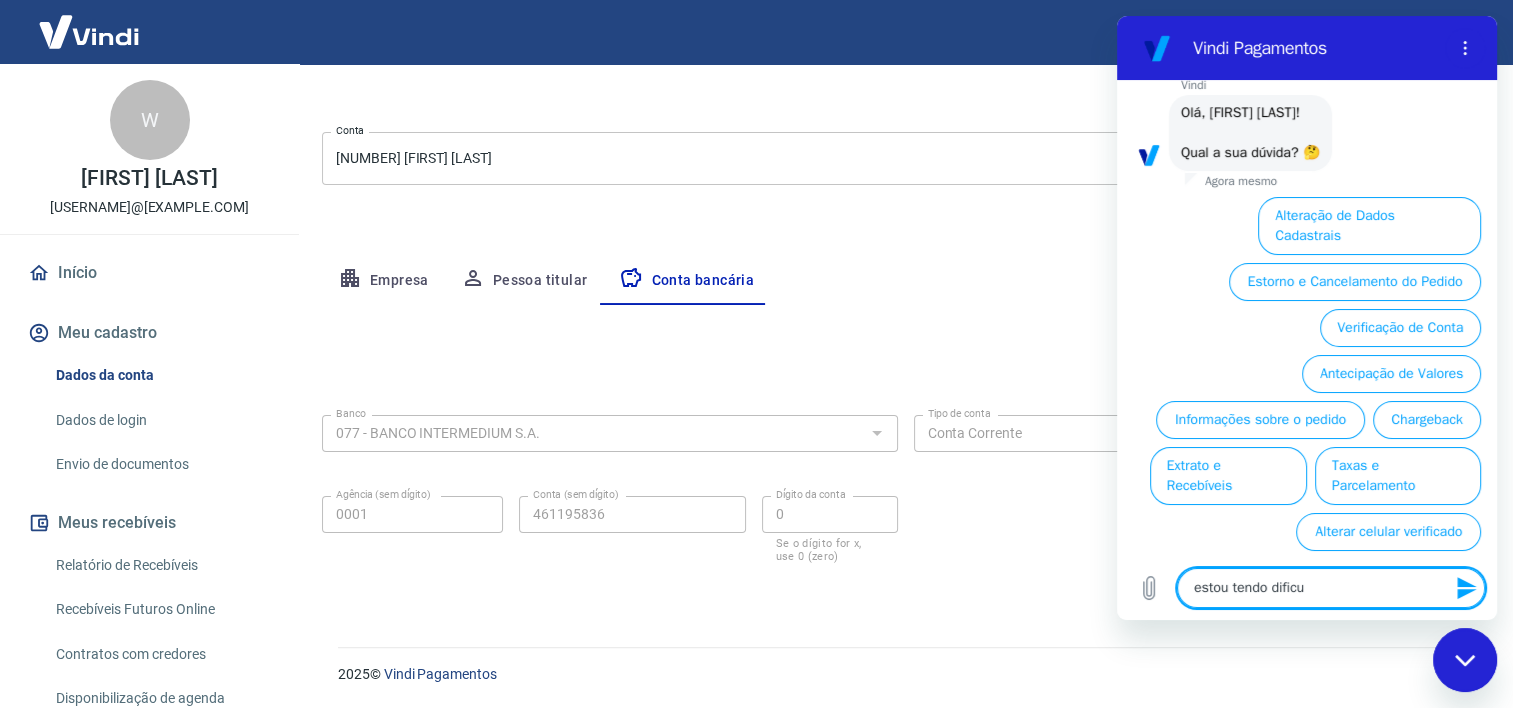 scroll, scrollTop: 93, scrollLeft: 0, axis: vertical 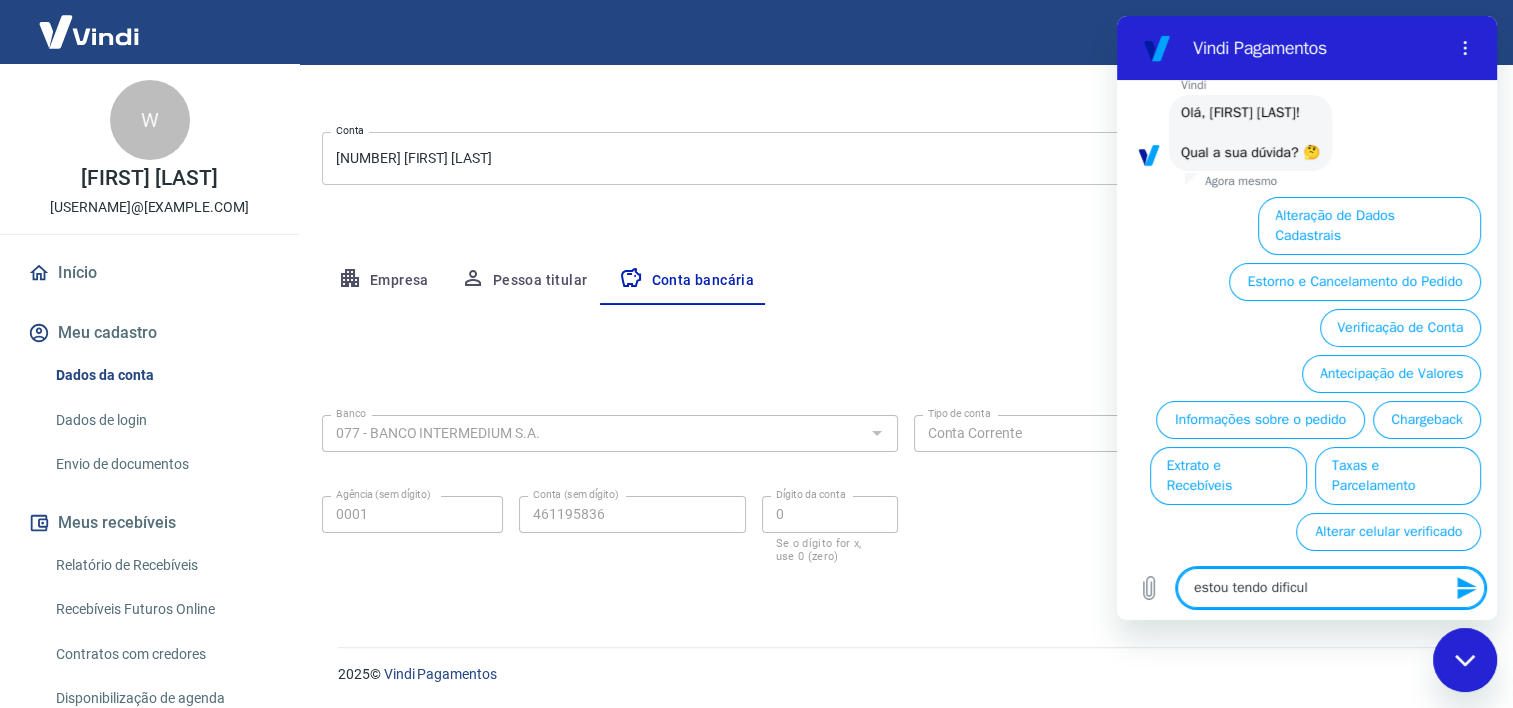 type on "estou tendo dificuld" 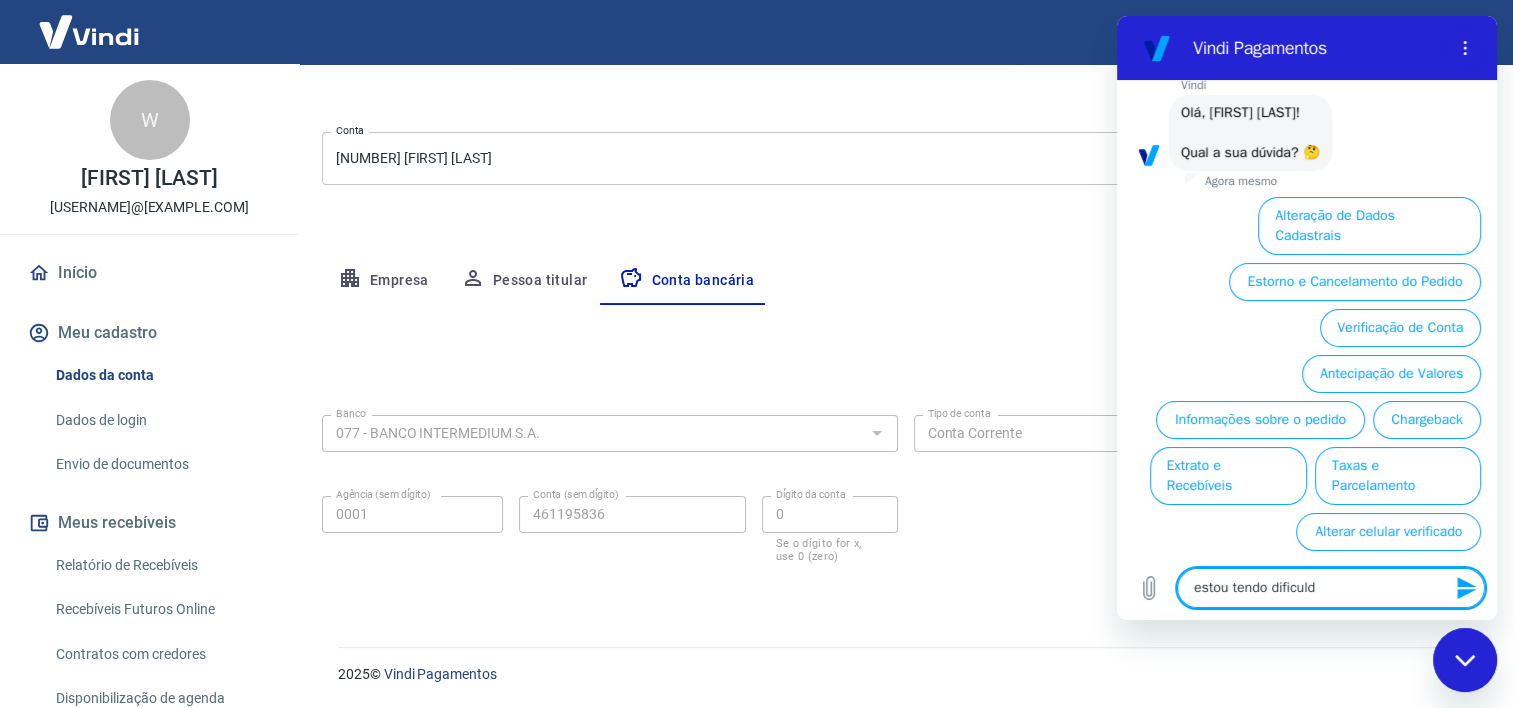 type on "estou tendo dificulda" 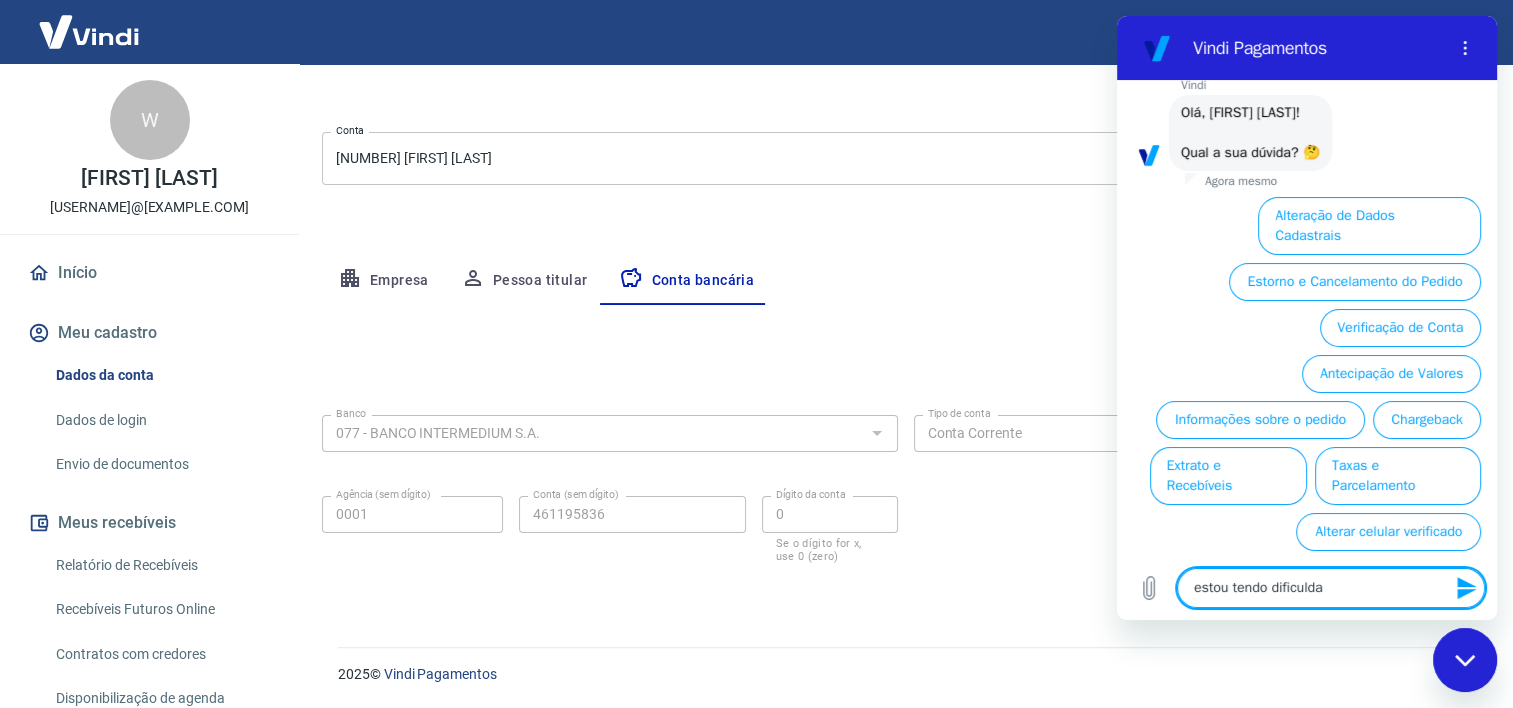 type on "estou tendo dificuldad" 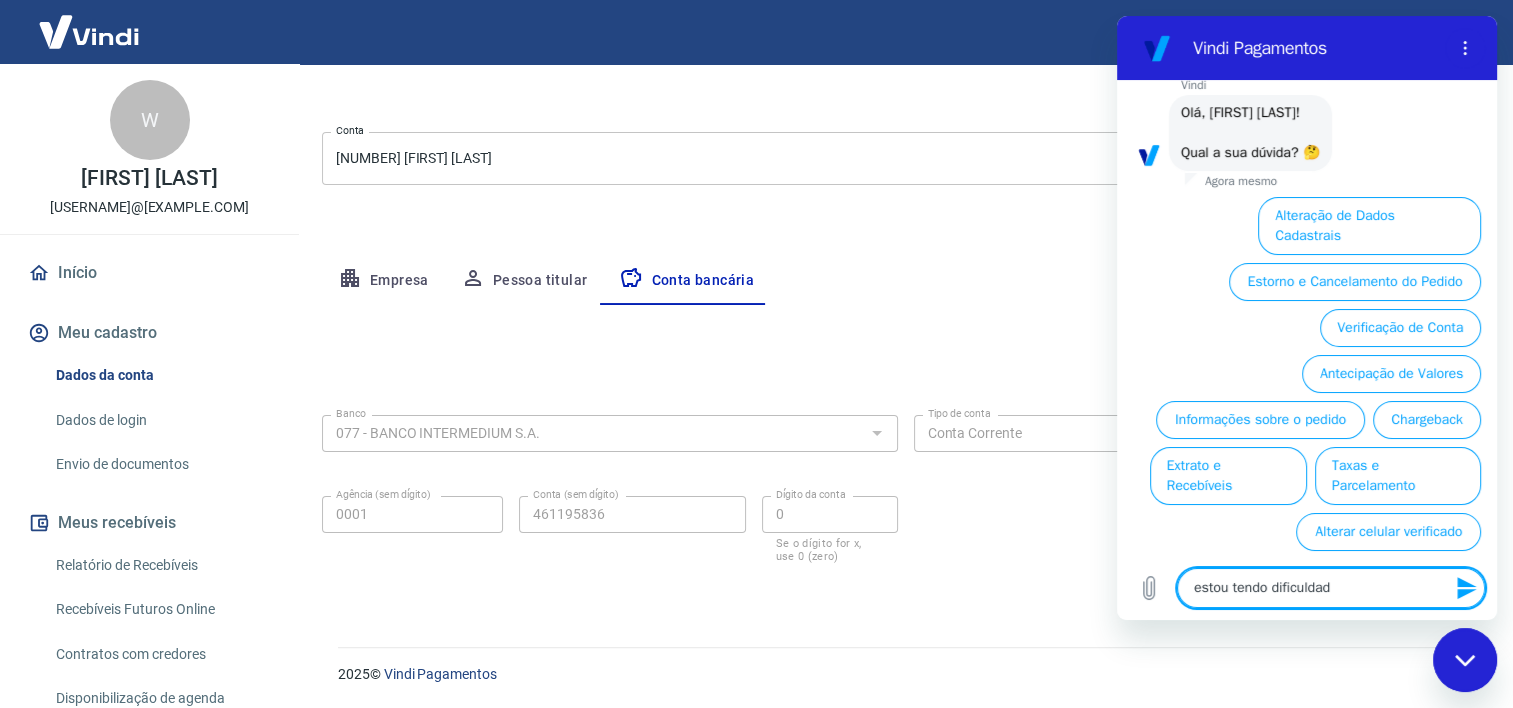 type on "estou tendo dificuldade" 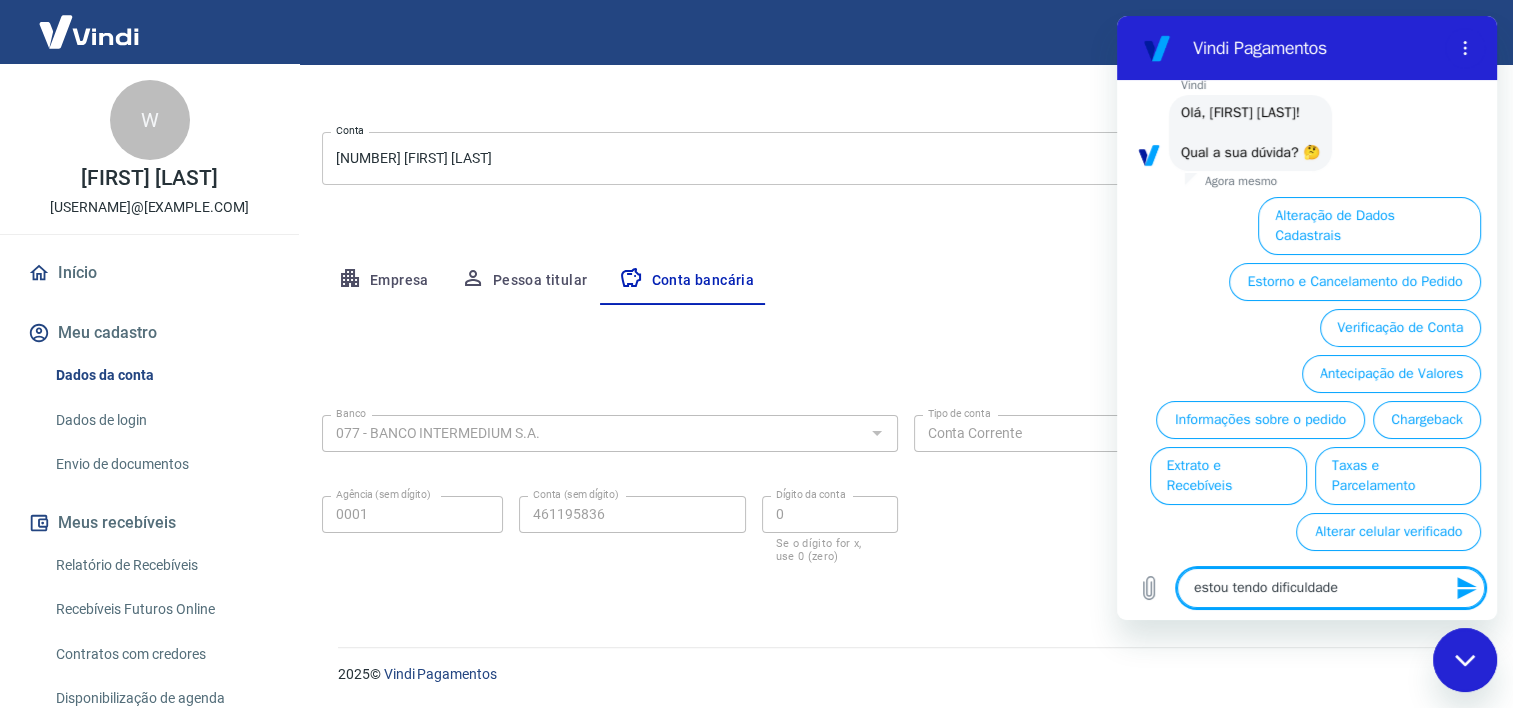 type on "estou tendo dificuldades" 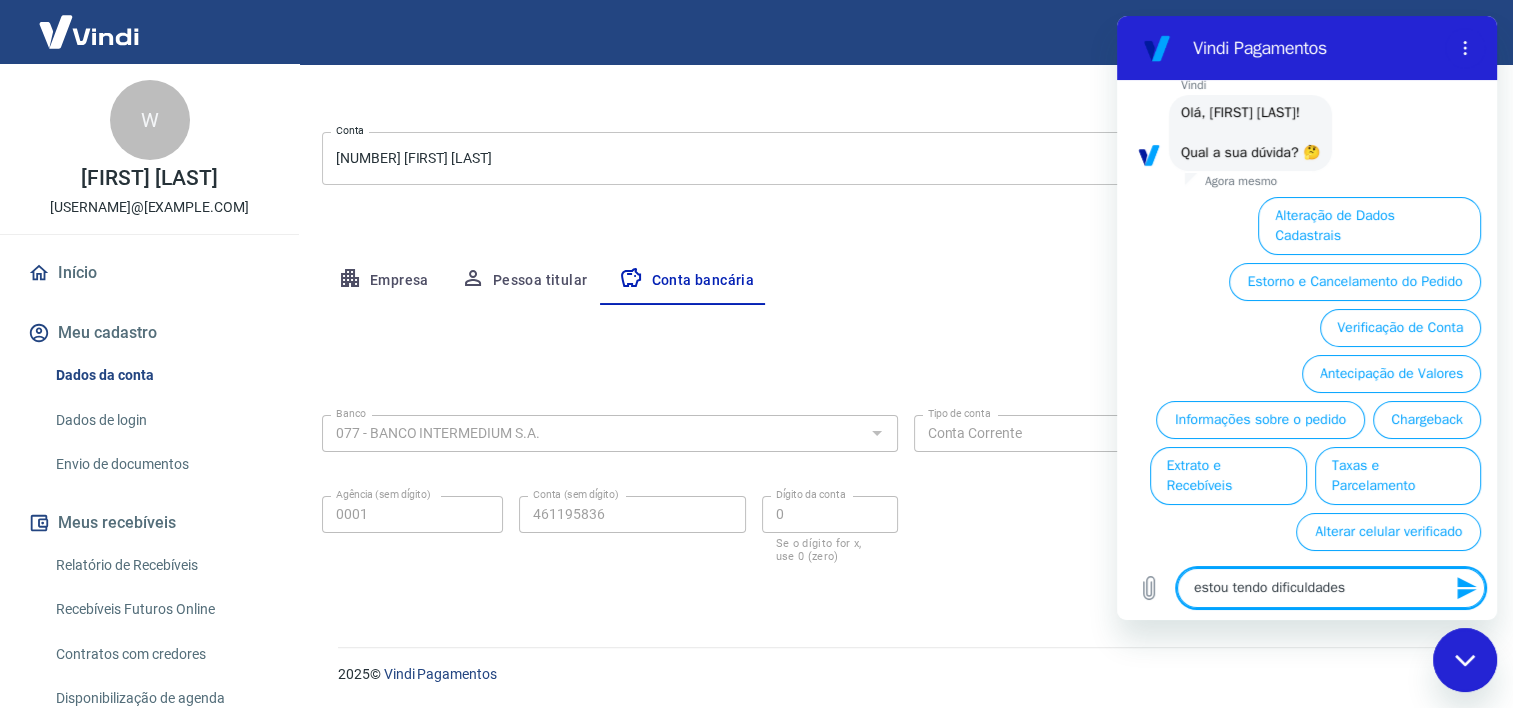 type on "estou tendo dificuldade" 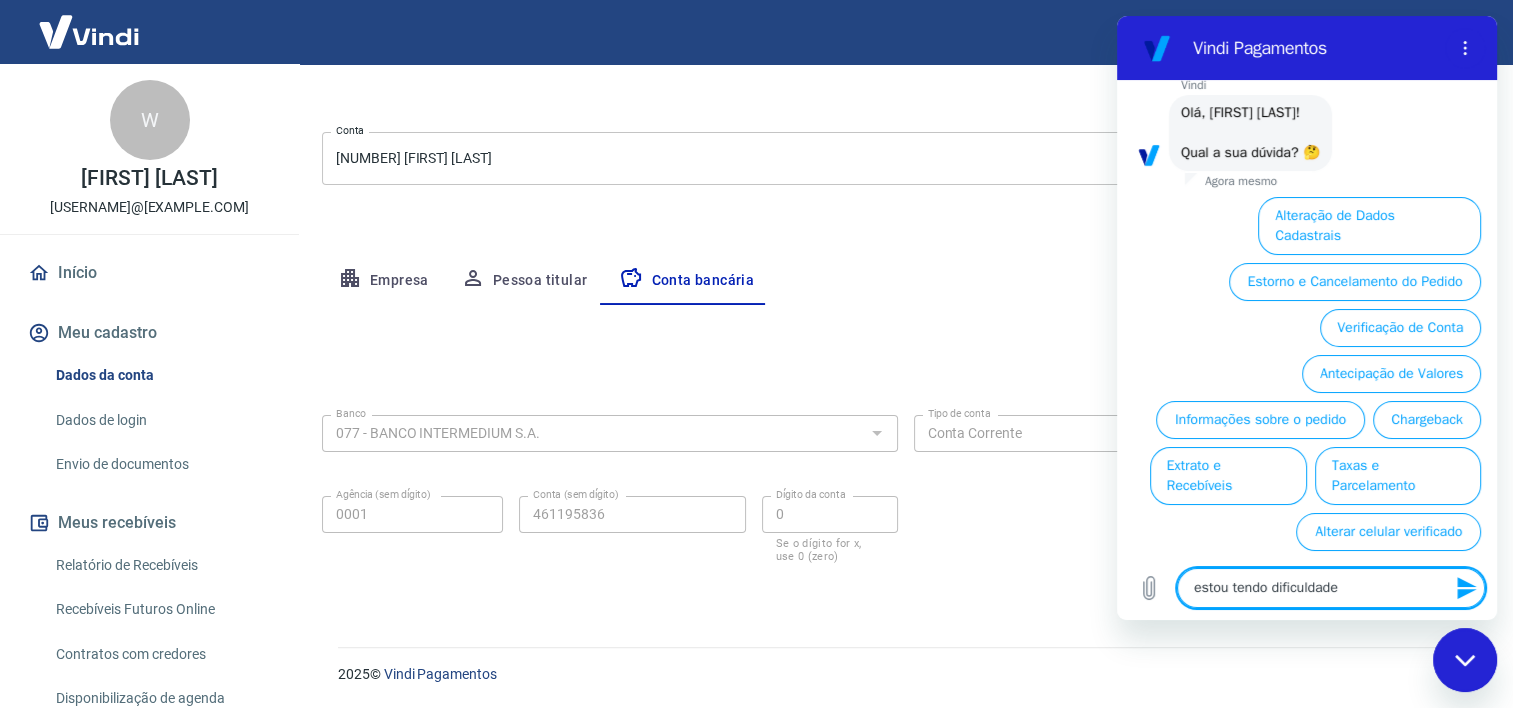 type 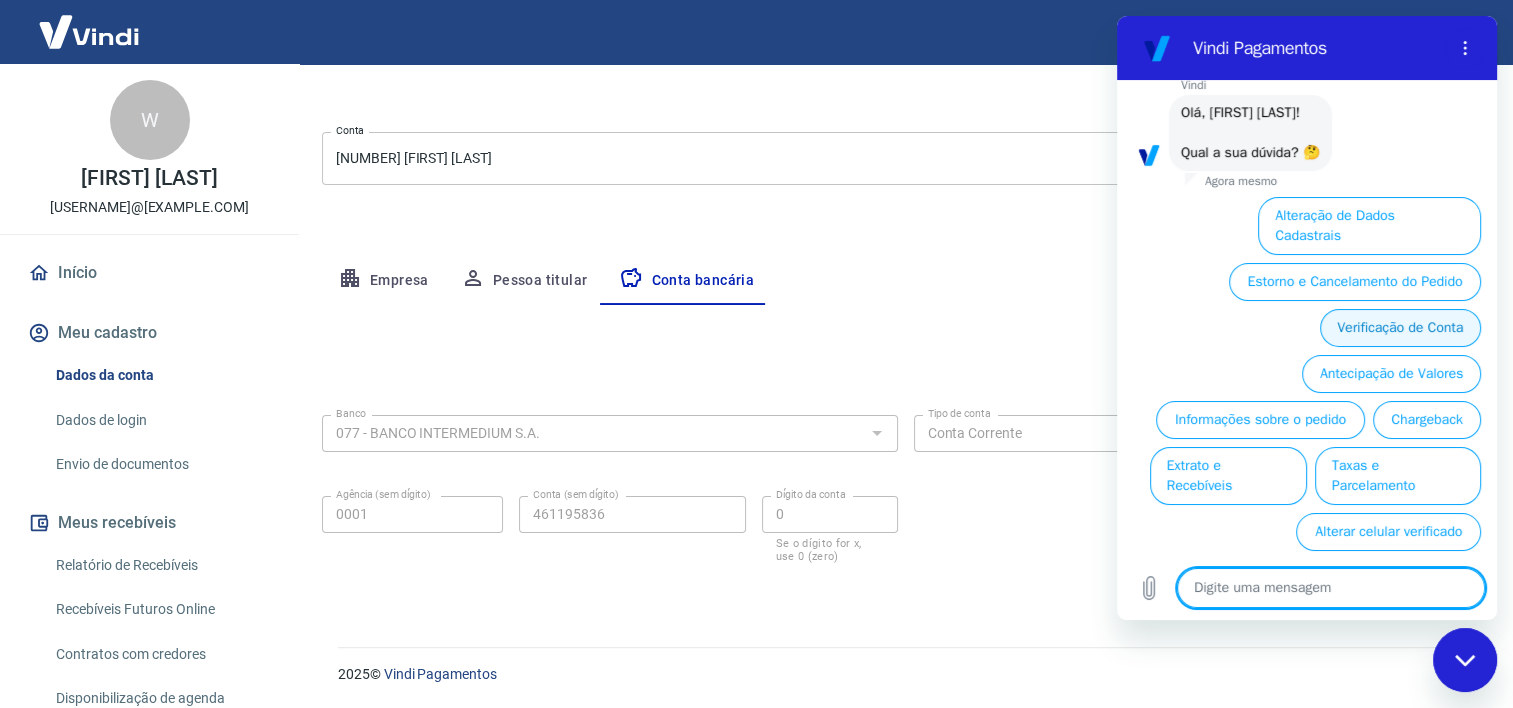 click on "Verificação de Conta" at bounding box center (1400, 328) 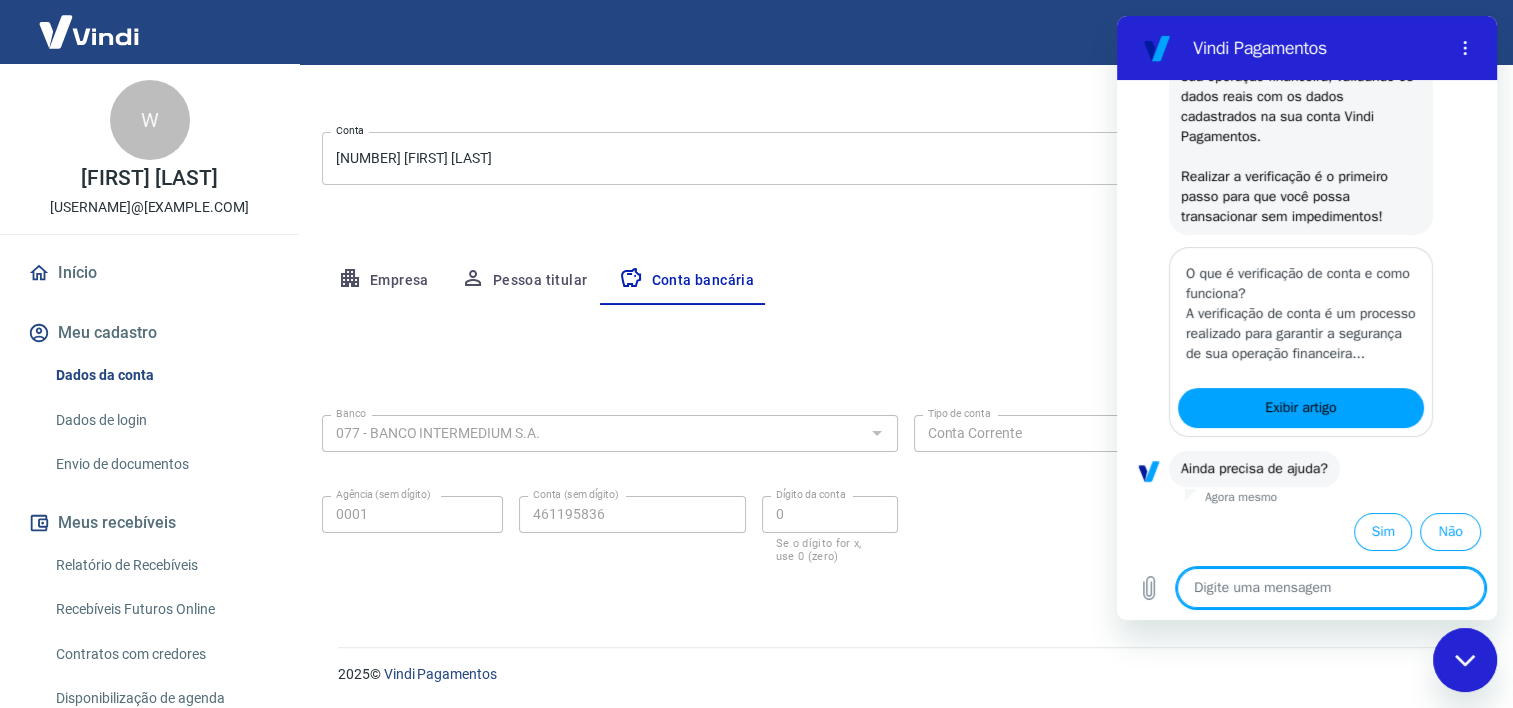 scroll, scrollTop: 340, scrollLeft: 0, axis: vertical 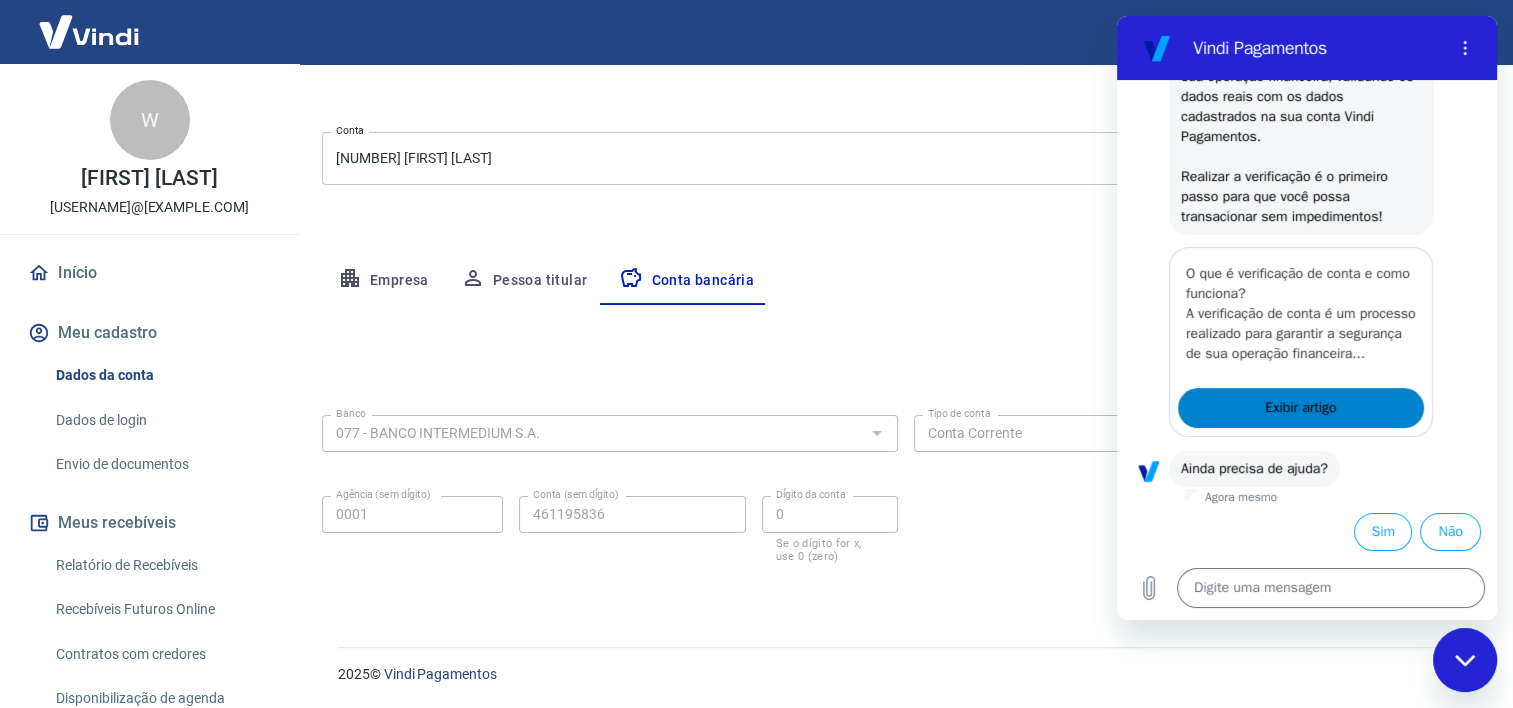 click on "Exibir artigo" at bounding box center [1300, 408] 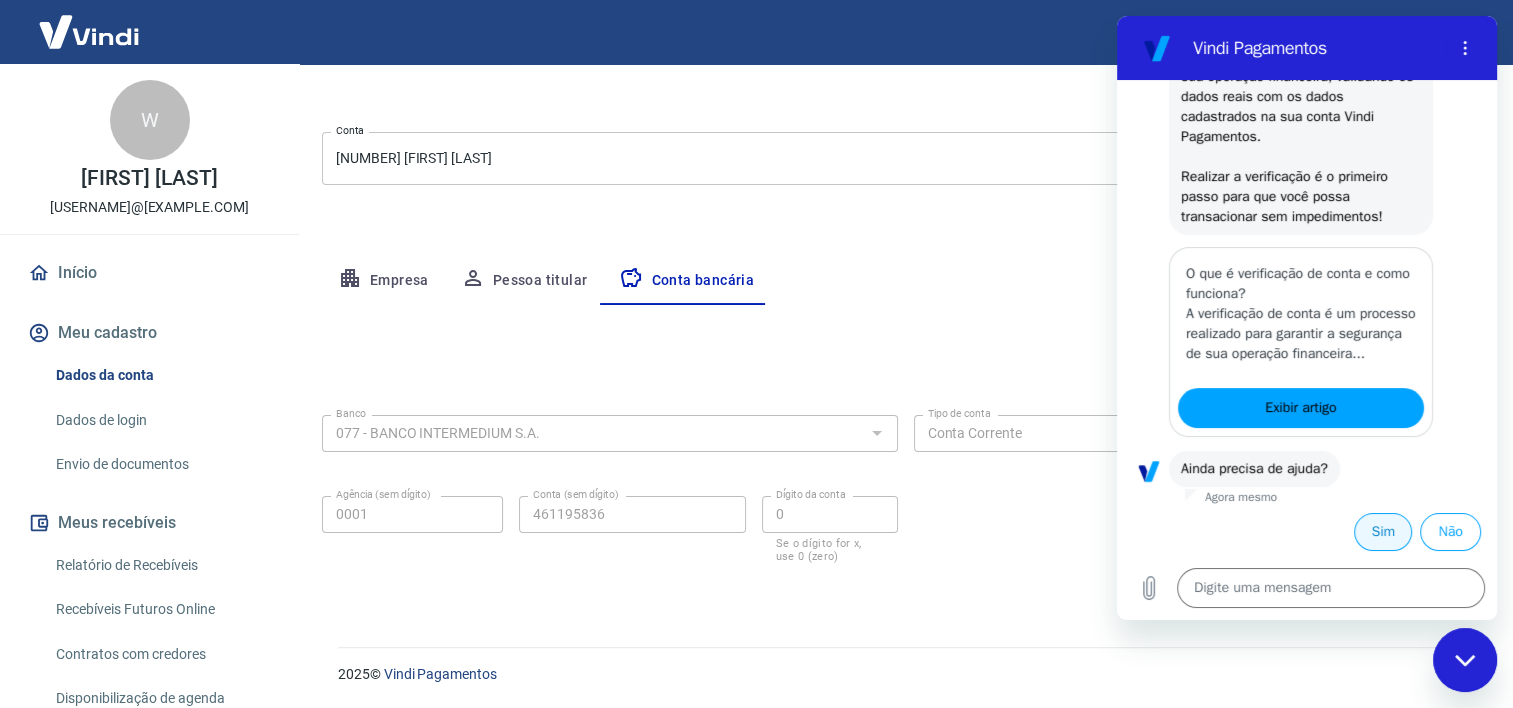 click on "Sim" at bounding box center (1383, 532) 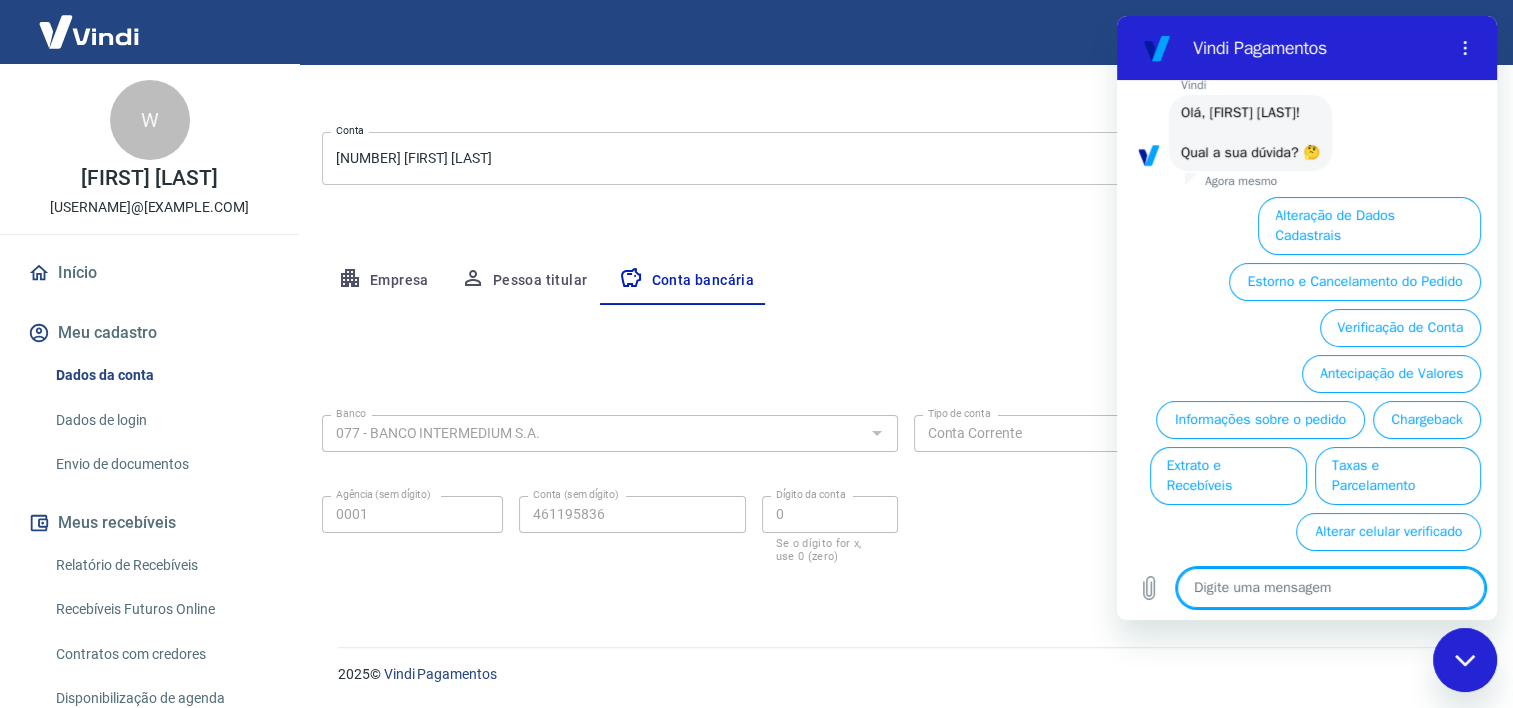 scroll, scrollTop: 813, scrollLeft: 0, axis: vertical 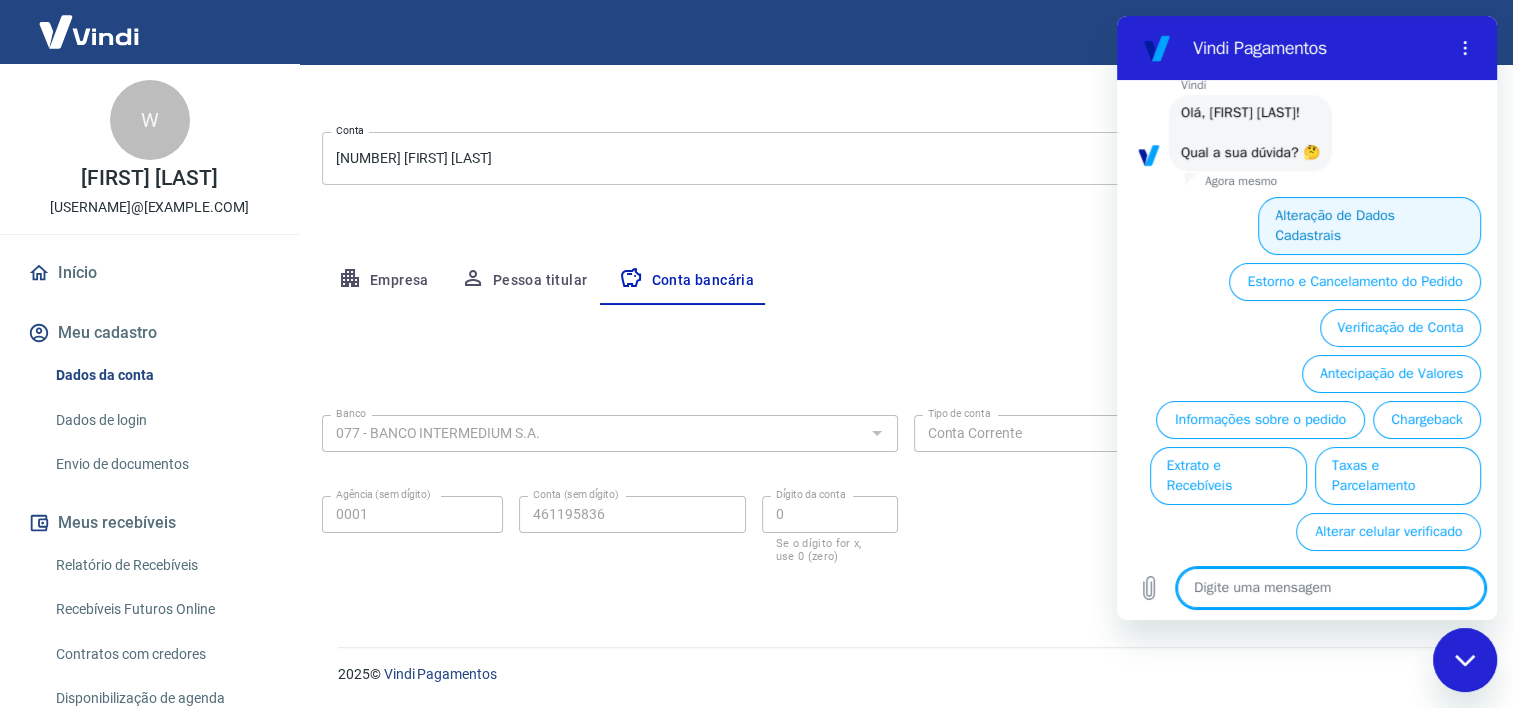click on "Alteração de Dados Cadastrais" at bounding box center (1369, 226) 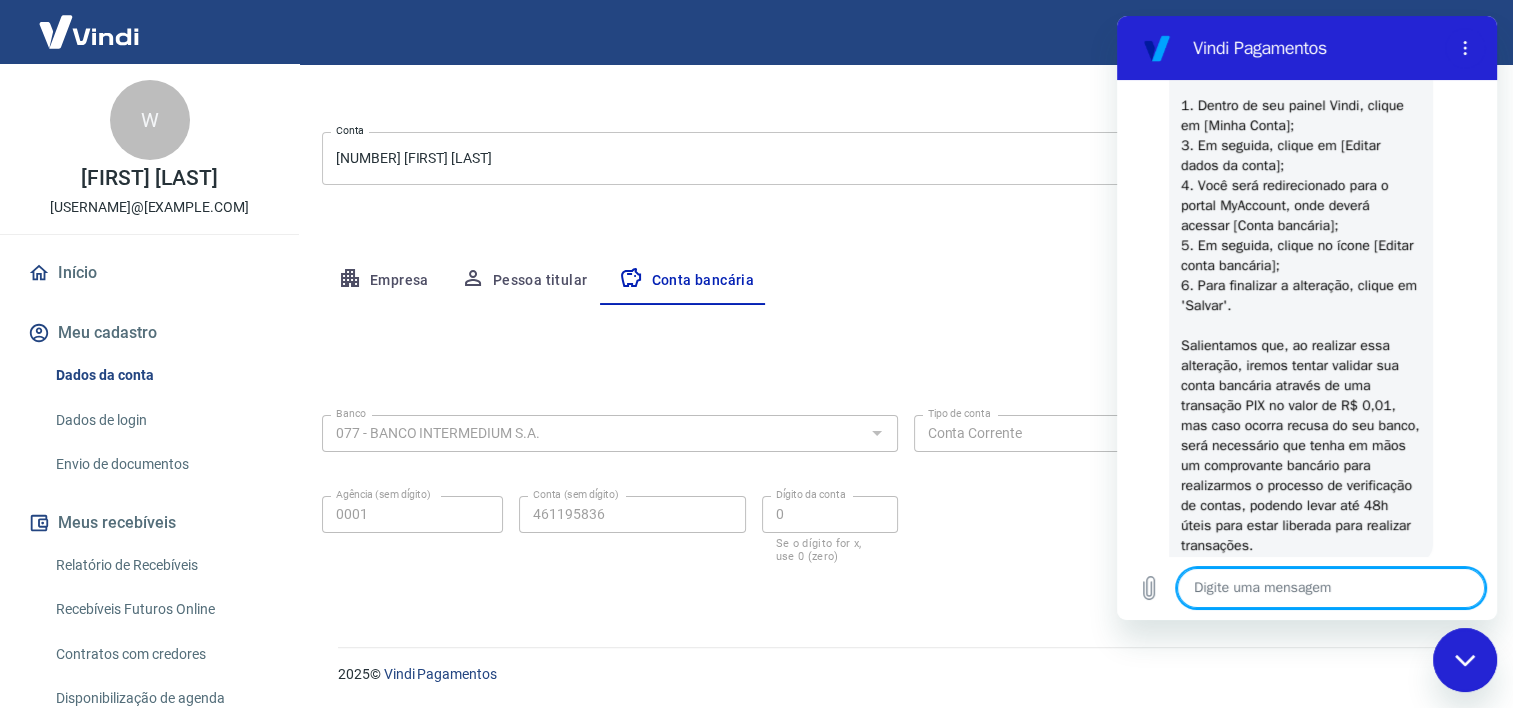 scroll, scrollTop: 1186, scrollLeft: 0, axis: vertical 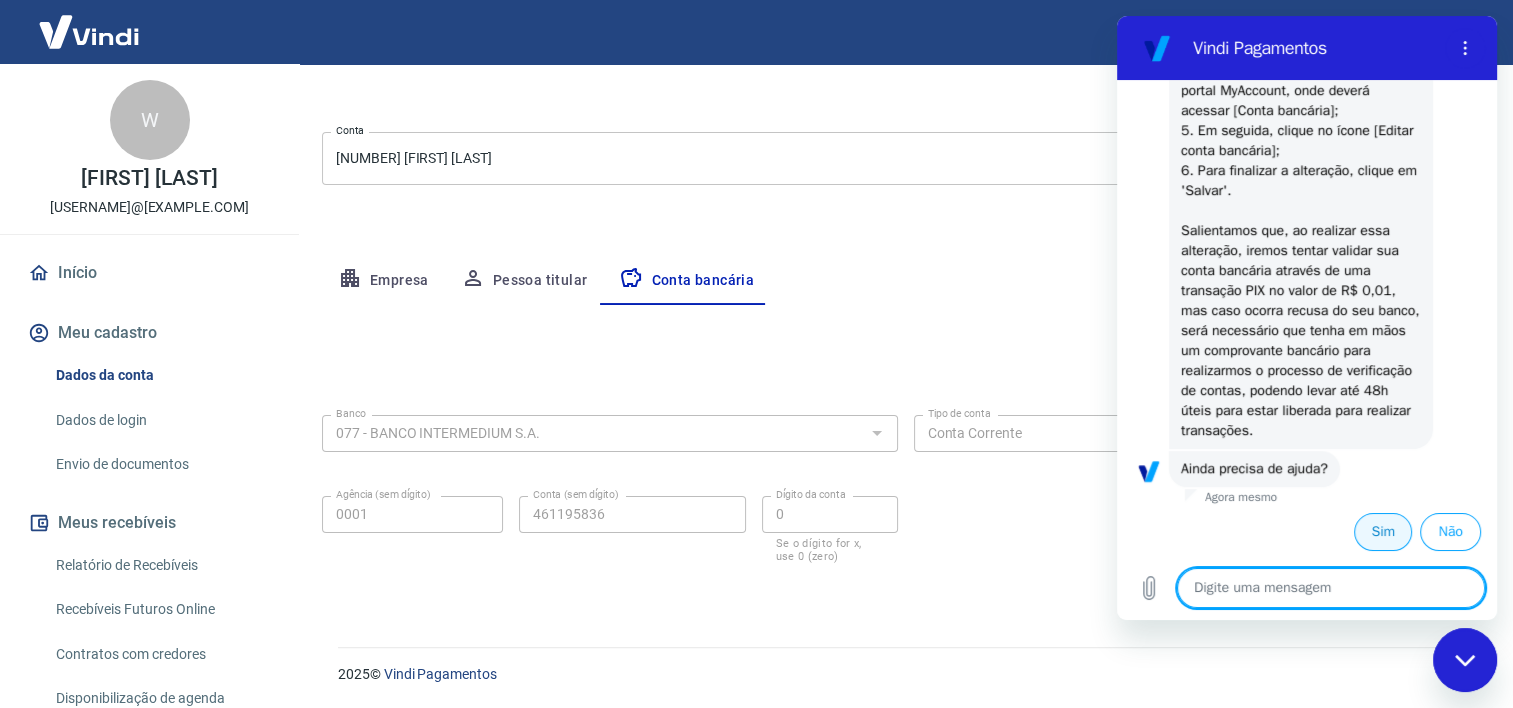 click on "Sim" at bounding box center [1383, 532] 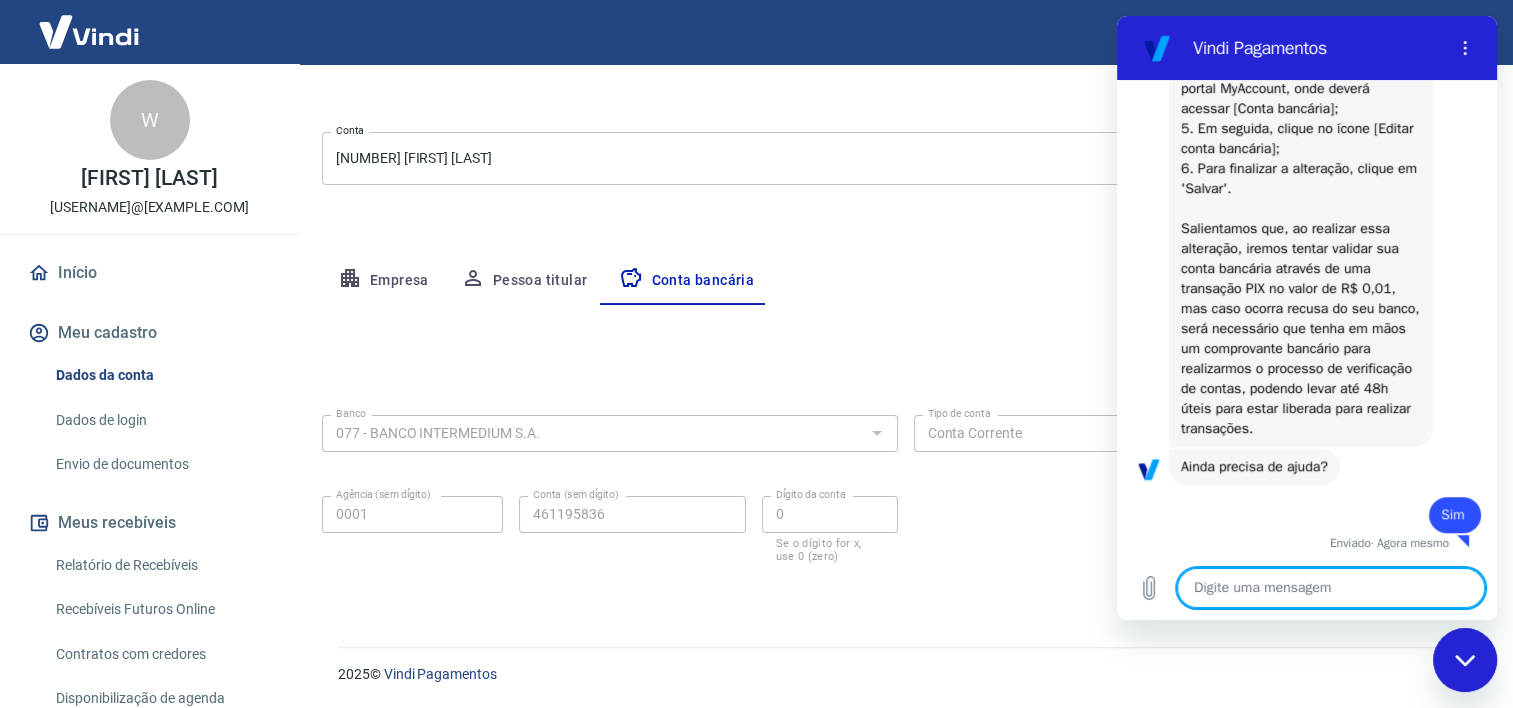 type on "x" 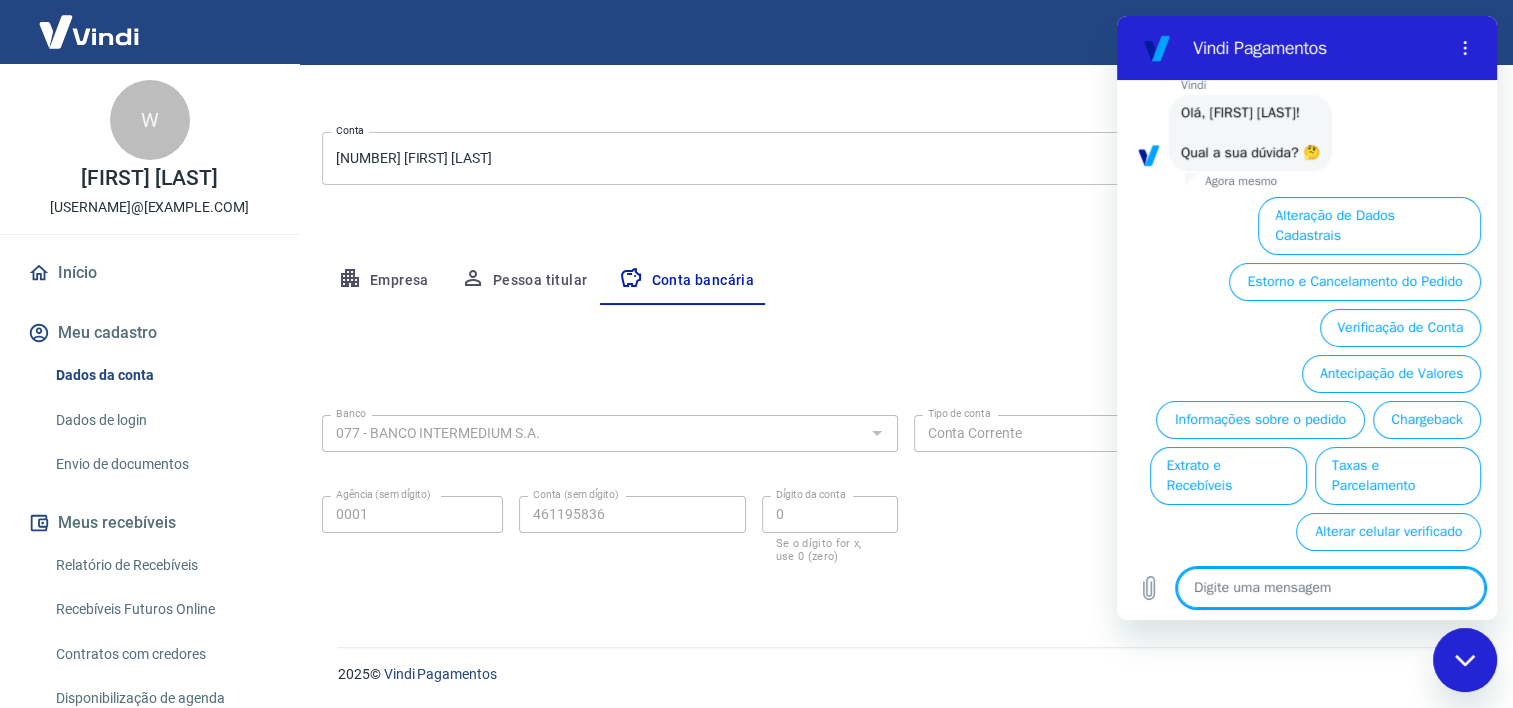 scroll, scrollTop: 1659, scrollLeft: 0, axis: vertical 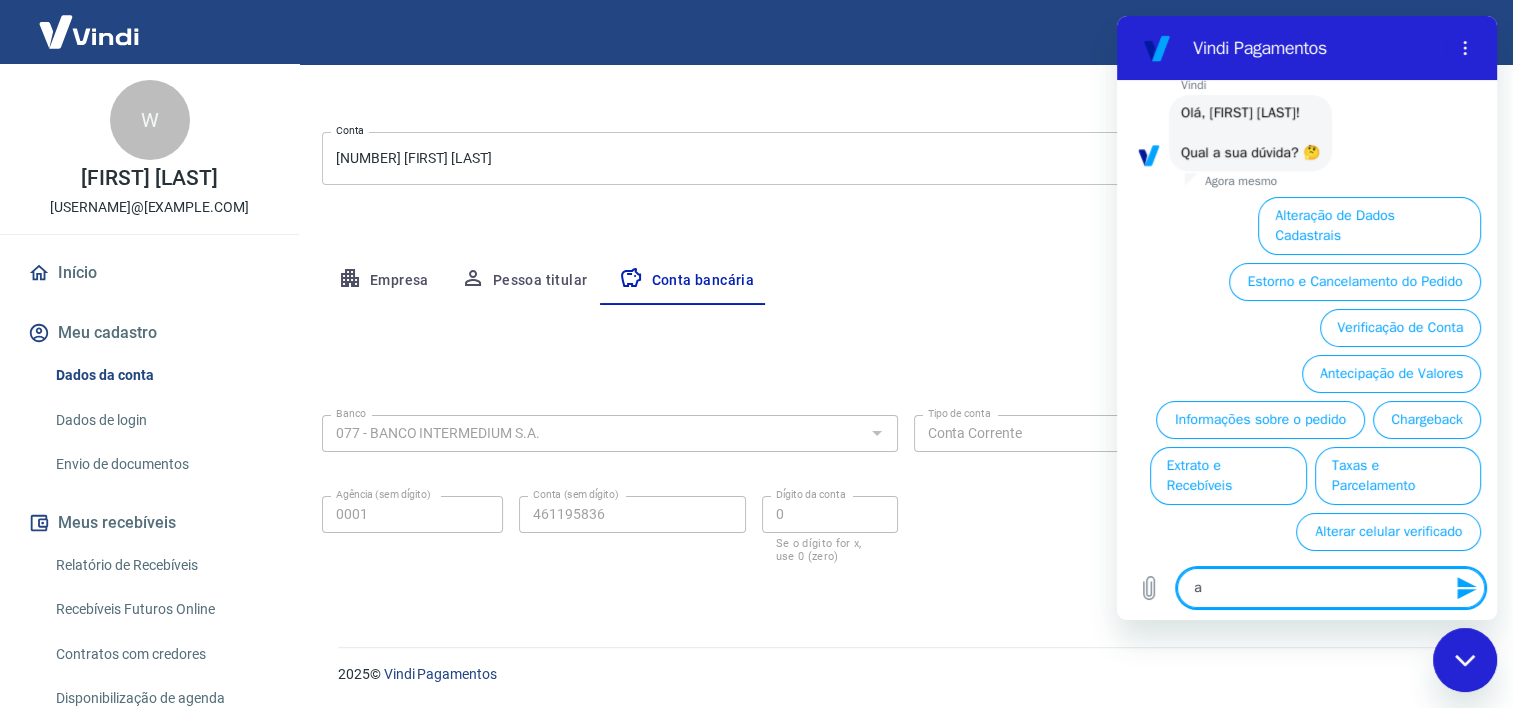 type on "at" 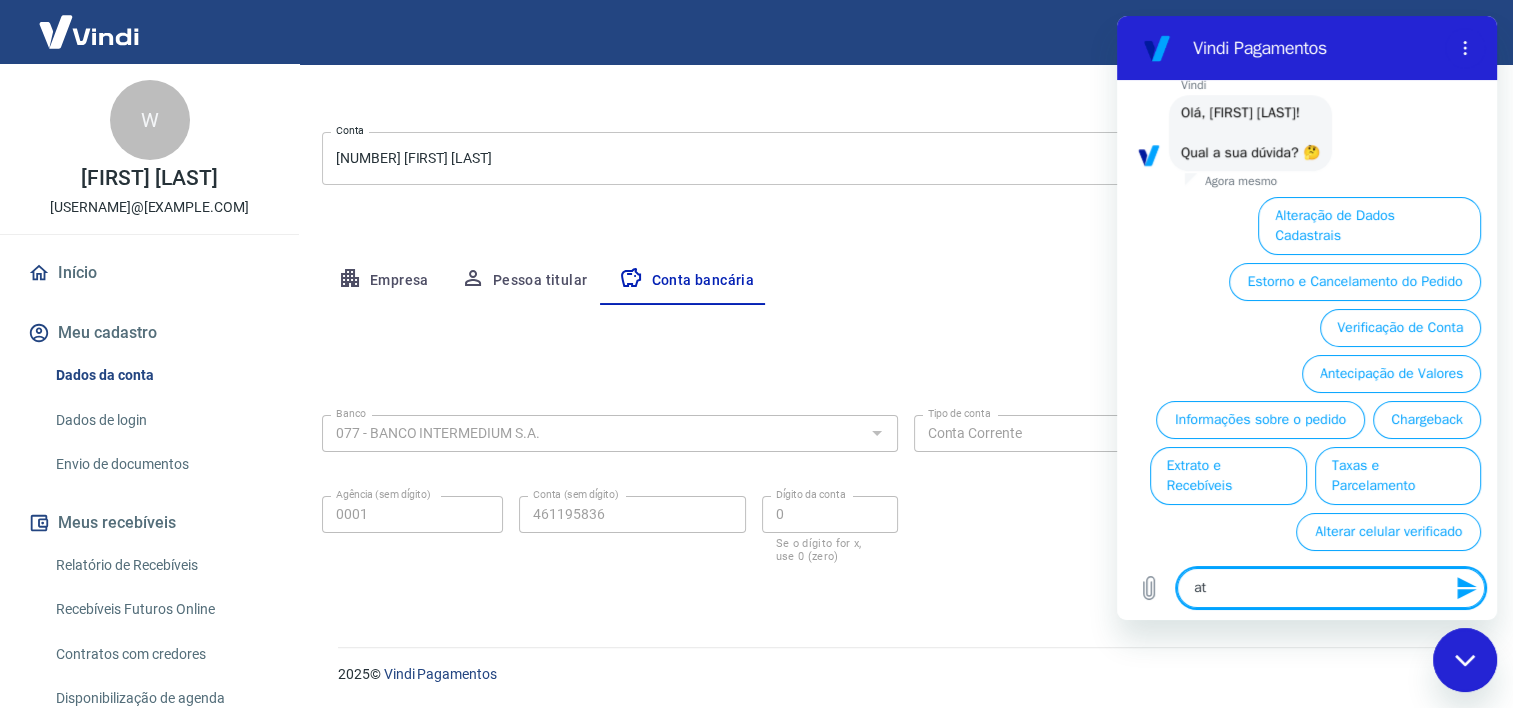 type on "ate" 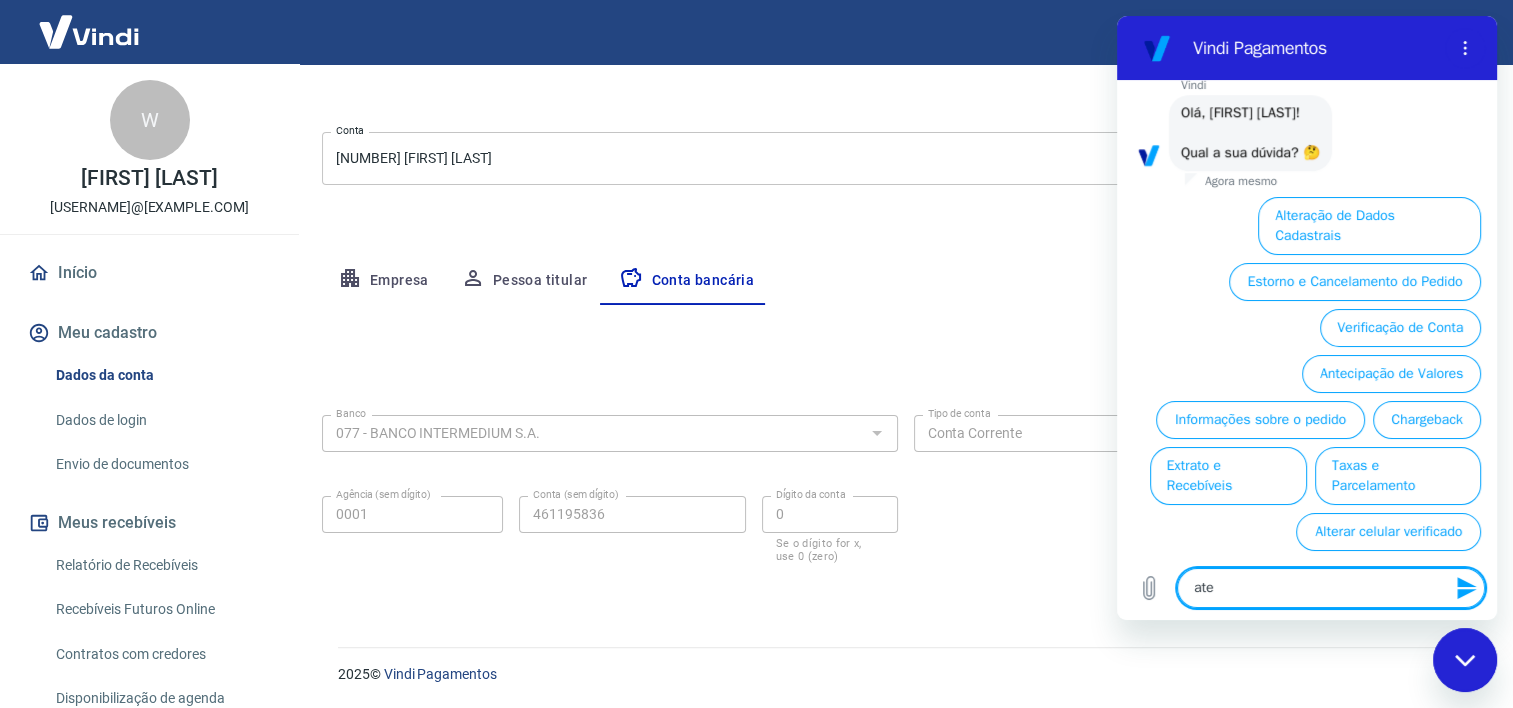 type on "aten" 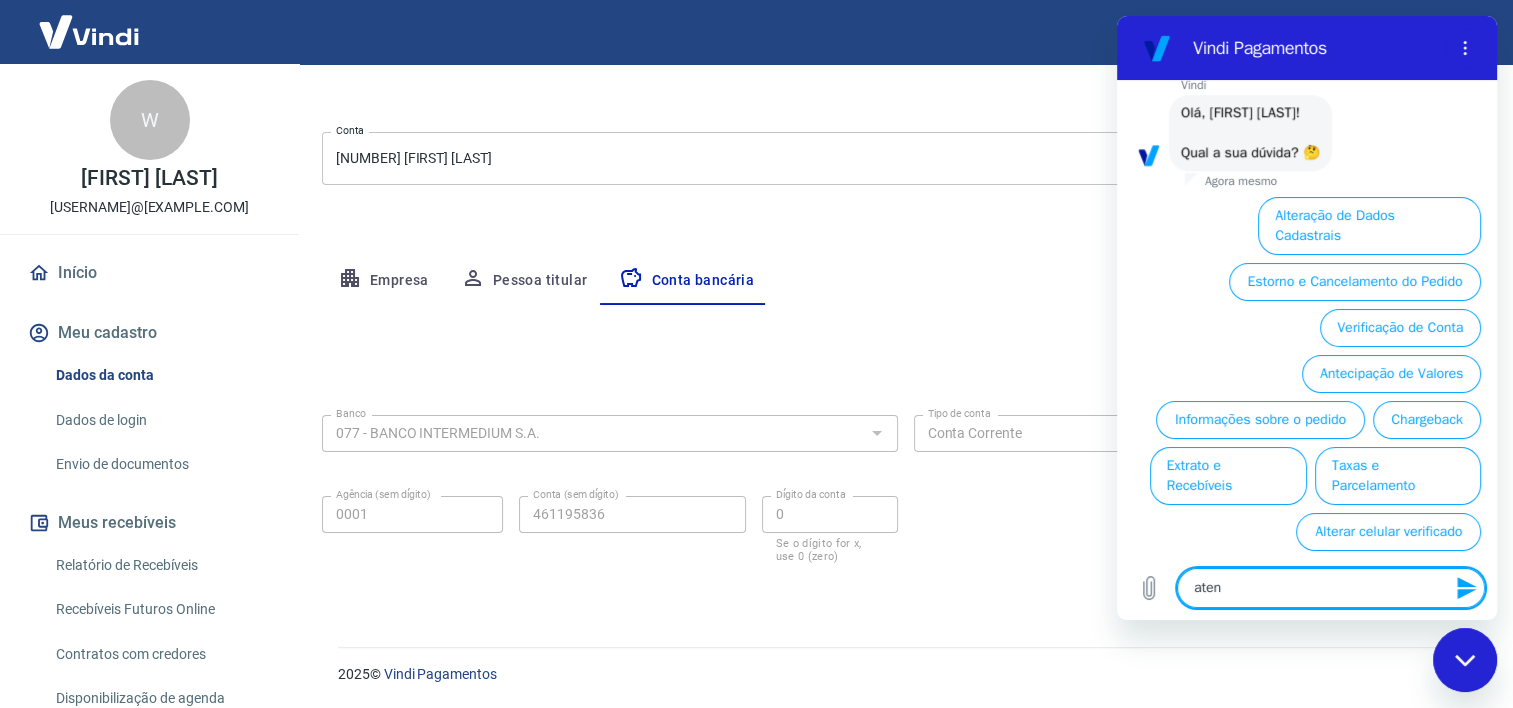 type on "atend" 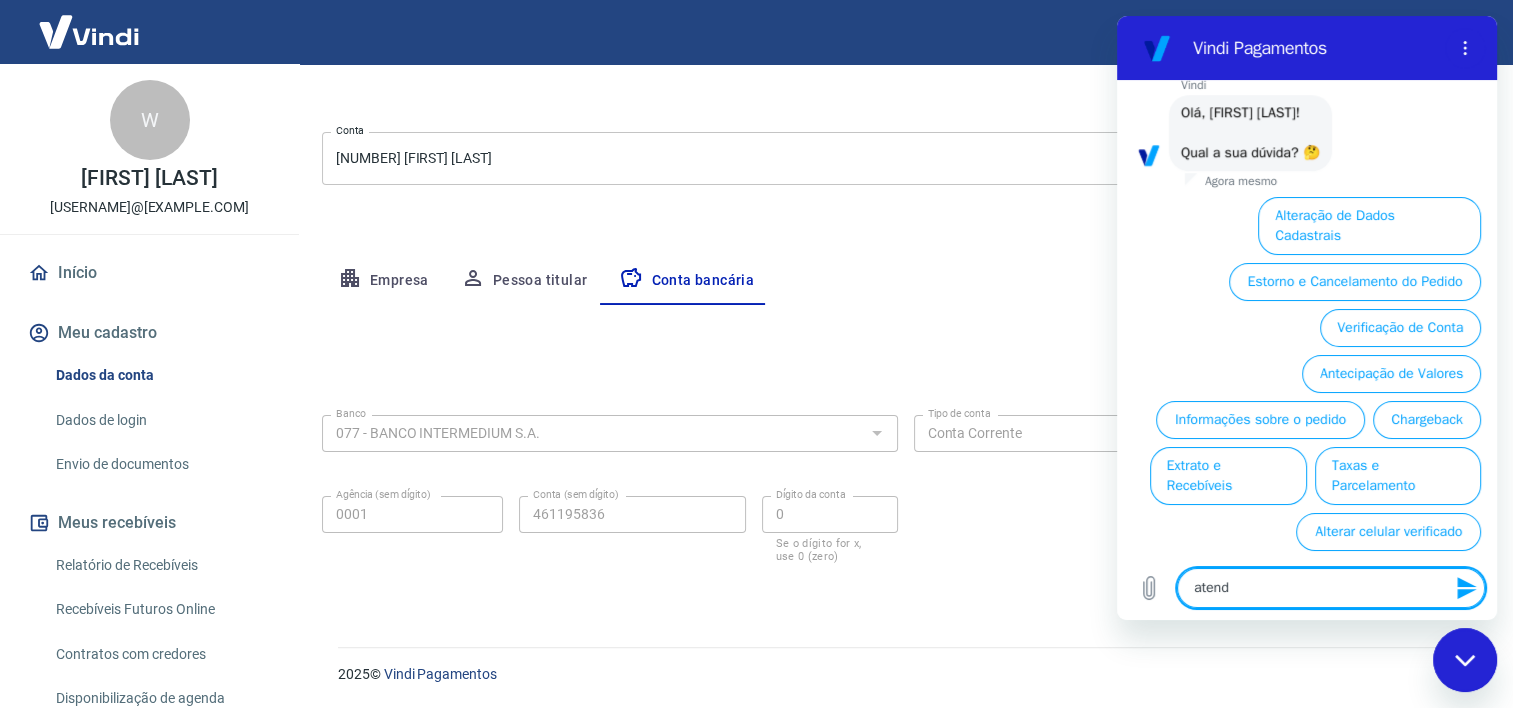 type on "x" 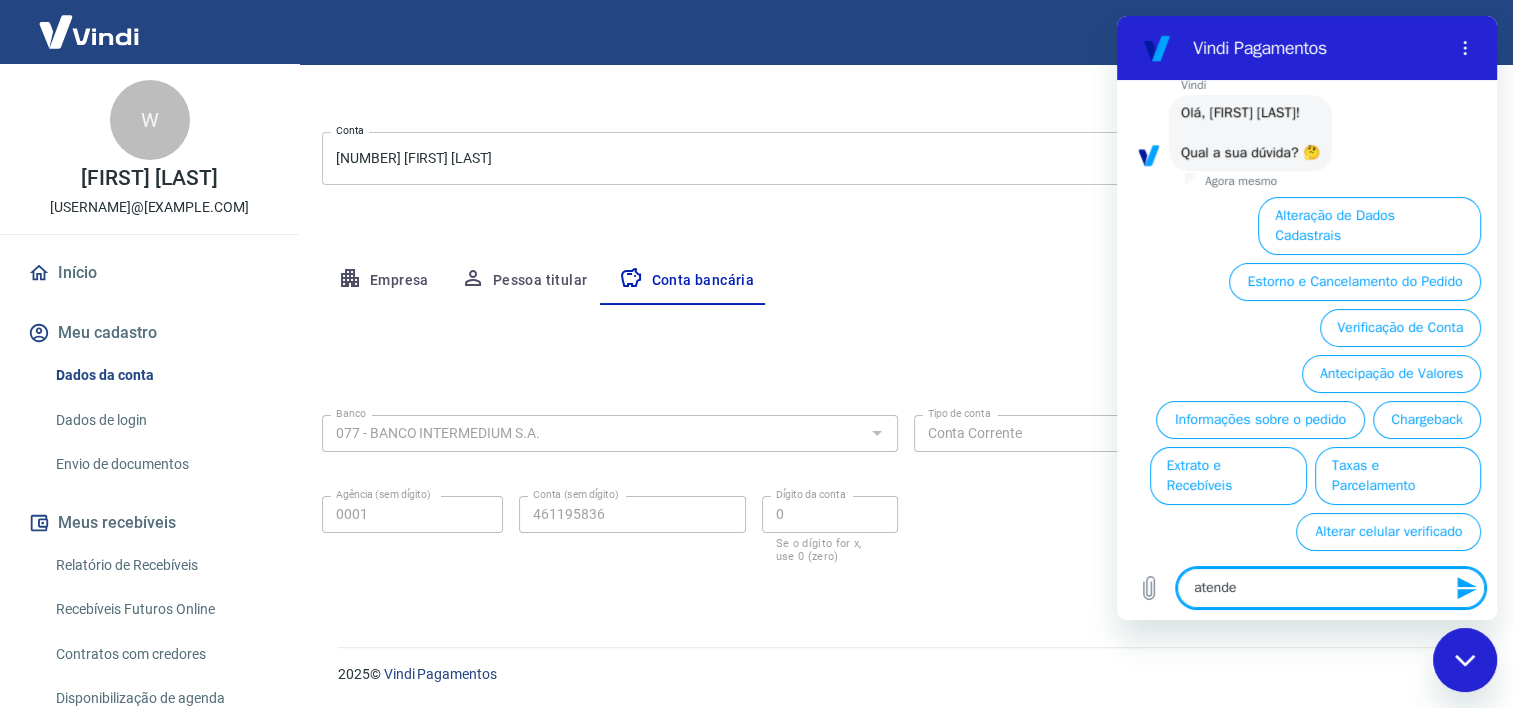 type on "atenden" 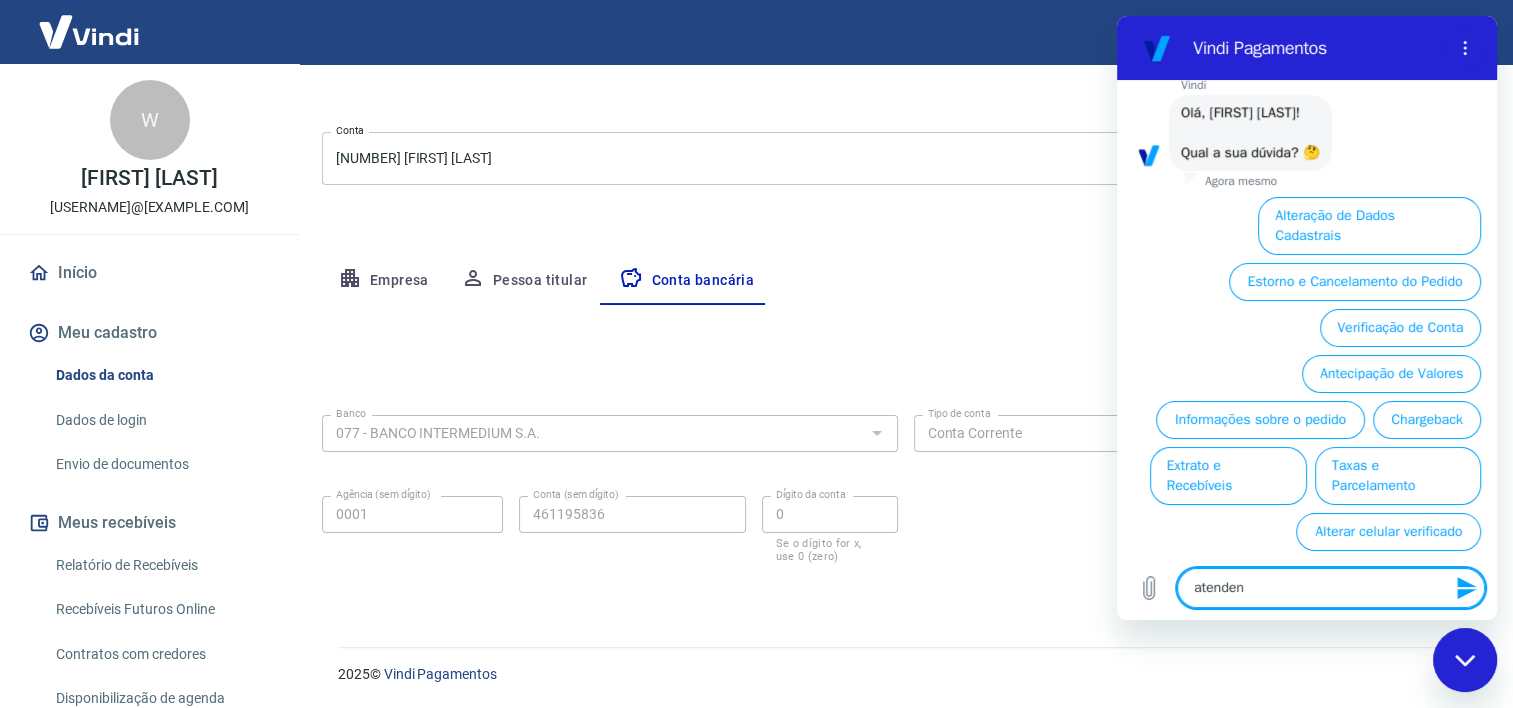 type on "atendent" 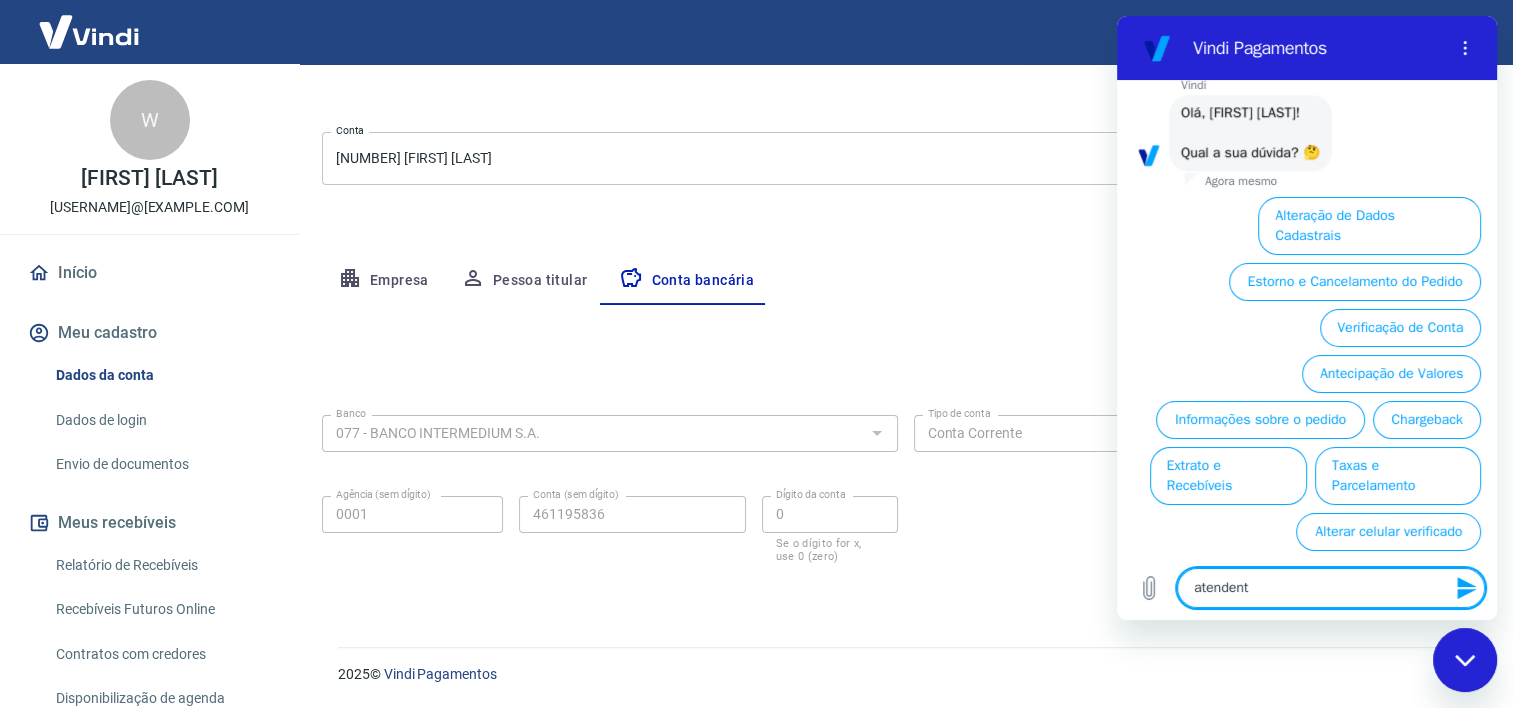 type on "atendente" 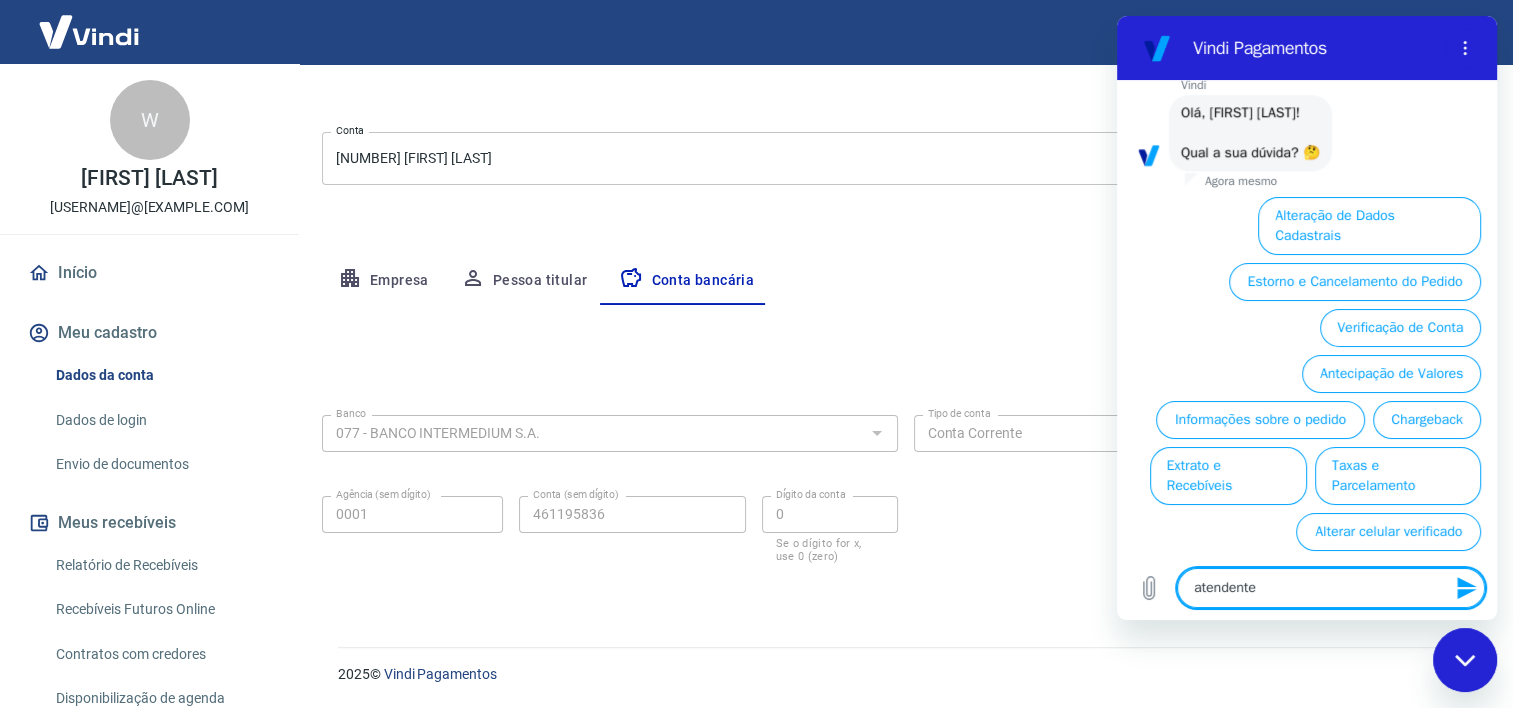type 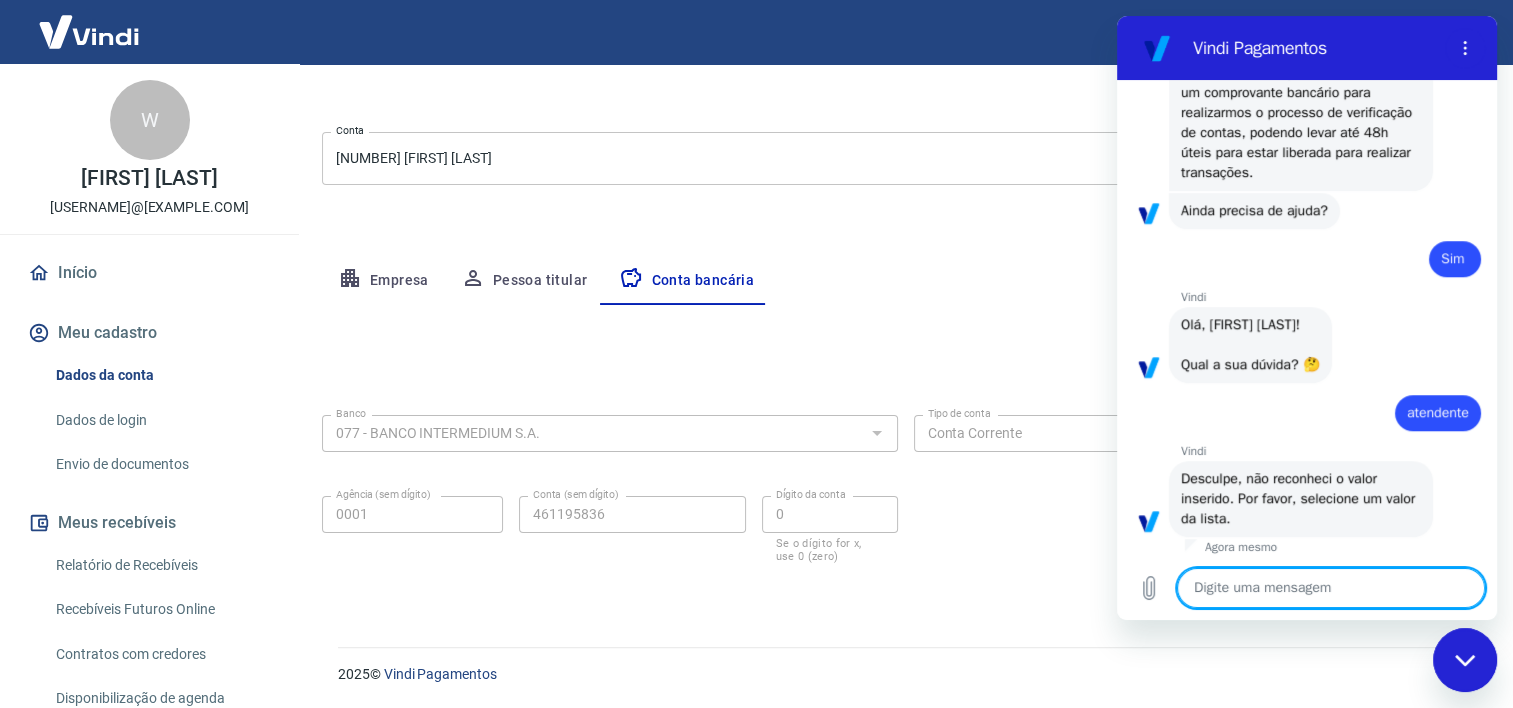 scroll, scrollTop: 1448, scrollLeft: 0, axis: vertical 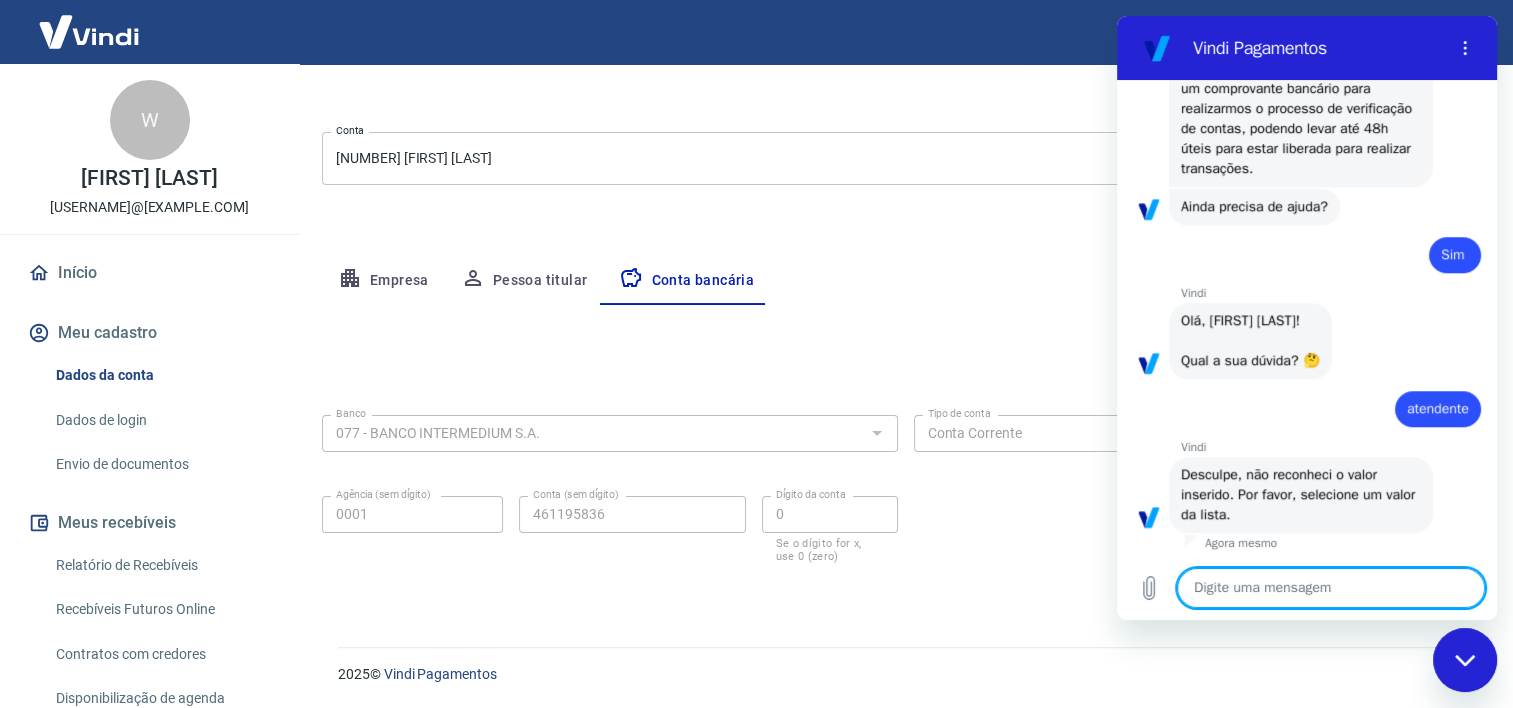 click at bounding box center (1331, 588) 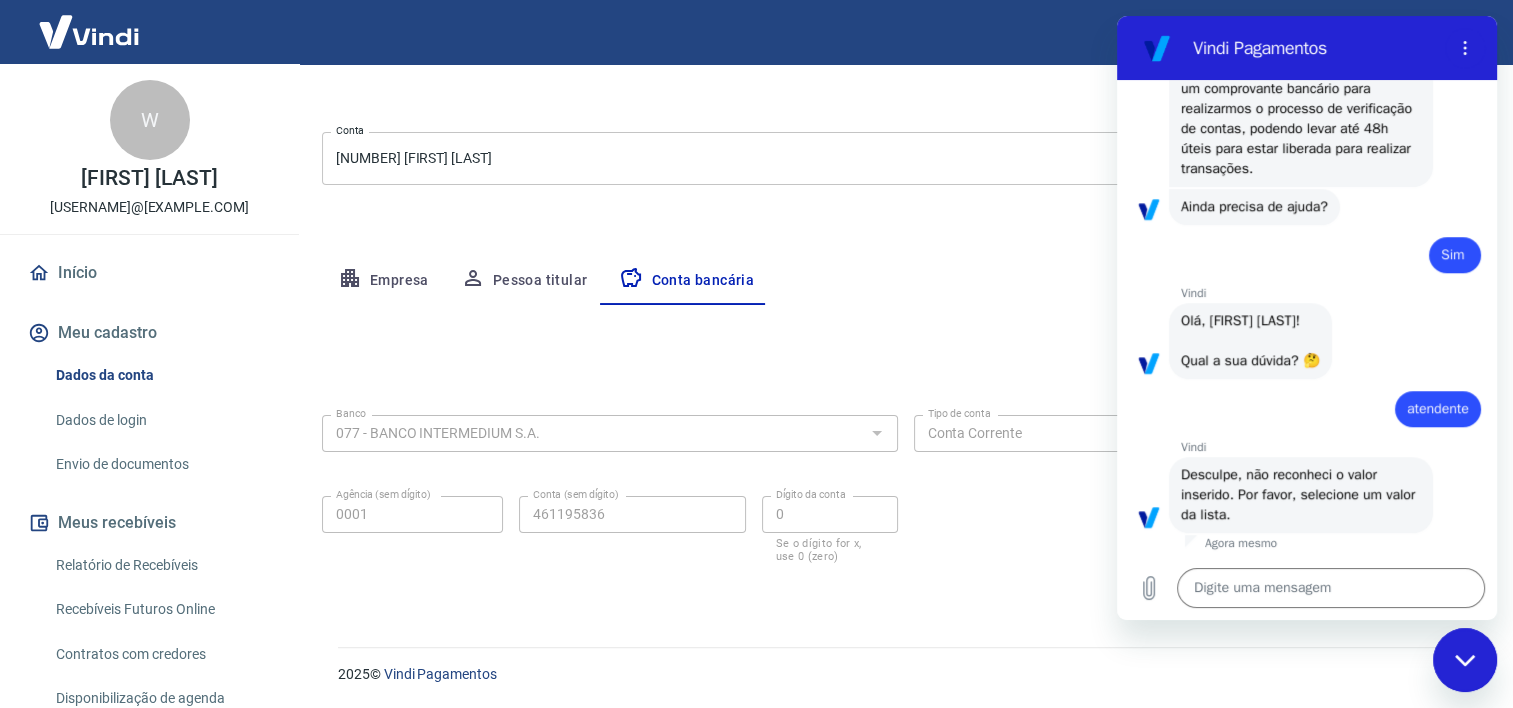 click on "Editar conta bancária Banco 077 - BANCO INTERMEDIUM S.A. Banco Tipo de conta Conta Corrente Conta Poupança Tipo de conta Agência (sem dígito) 0001 Agência (sem dígito) Conta (sem dígito) 461195836 Conta (sem dígito) Dígito da conta 0 Dígito da conta Se o dígito for x, use 0 (zero) Atenção Ao cadastrar uma nova conta bancária, faremos um crédito de valor simbólico na conta bancária informada. Este crédito é apenas para verificação de segurança e será feito automaticamente após a alteração da conta. Salvar Cancelar" at bounding box center (905, 452) 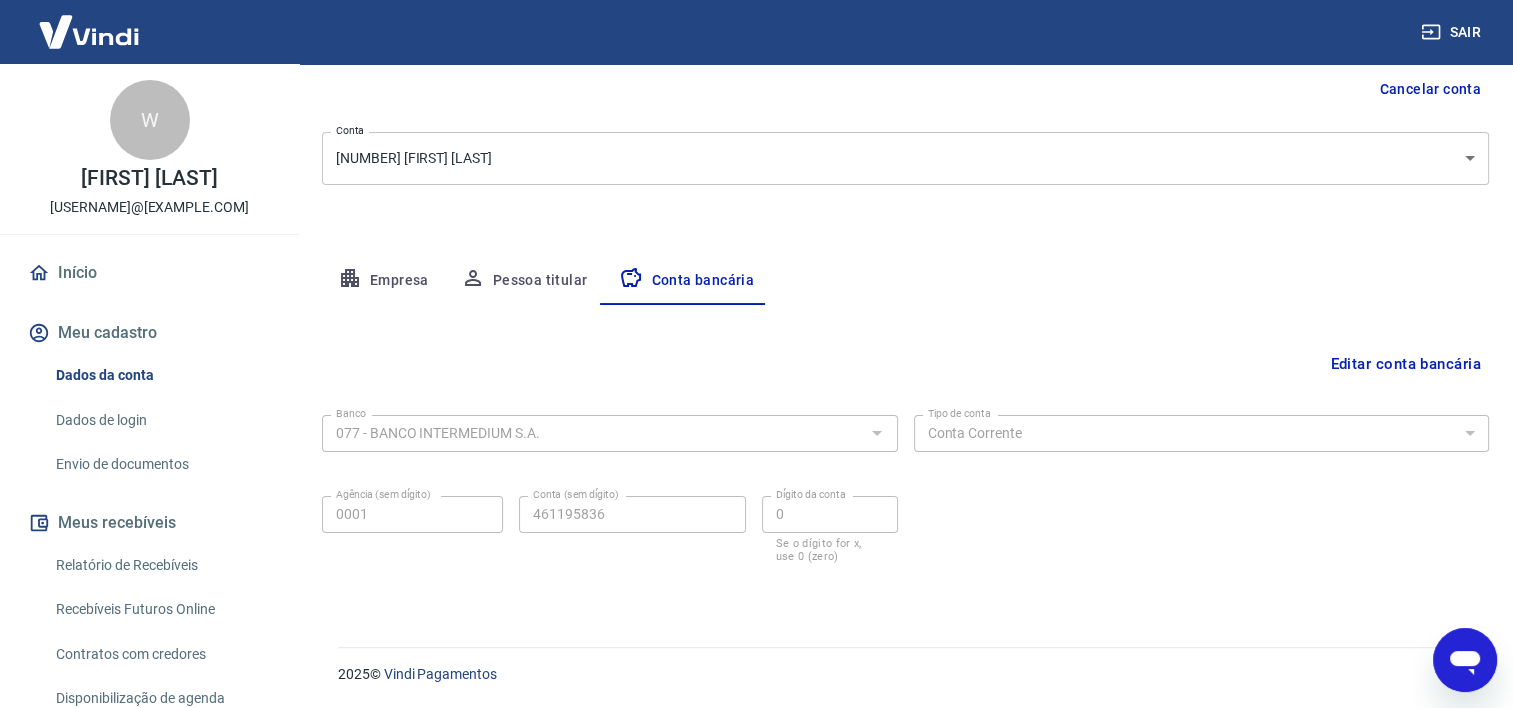 scroll, scrollTop: 1659, scrollLeft: 0, axis: vertical 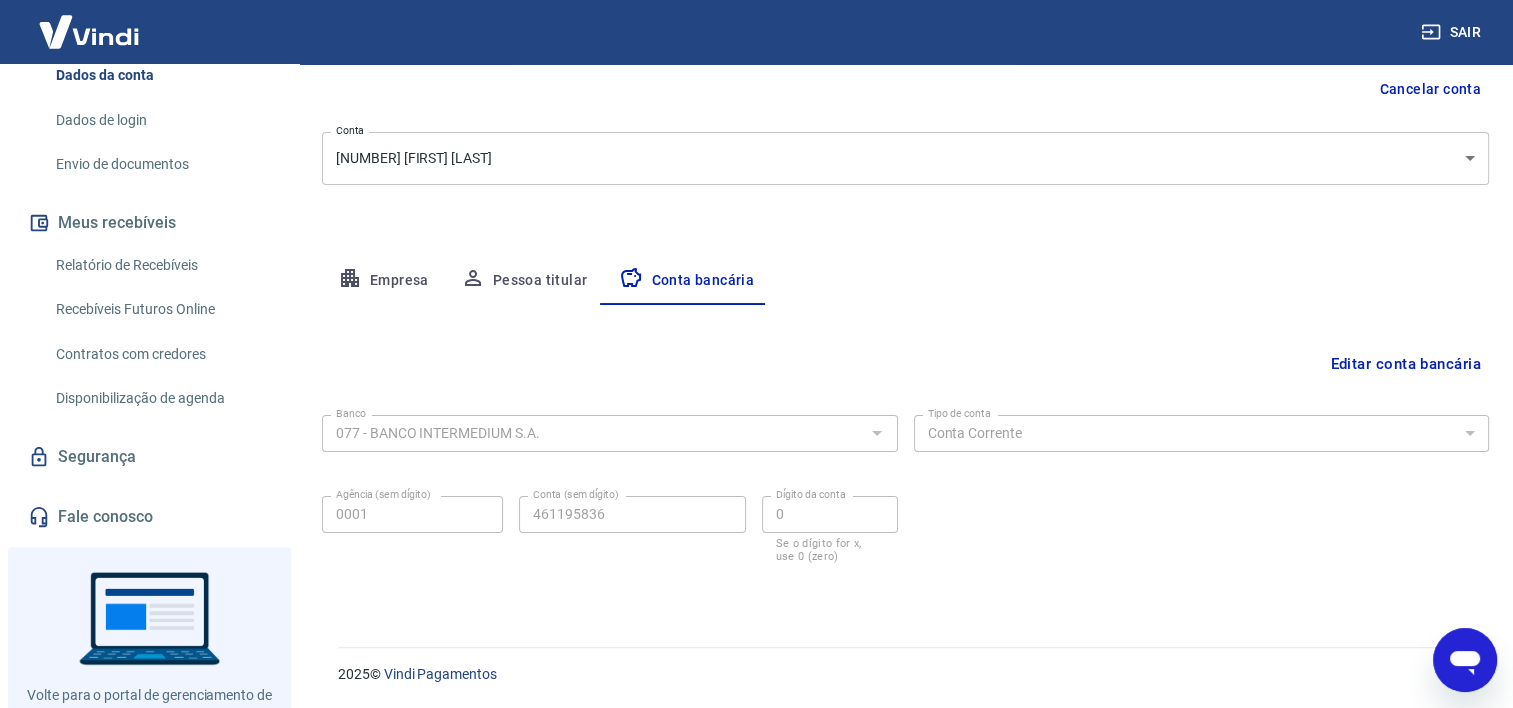 click on "Conta bancária" at bounding box center [686, 281] 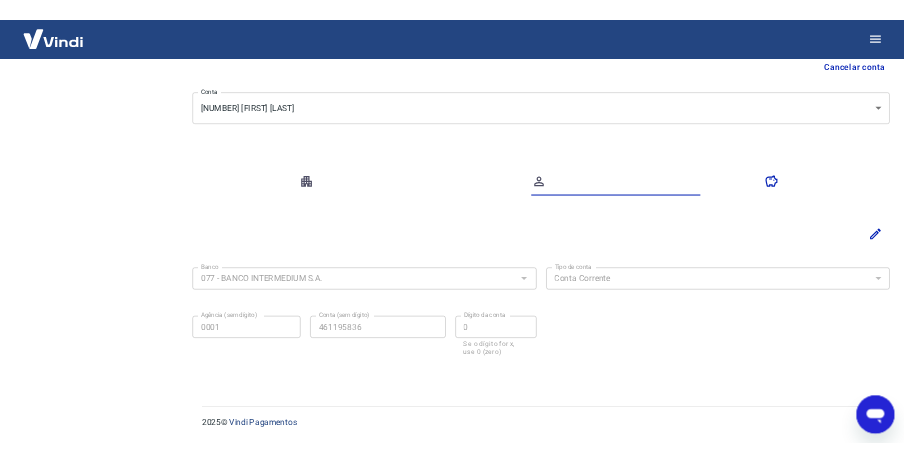 scroll, scrollTop: 1699, scrollLeft: 0, axis: vertical 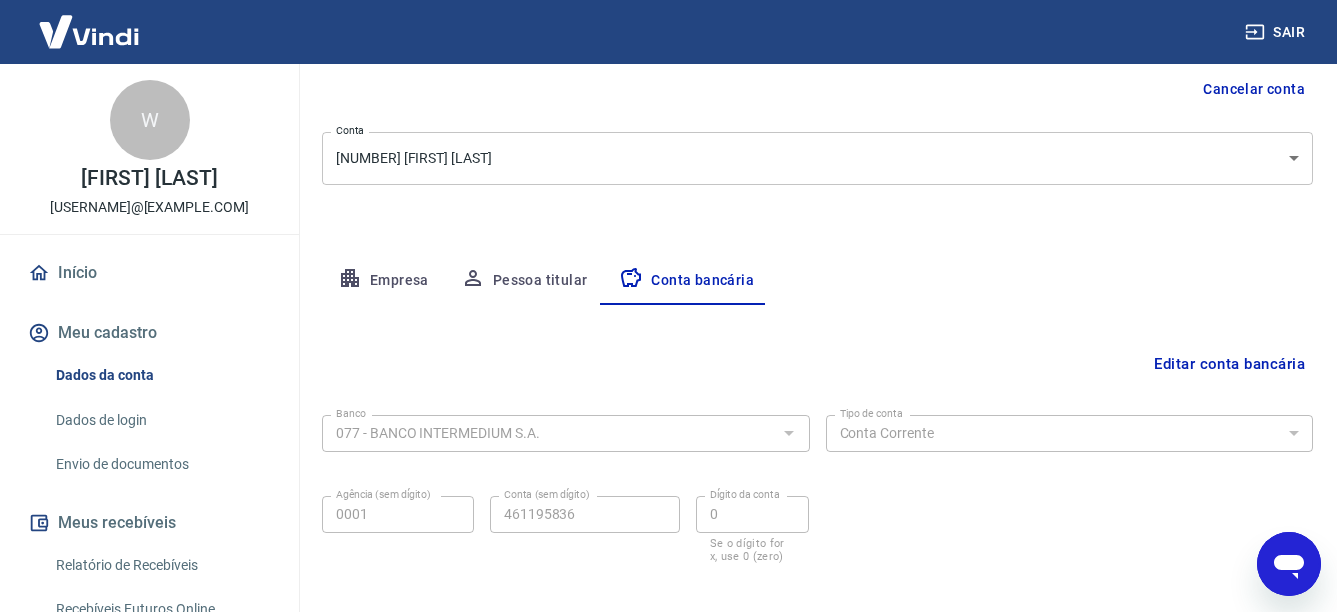 drag, startPoint x: 1170, startPoint y: 346, endPoint x: 1173, endPoint y: 360, distance: 14.3178215 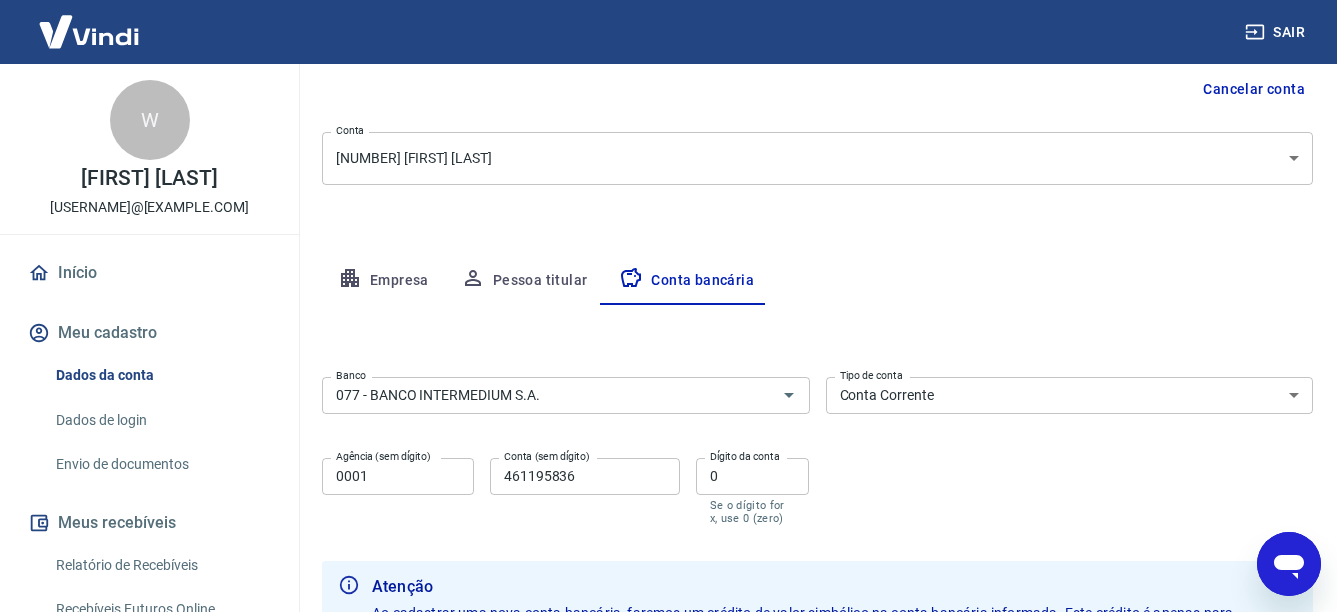 click on "461195836" at bounding box center (585, 476) 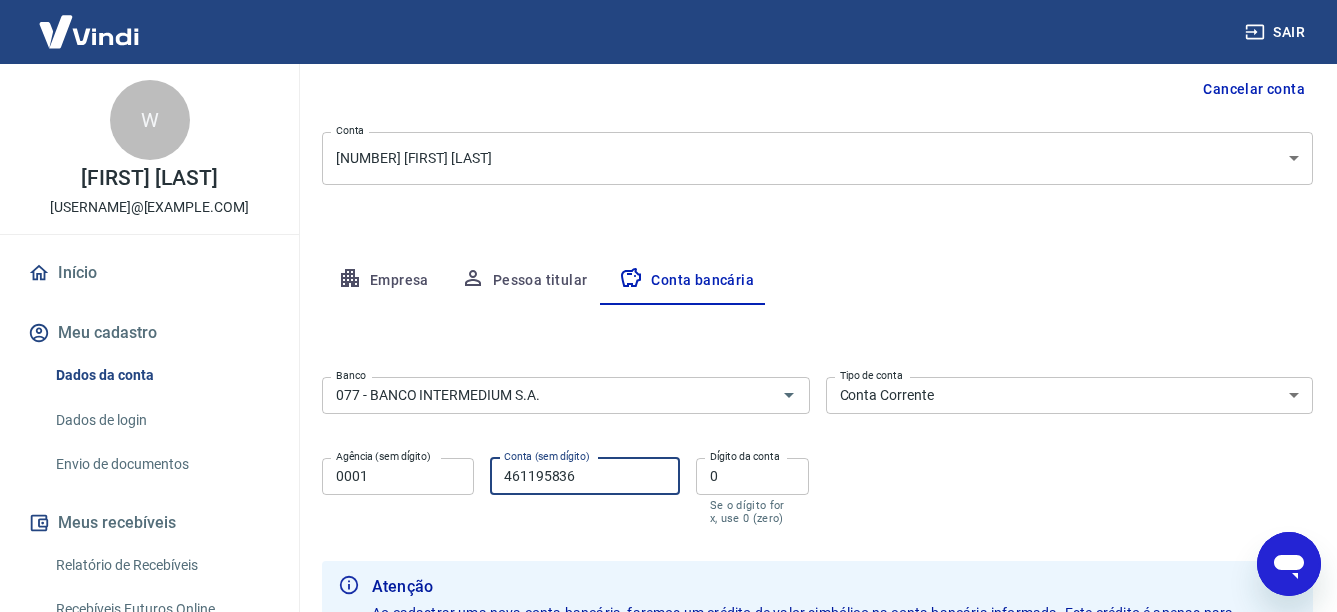 click on "0001" at bounding box center [398, 476] 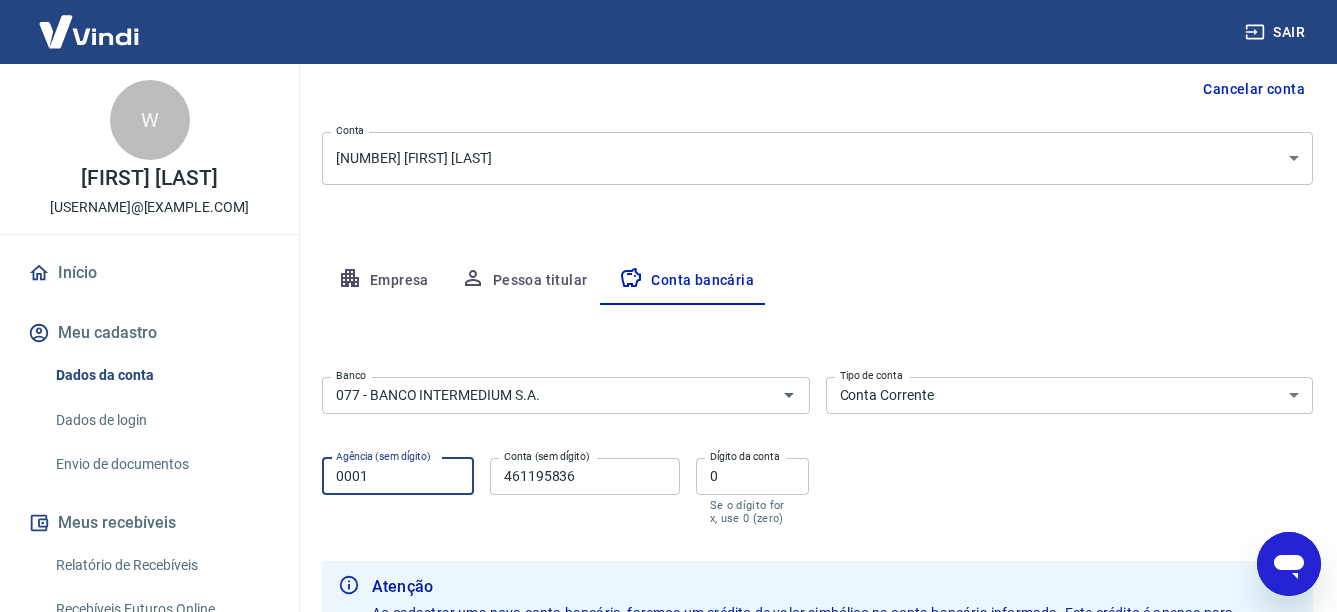 click on "Se o dígito for x, use 0 (zero)" at bounding box center (753, 512) 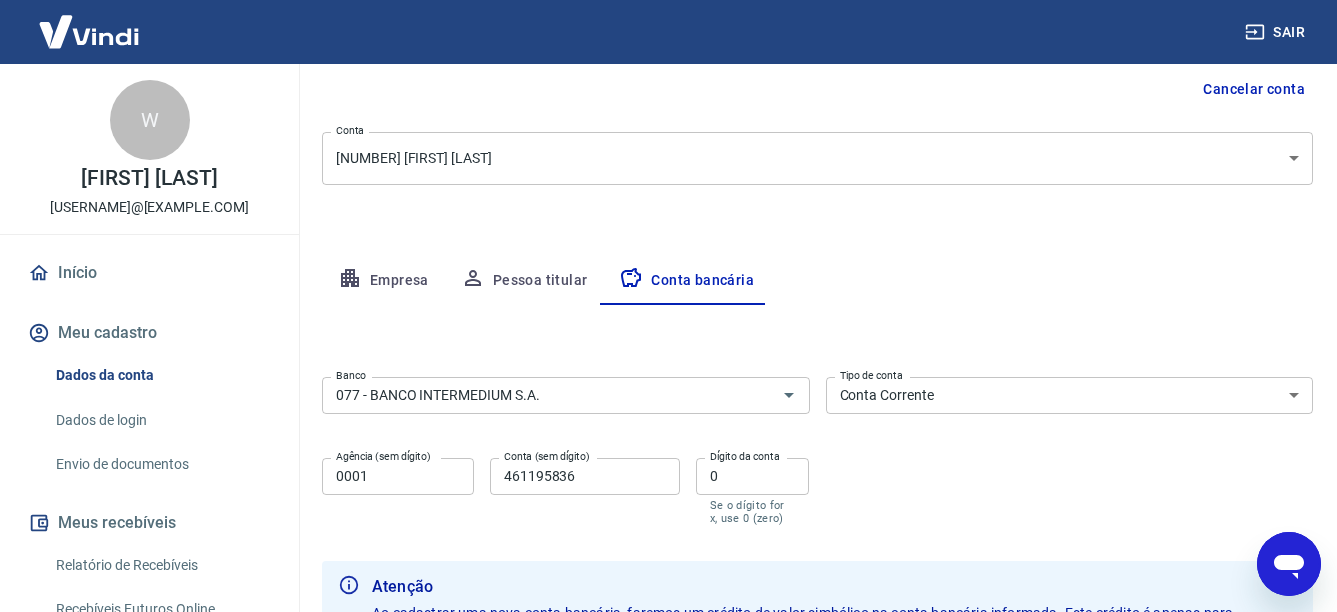 click on "0" at bounding box center (753, 476) 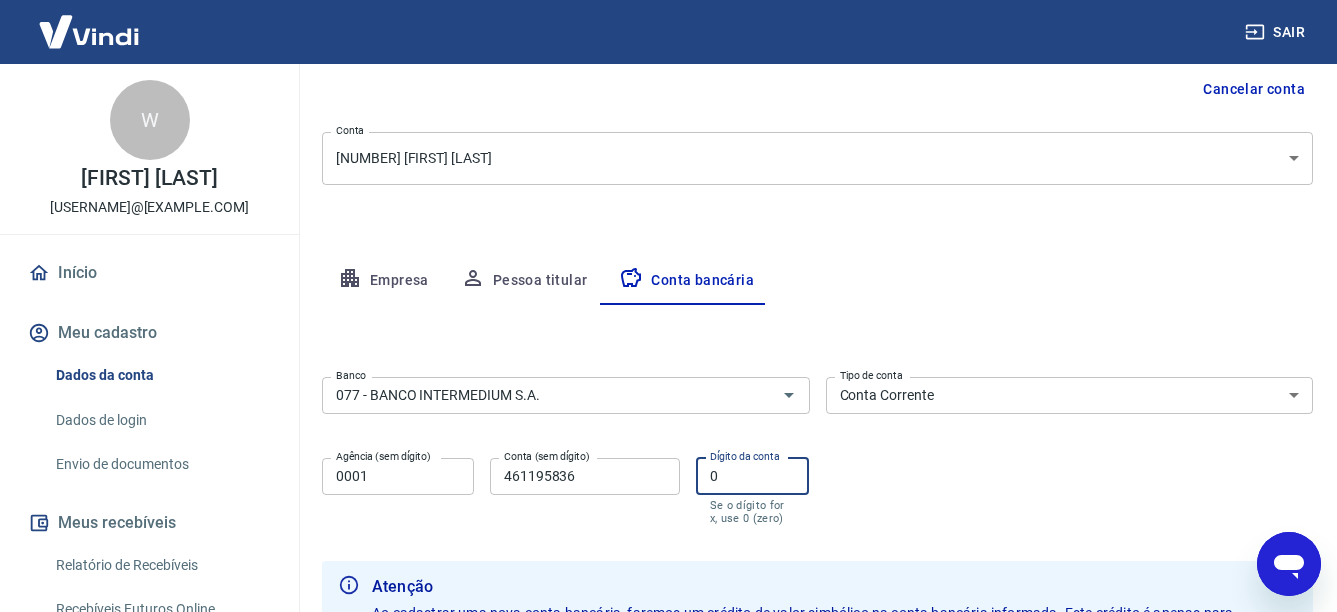 drag, startPoint x: 755, startPoint y: 483, endPoint x: 654, endPoint y: 468, distance: 102.10779 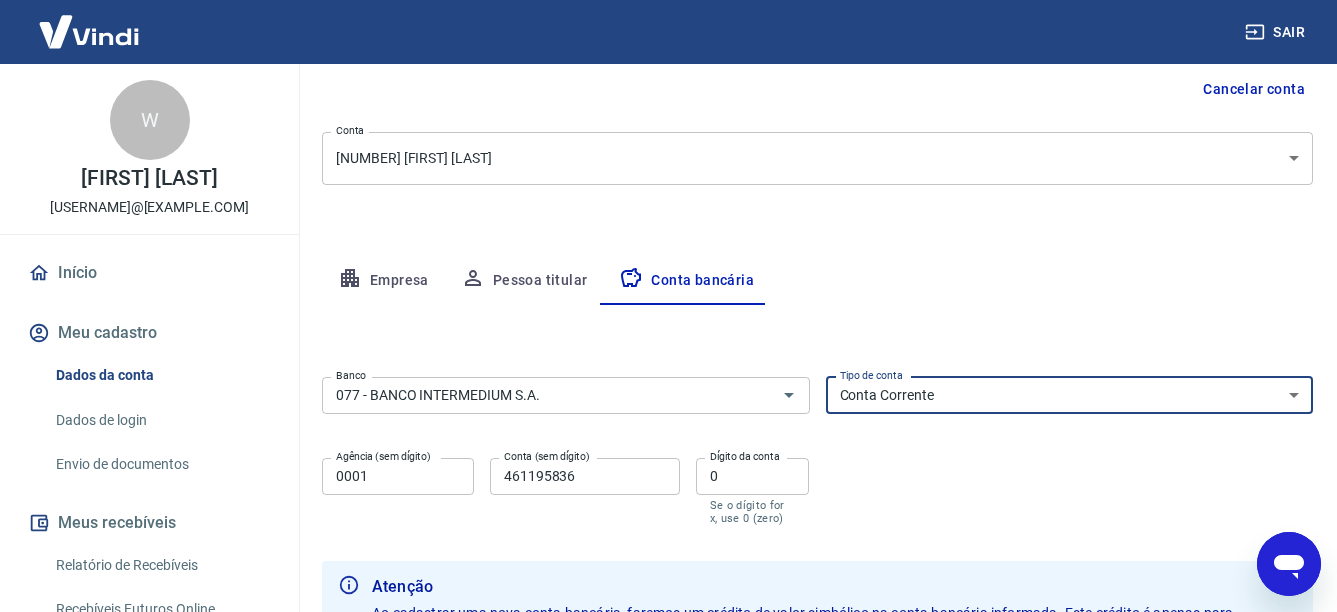 click on "Conta Corrente Conta Poupança" at bounding box center [1070, 395] 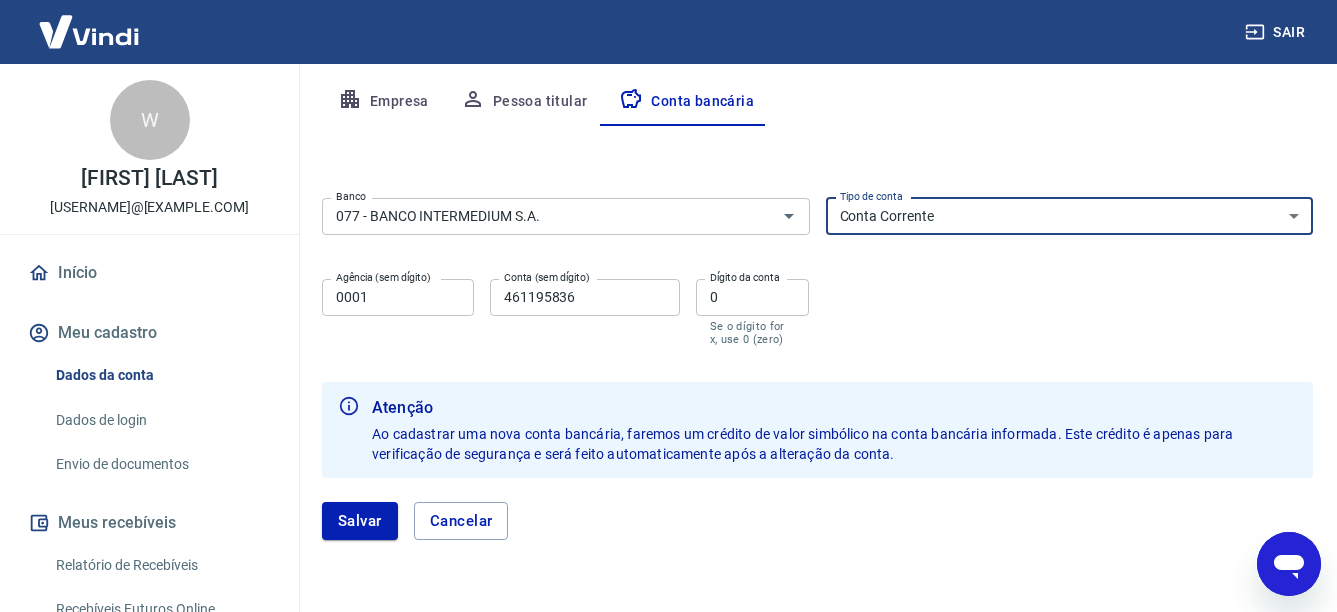 scroll, scrollTop: 402, scrollLeft: 0, axis: vertical 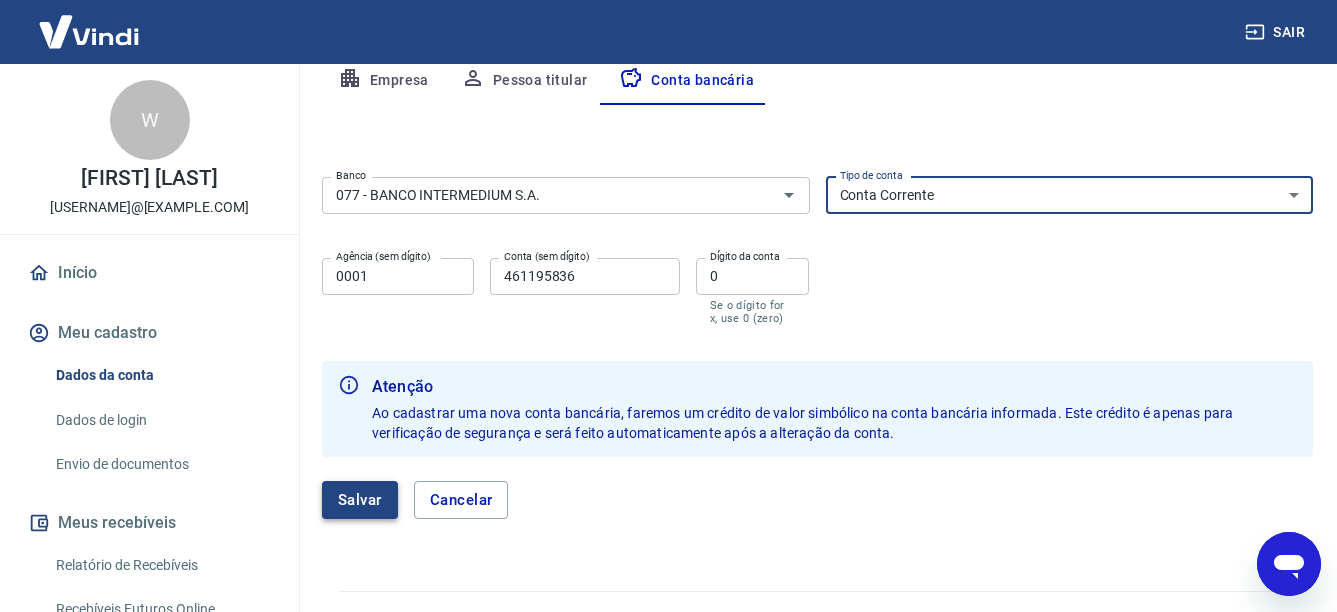click on "Salvar" at bounding box center [360, 500] 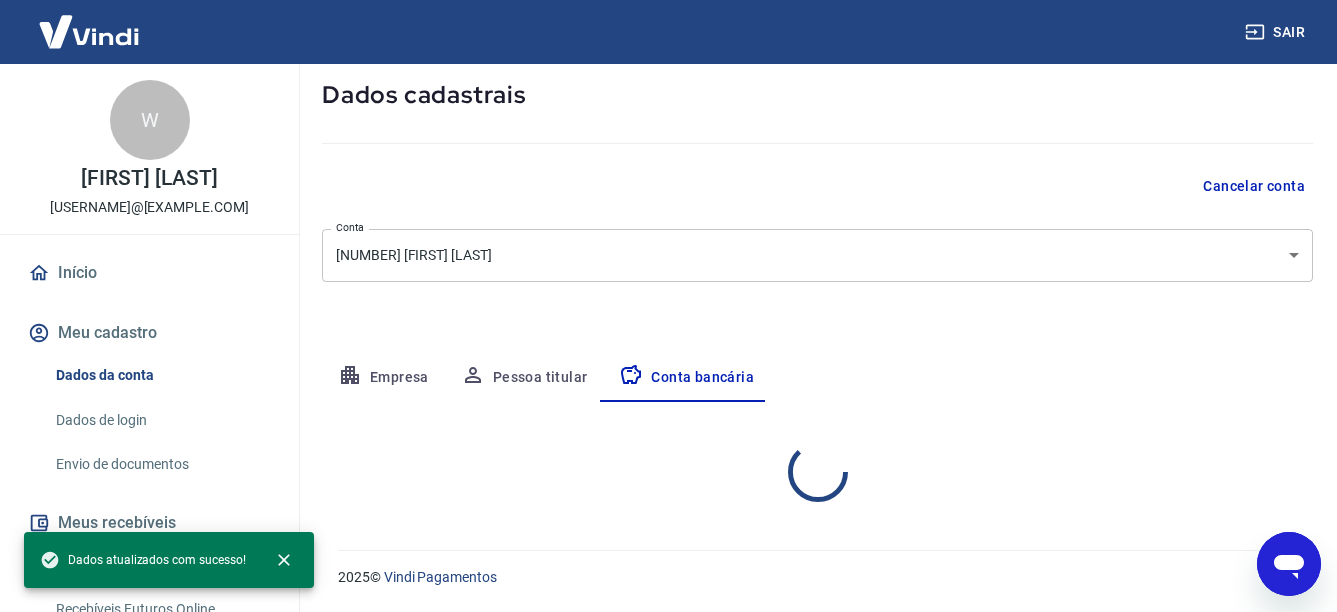 scroll, scrollTop: 299, scrollLeft: 0, axis: vertical 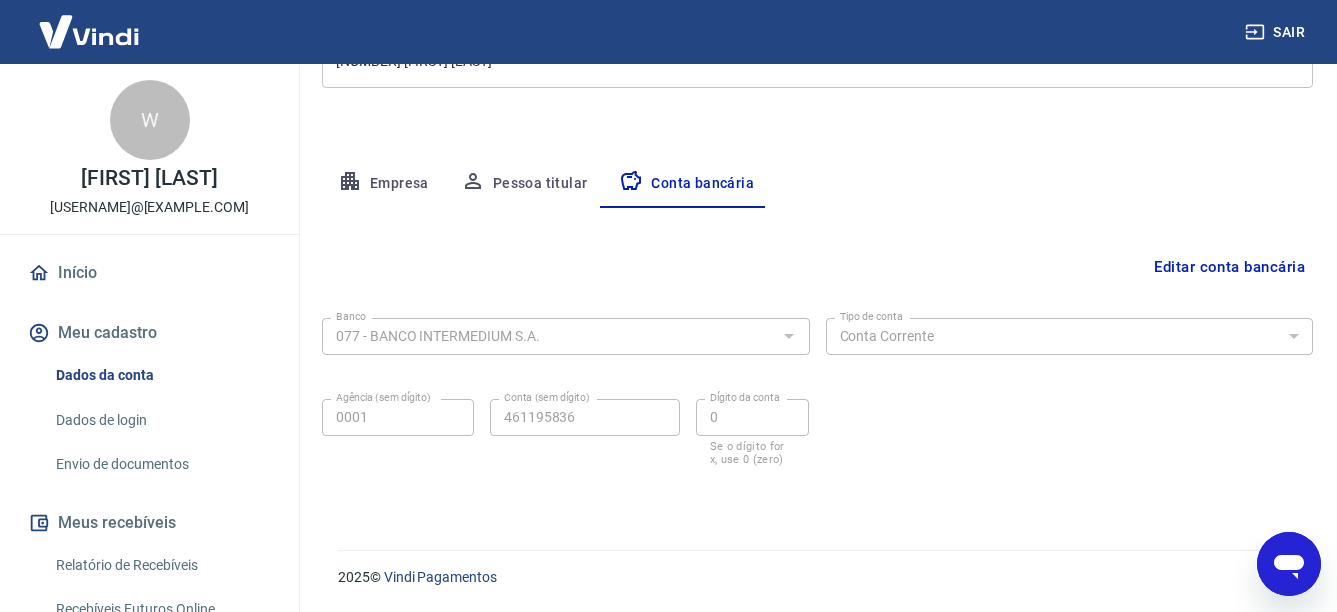 click on "W" at bounding box center (150, 120) 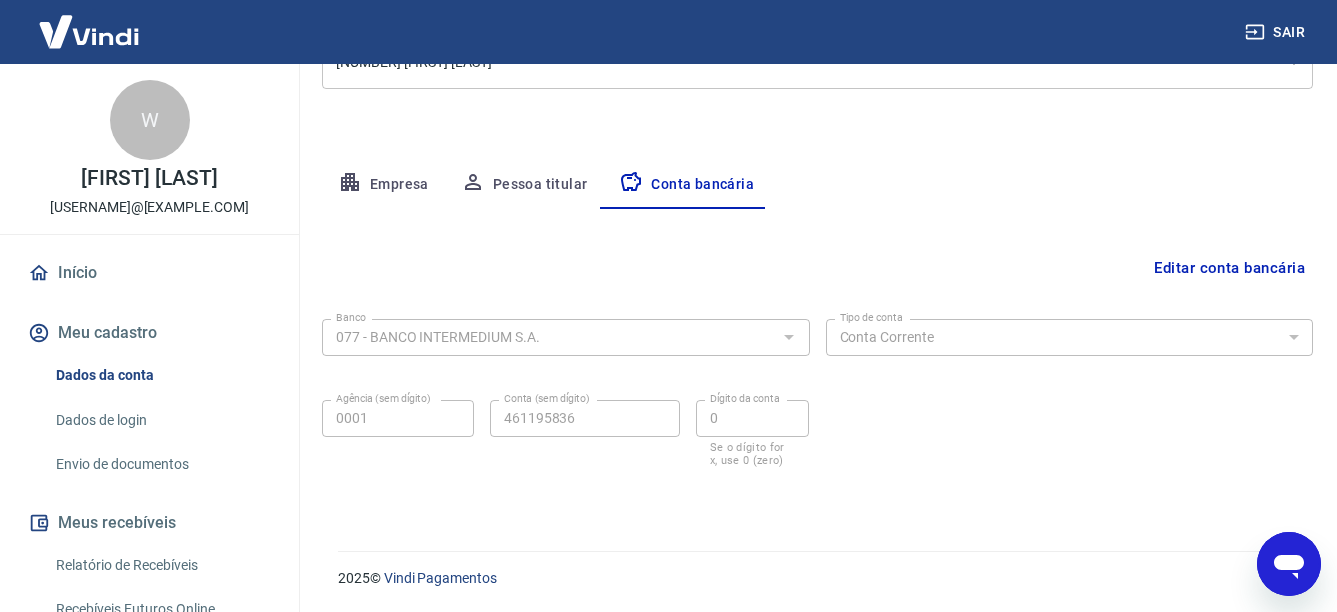 scroll, scrollTop: 1739, scrollLeft: 0, axis: vertical 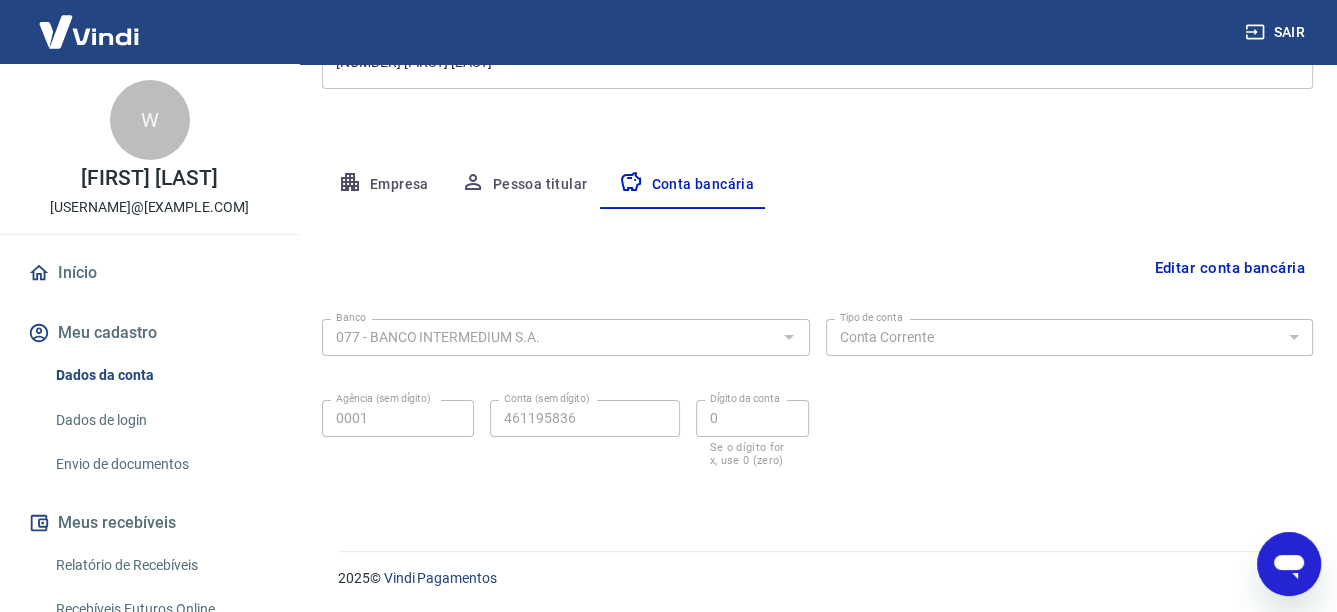 type on "x" 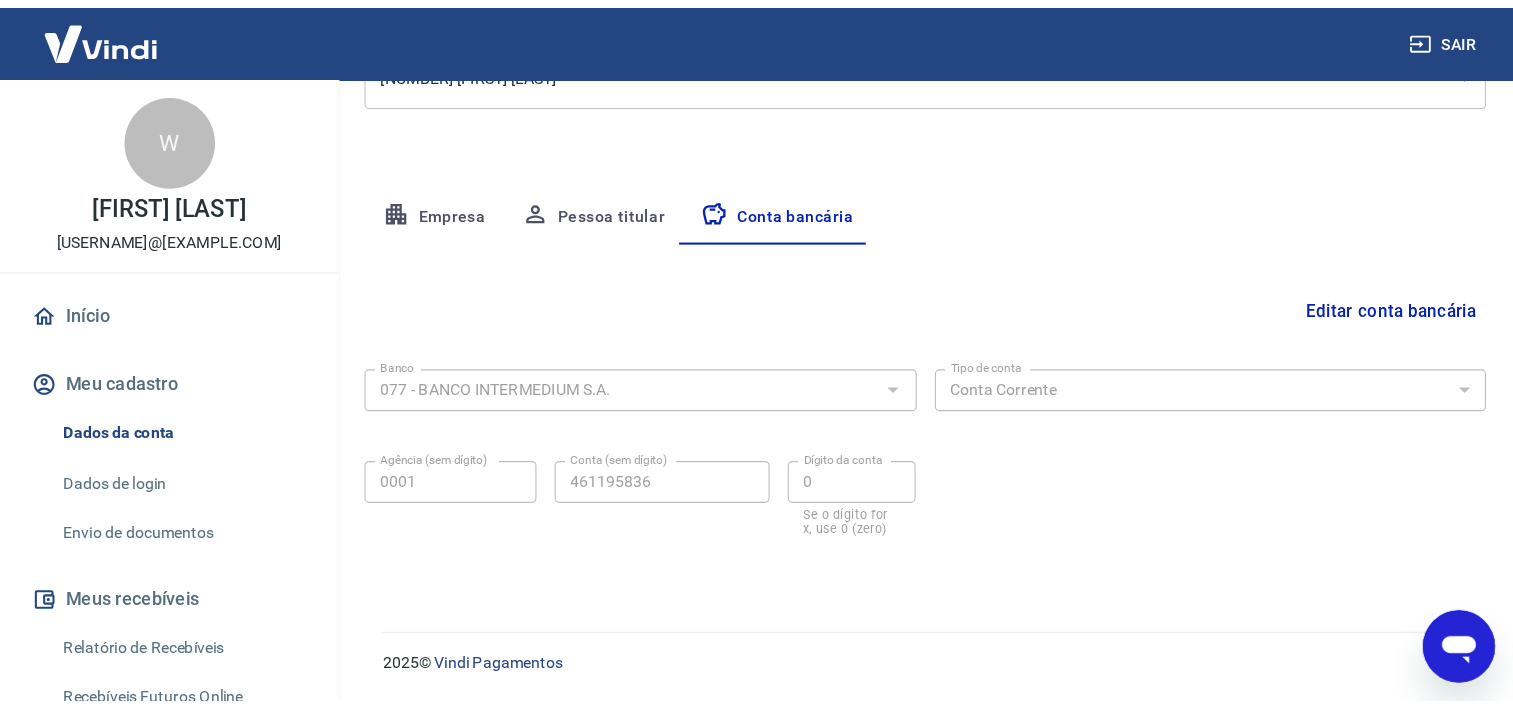scroll, scrollTop: 202, scrollLeft: 0, axis: vertical 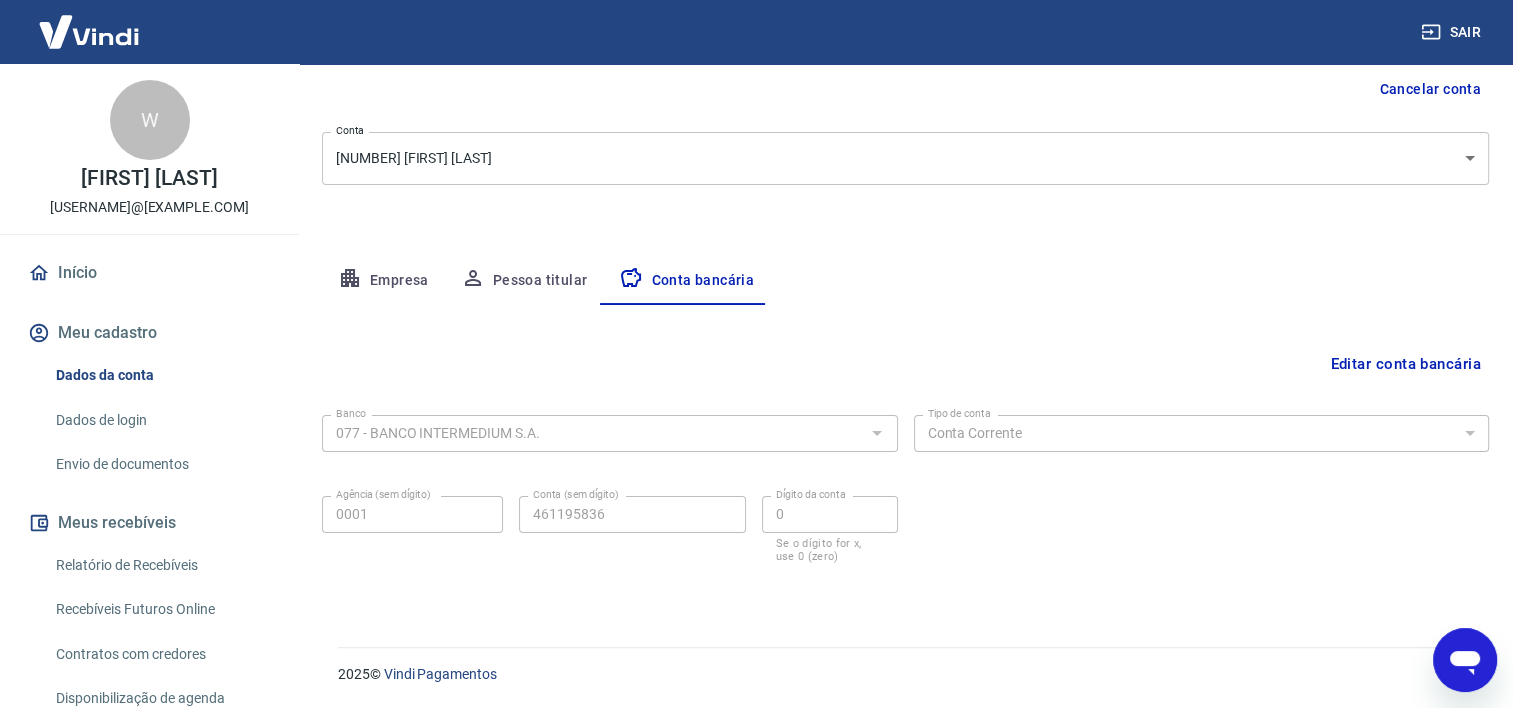 click on "Pessoa titular" at bounding box center [524, 281] 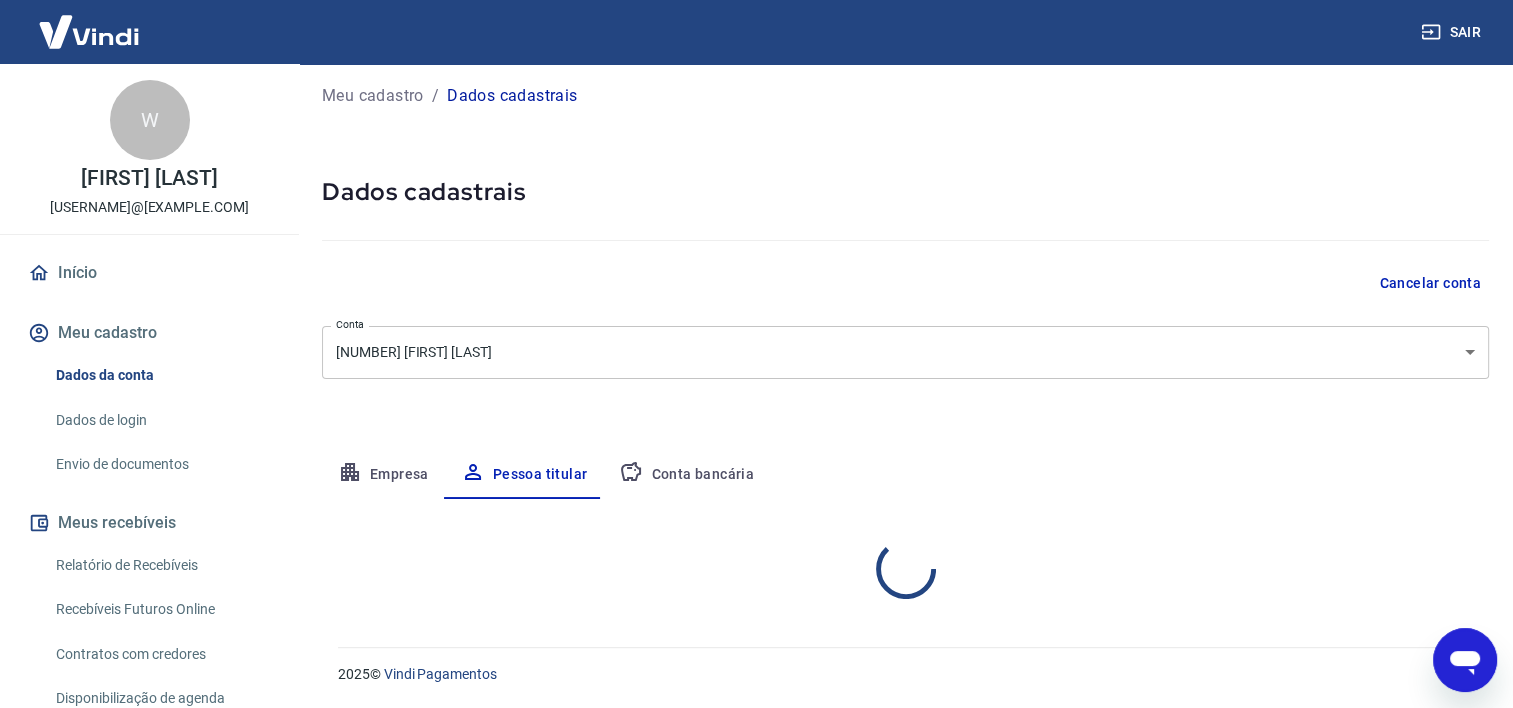scroll, scrollTop: 91, scrollLeft: 0, axis: vertical 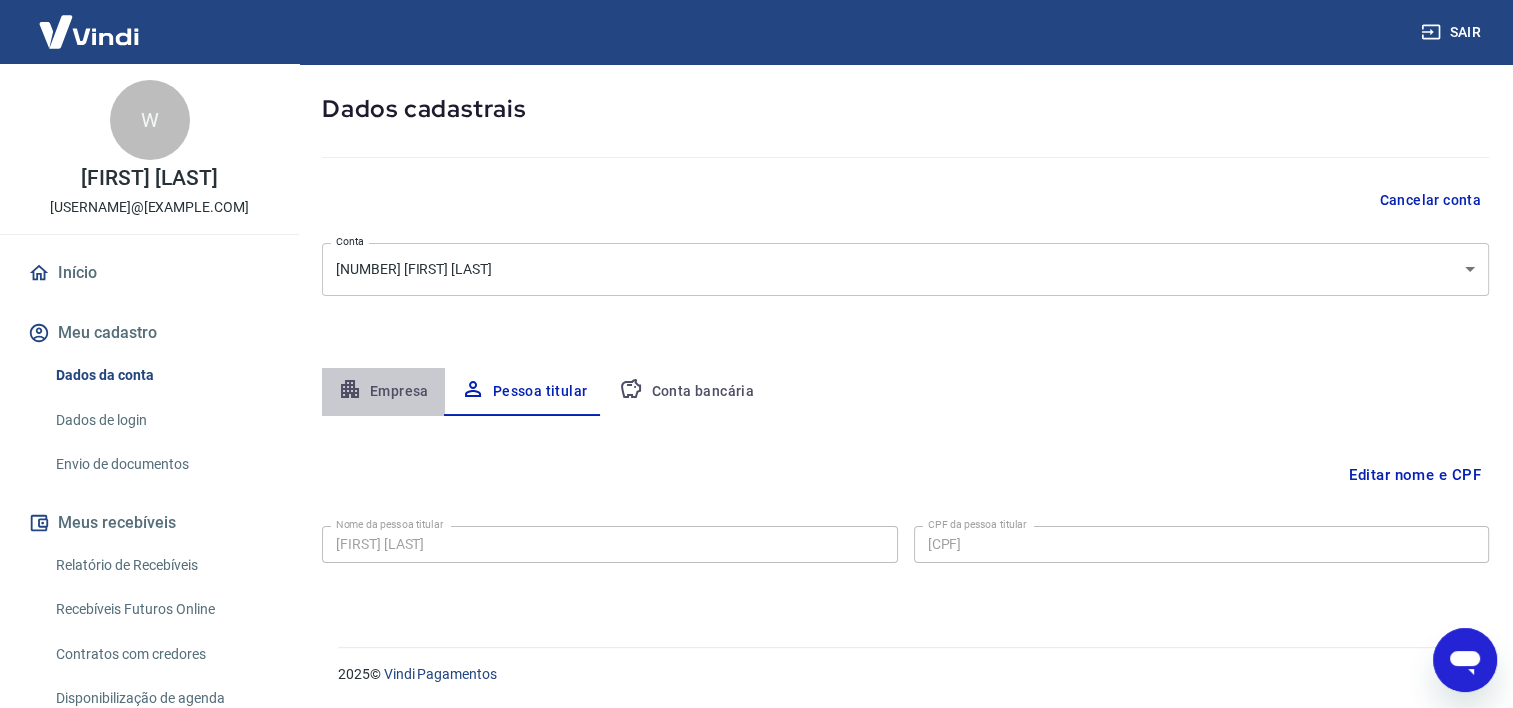 click 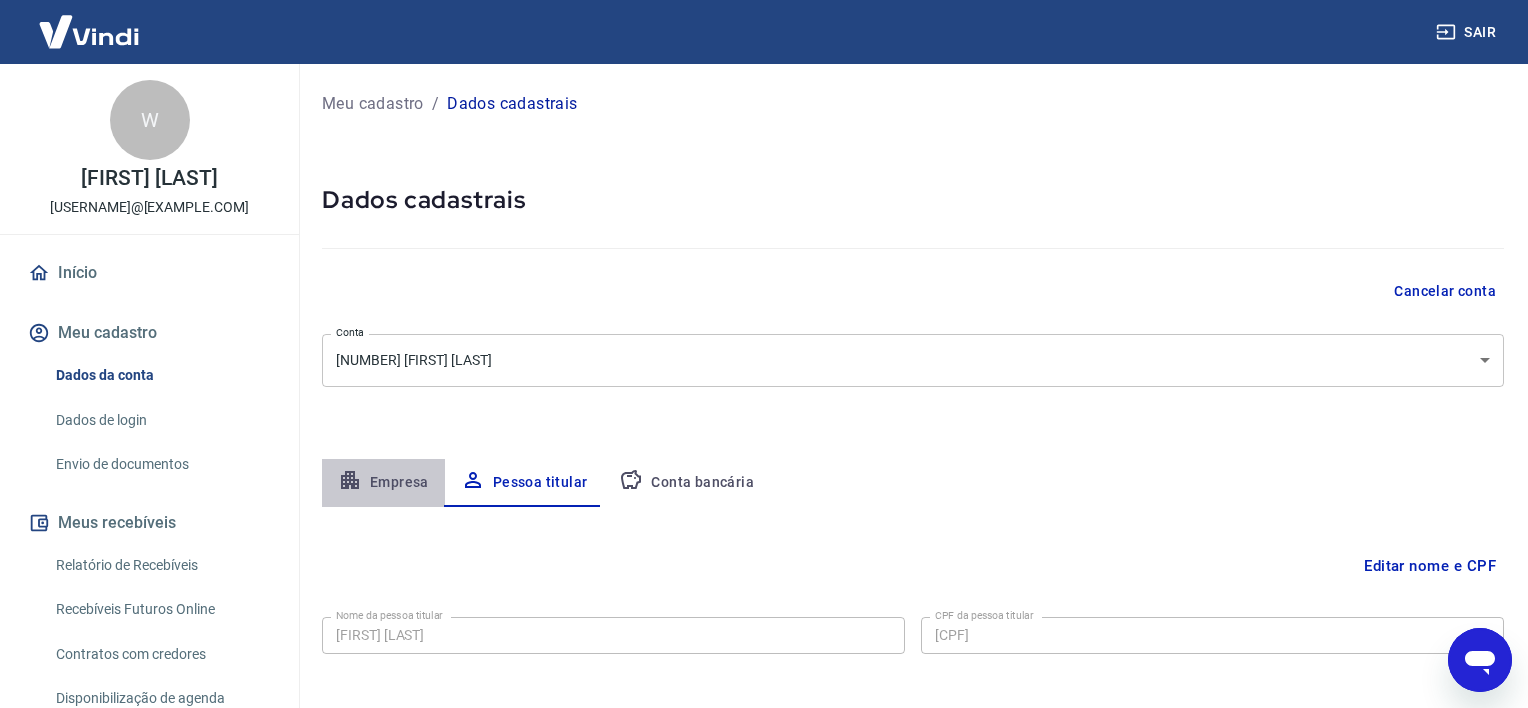 select on "ES" 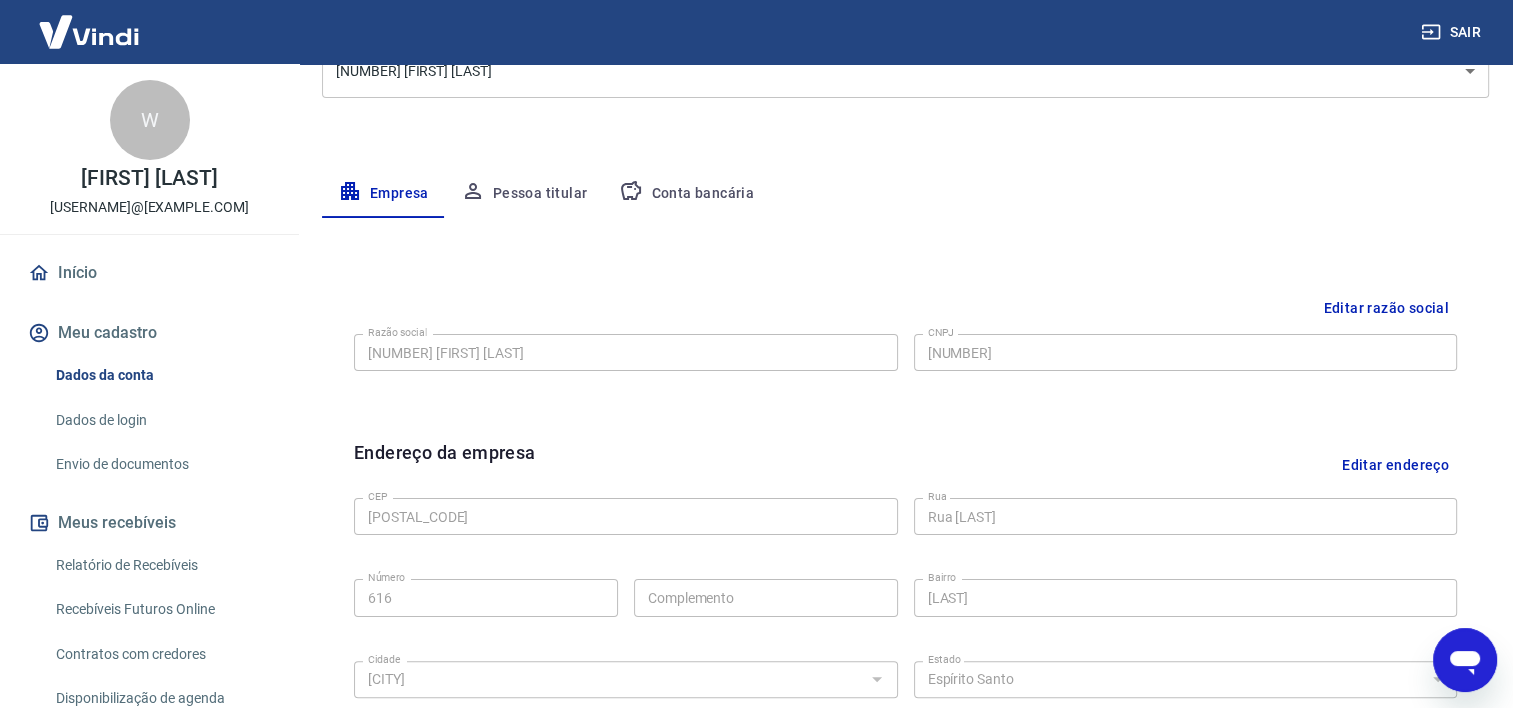 scroll, scrollTop: 233, scrollLeft: 0, axis: vertical 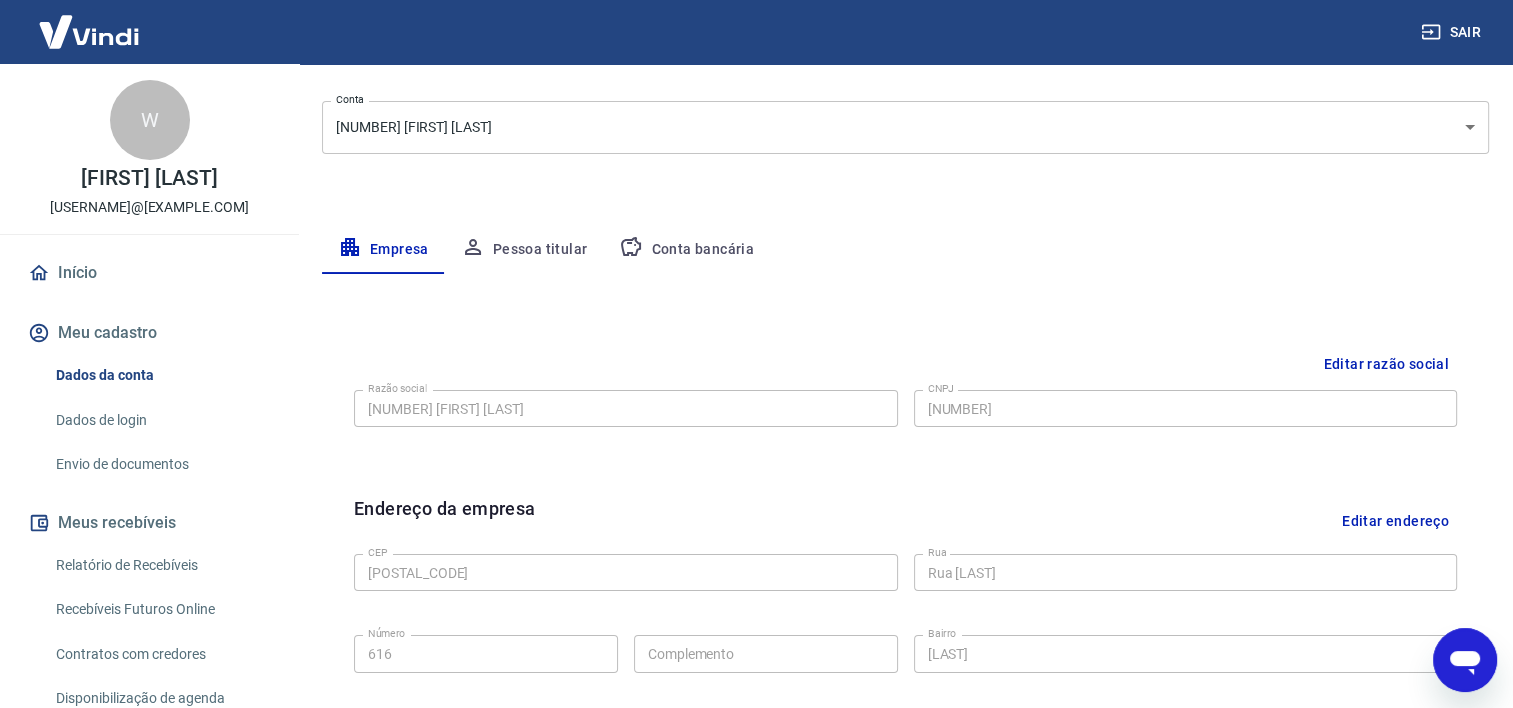 click on "Envio de documentos" at bounding box center [161, 464] 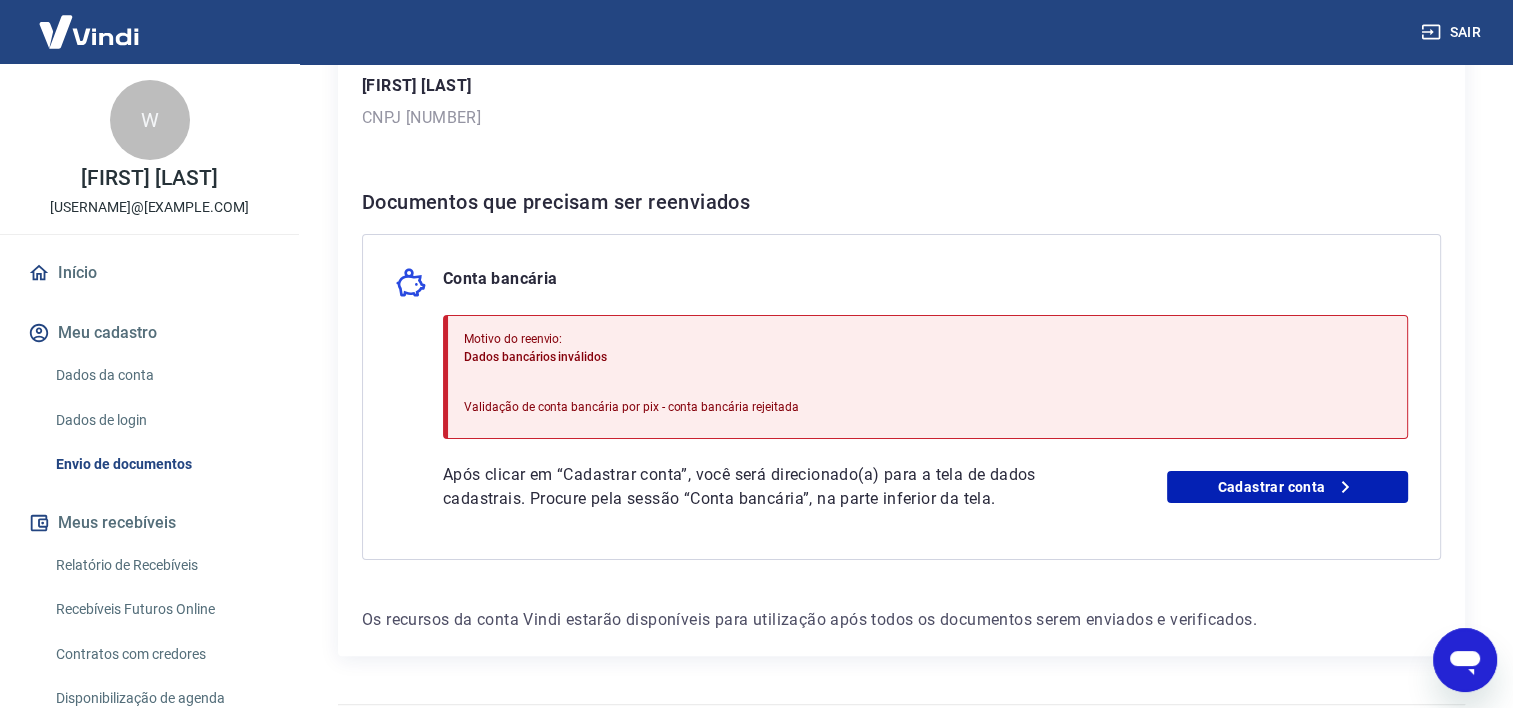 scroll, scrollTop: 300, scrollLeft: 0, axis: vertical 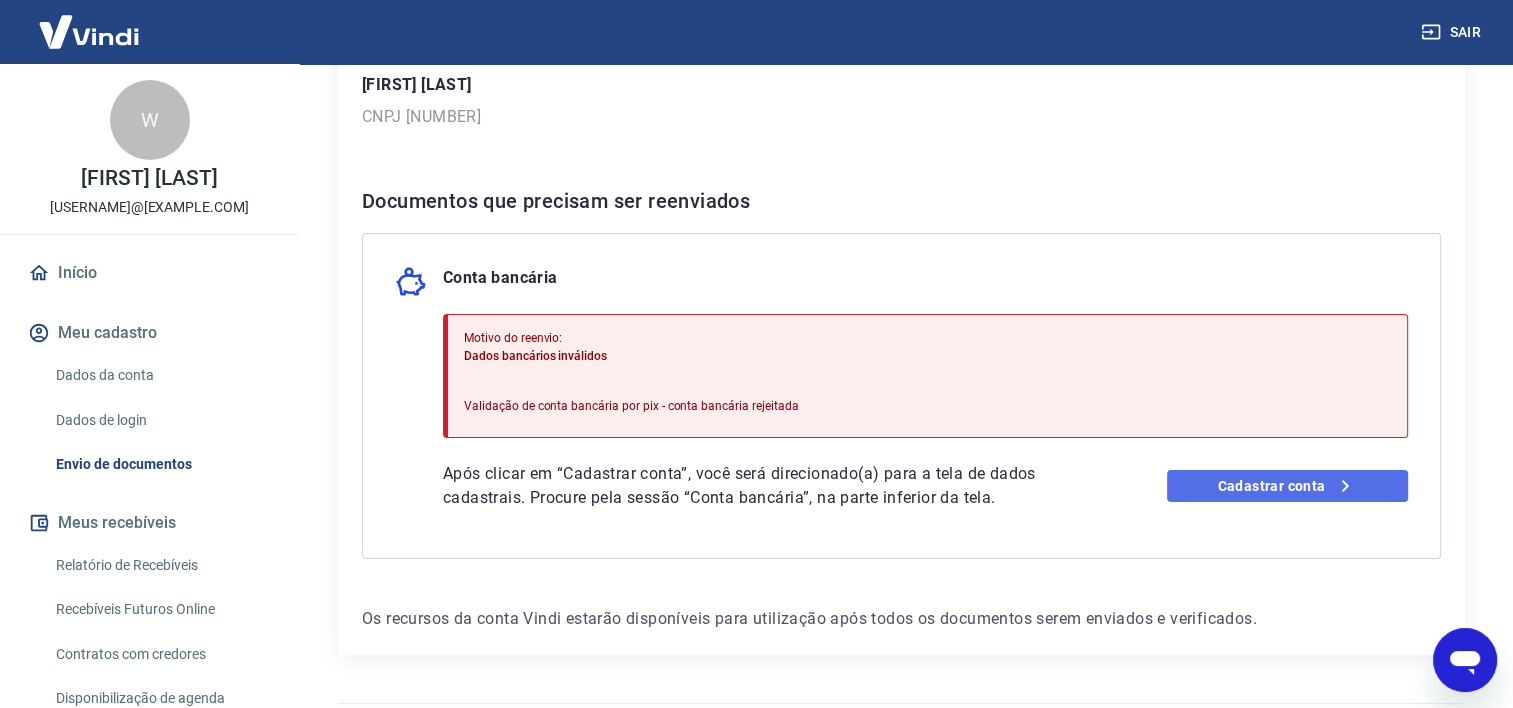 click on "Cadastrar conta" at bounding box center (1287, 486) 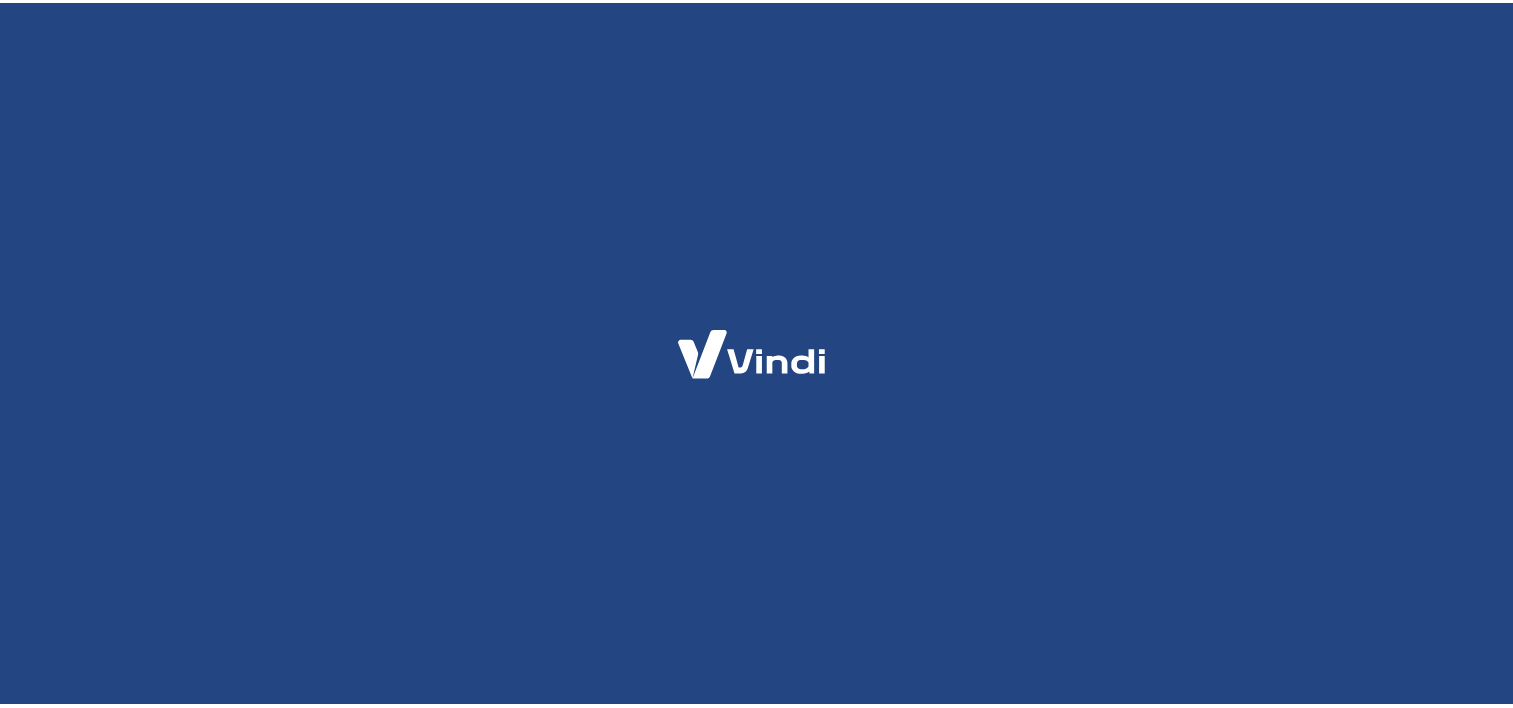 scroll, scrollTop: 0, scrollLeft: 0, axis: both 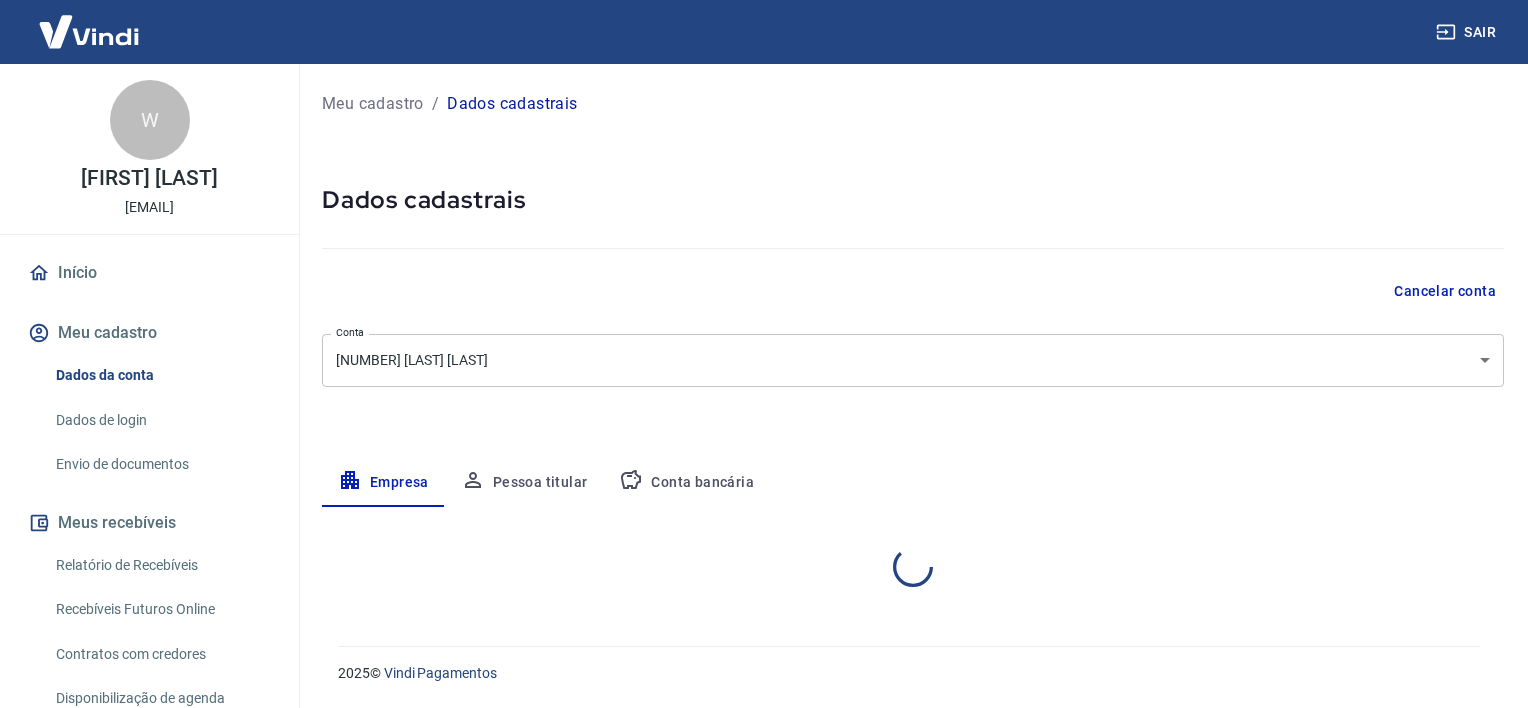 select on "ES" 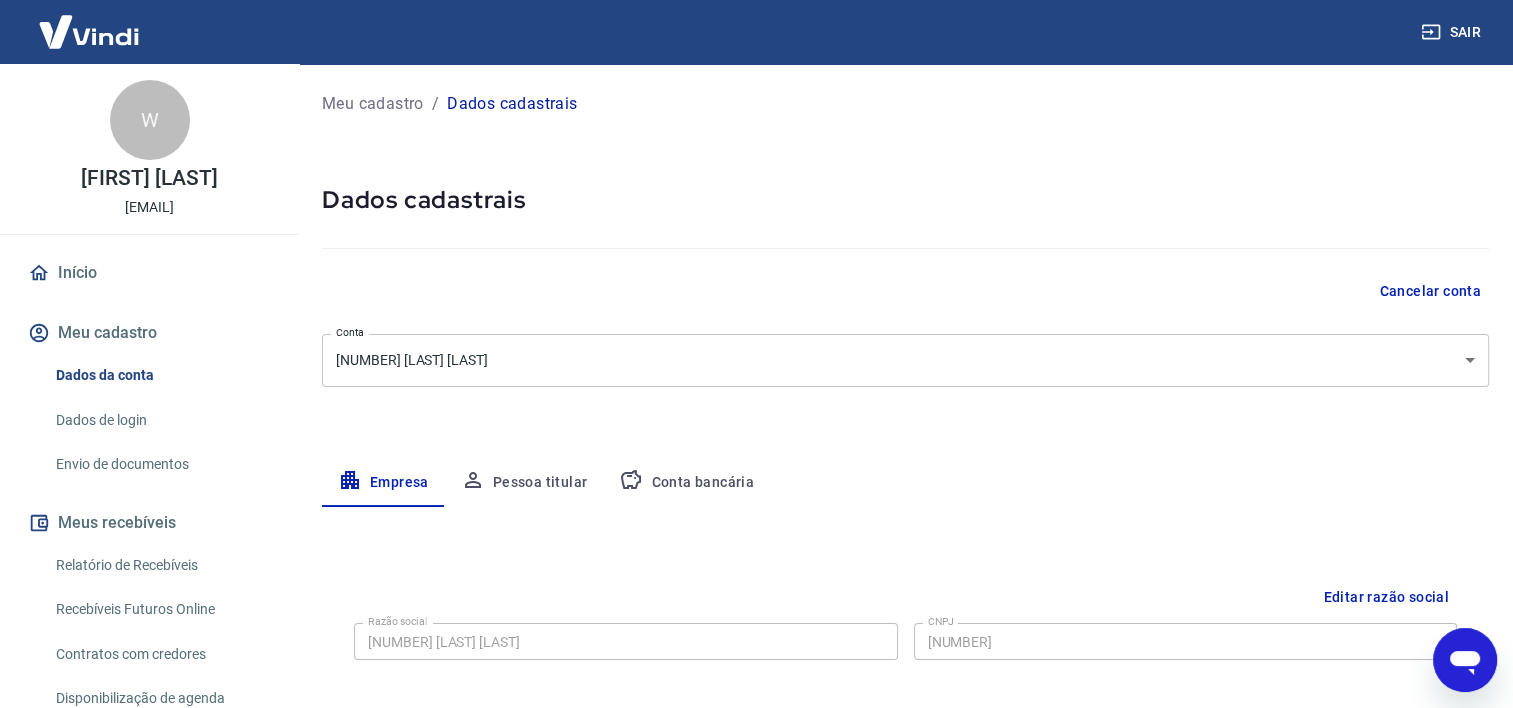 scroll, scrollTop: 0, scrollLeft: 0, axis: both 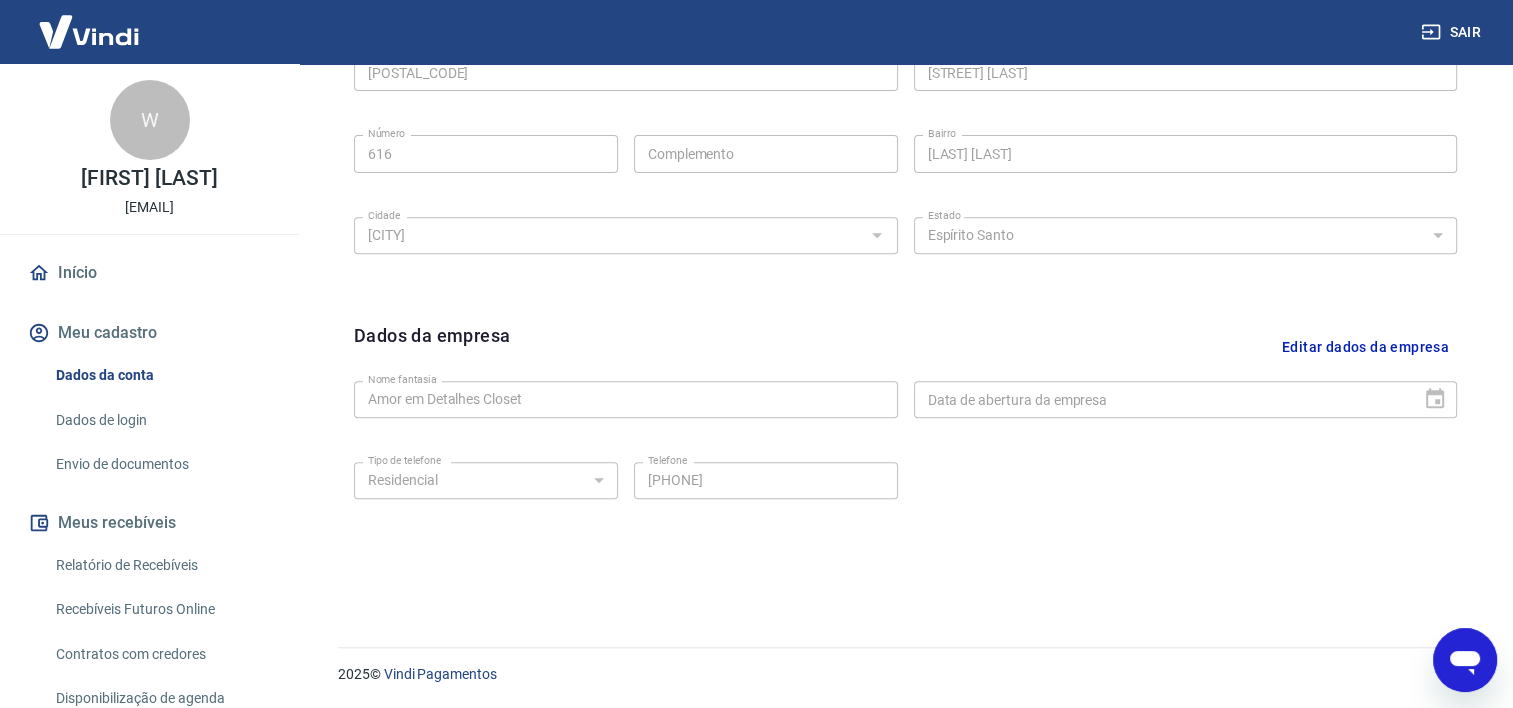 click on "Dados de login" at bounding box center (161, 420) 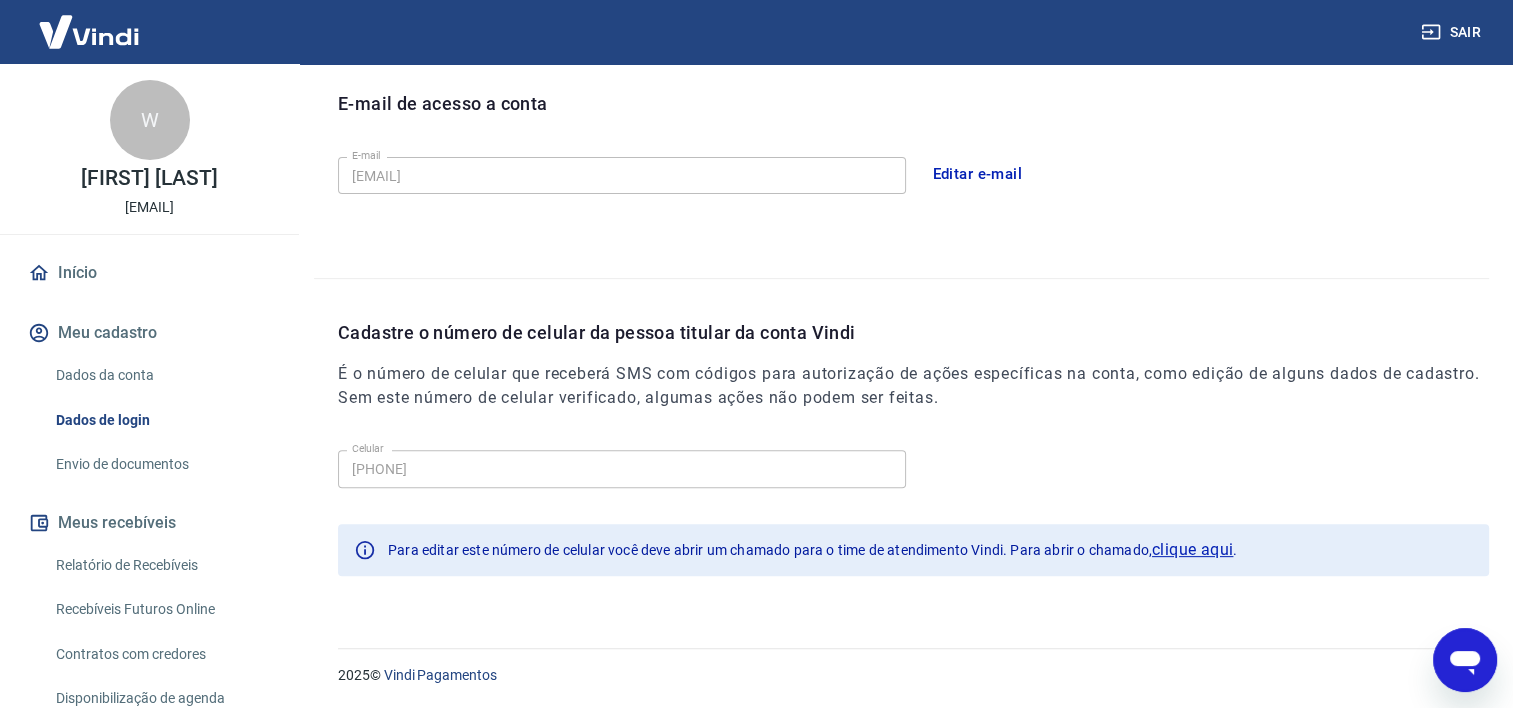 scroll, scrollTop: 556, scrollLeft: 0, axis: vertical 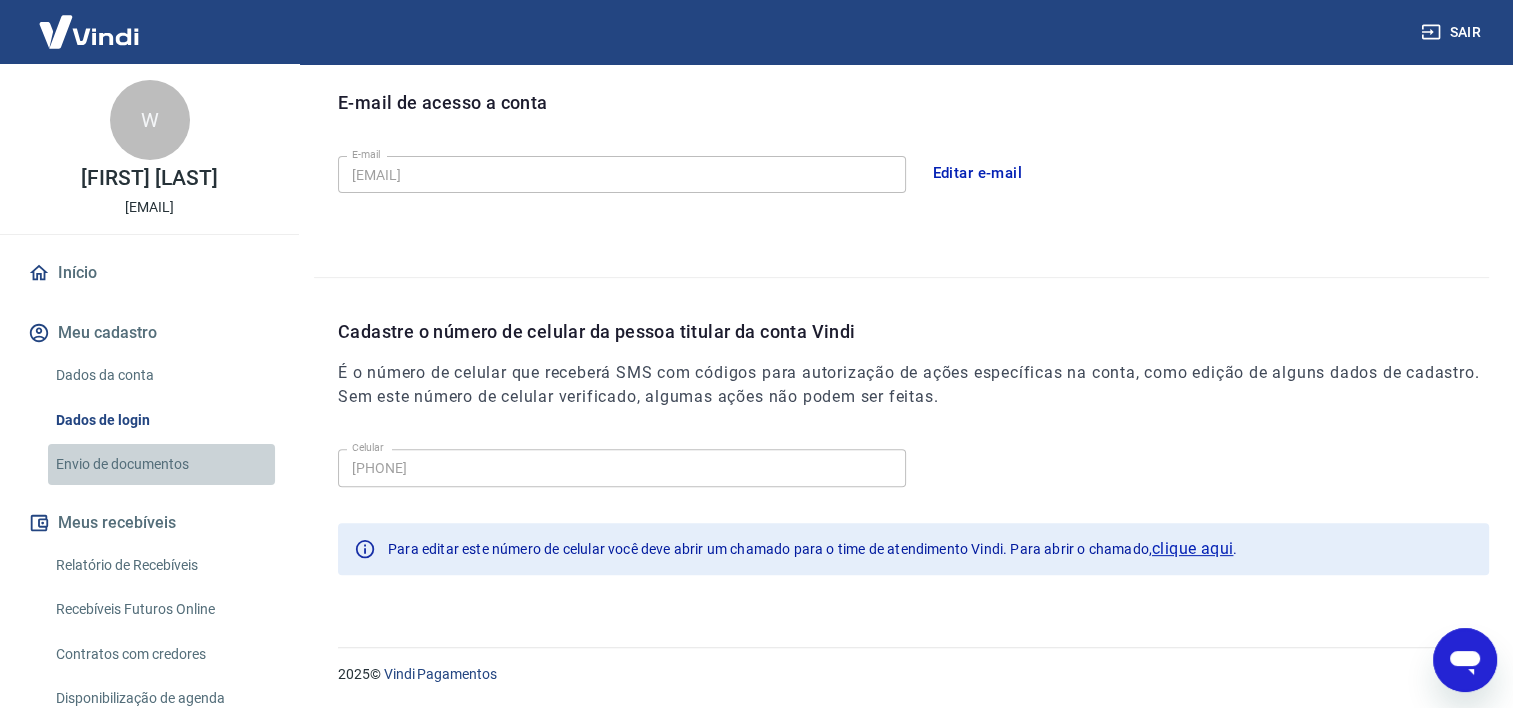 click on "Envio de documentos" at bounding box center [161, 464] 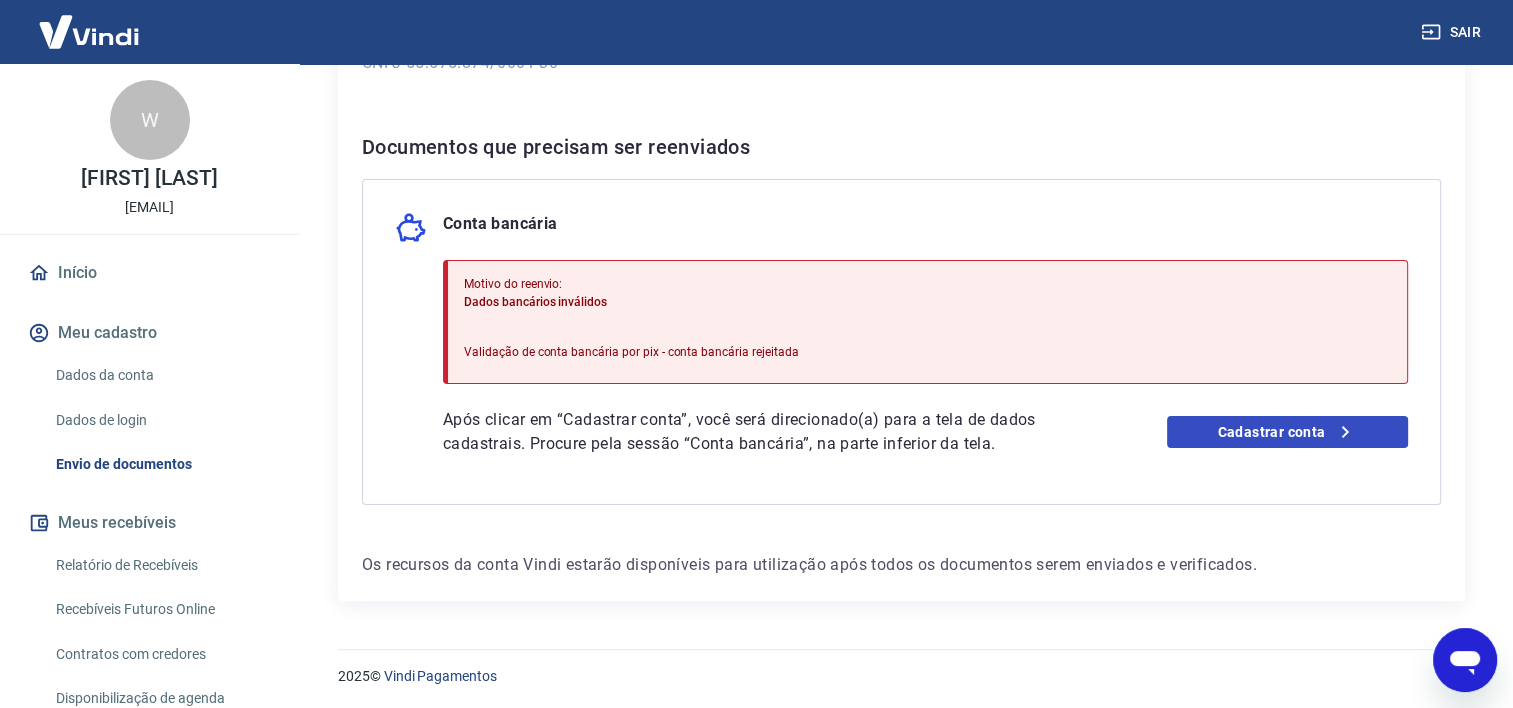 scroll, scrollTop: 356, scrollLeft: 0, axis: vertical 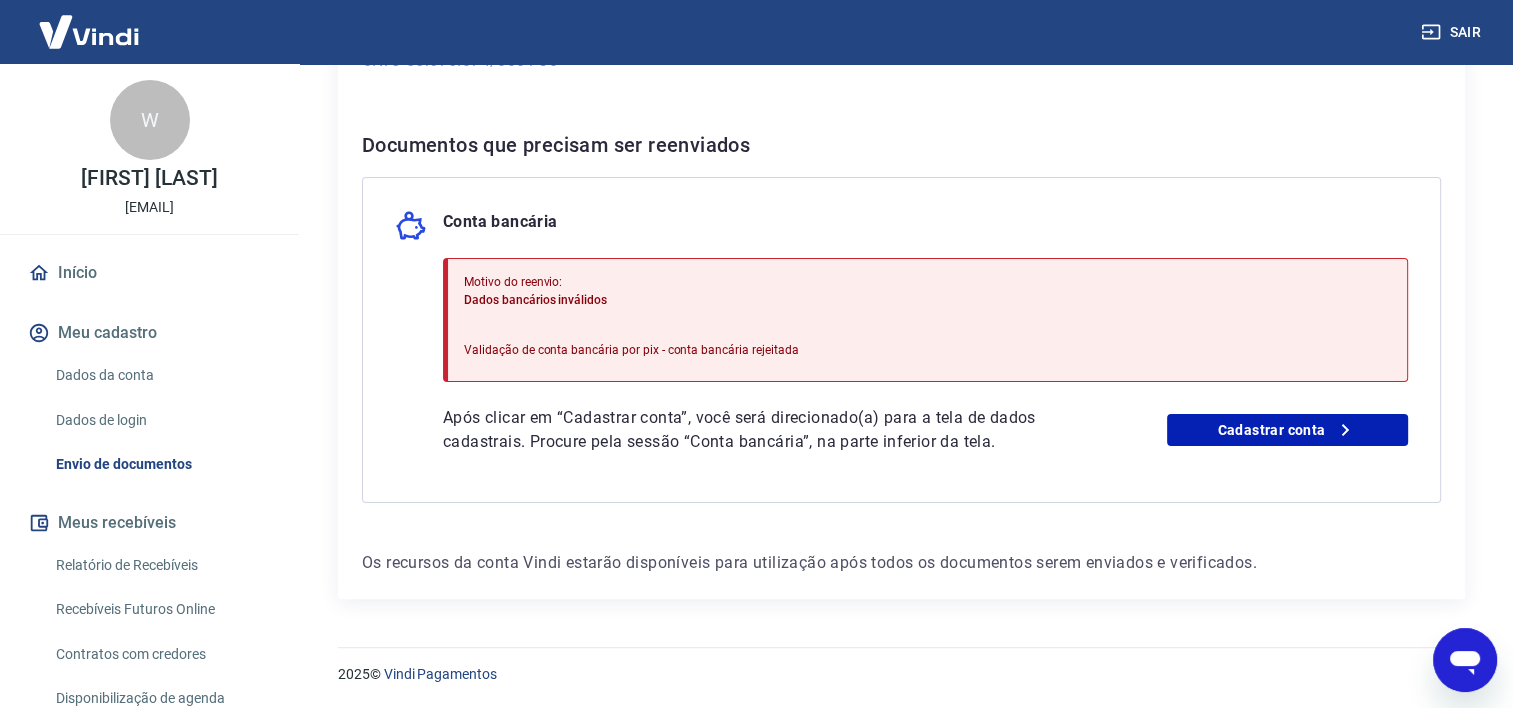 click on "Validação de conta bancária por pix - conta bancária rejeitada" at bounding box center (631, 350) 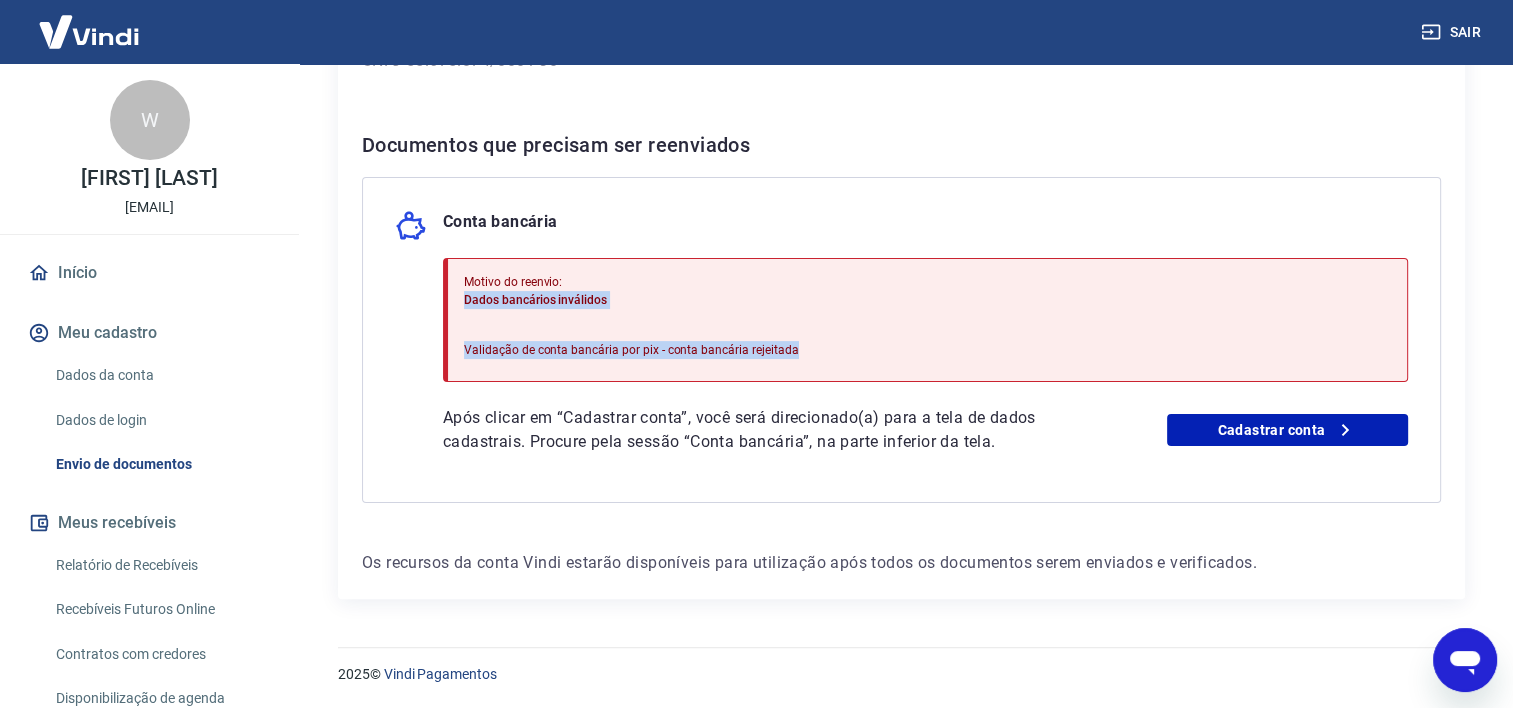 drag, startPoint x: 464, startPoint y: 295, endPoint x: 790, endPoint y: 356, distance: 331.65796 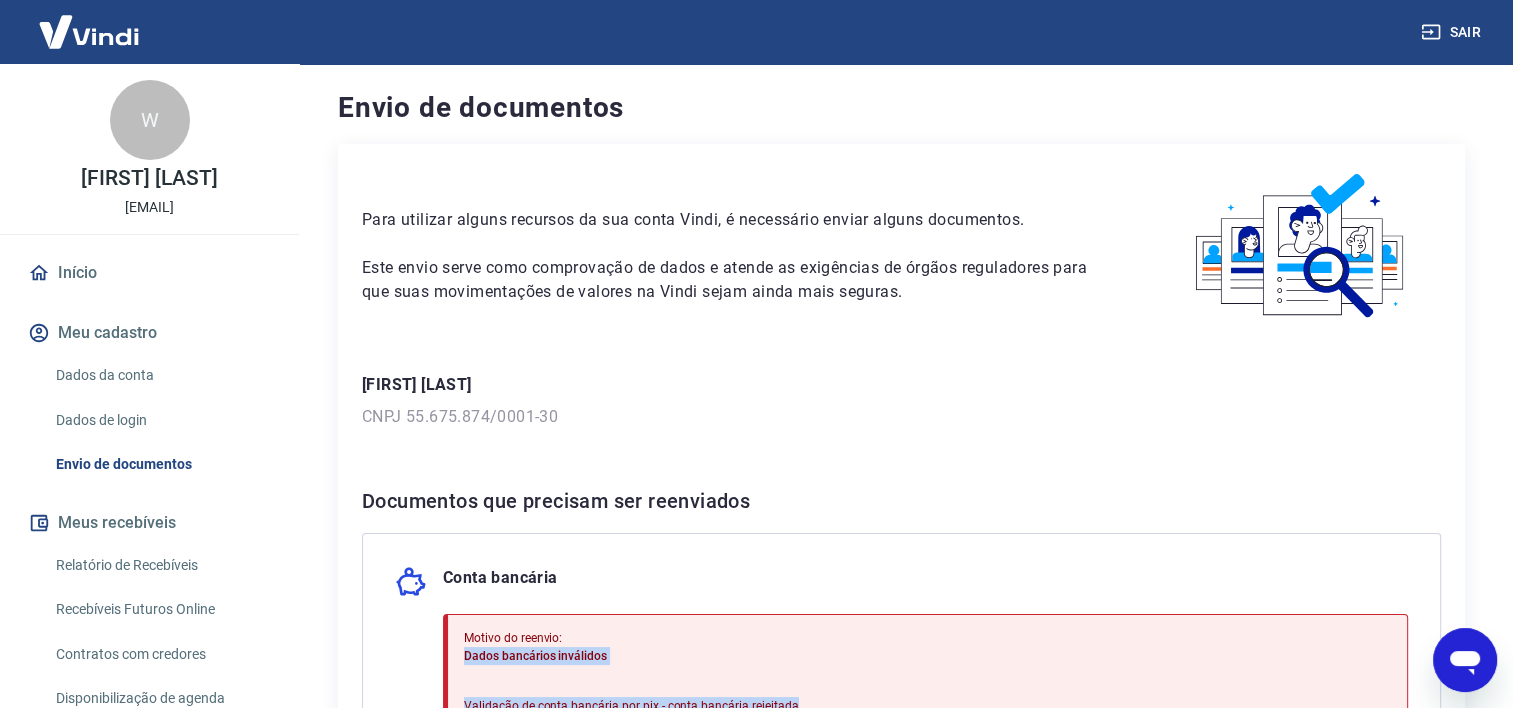 scroll, scrollTop: 356, scrollLeft: 0, axis: vertical 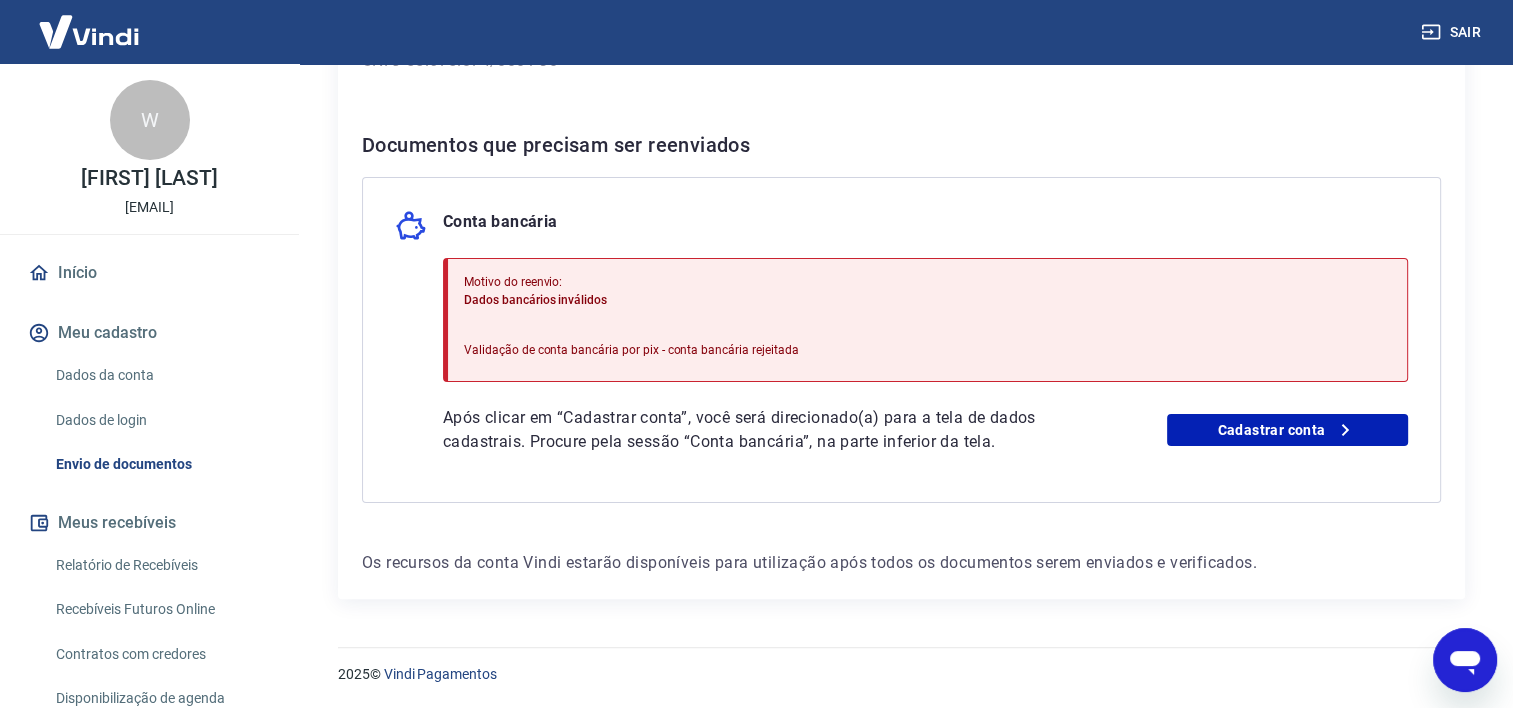 click on "Após clicar em “Cadastrar conta”, você será direcionado(a) para a tela de dados cadastrais. Procure pela sessão “Conta bancária”, na parte inferior da tela." at bounding box center [756, 430] 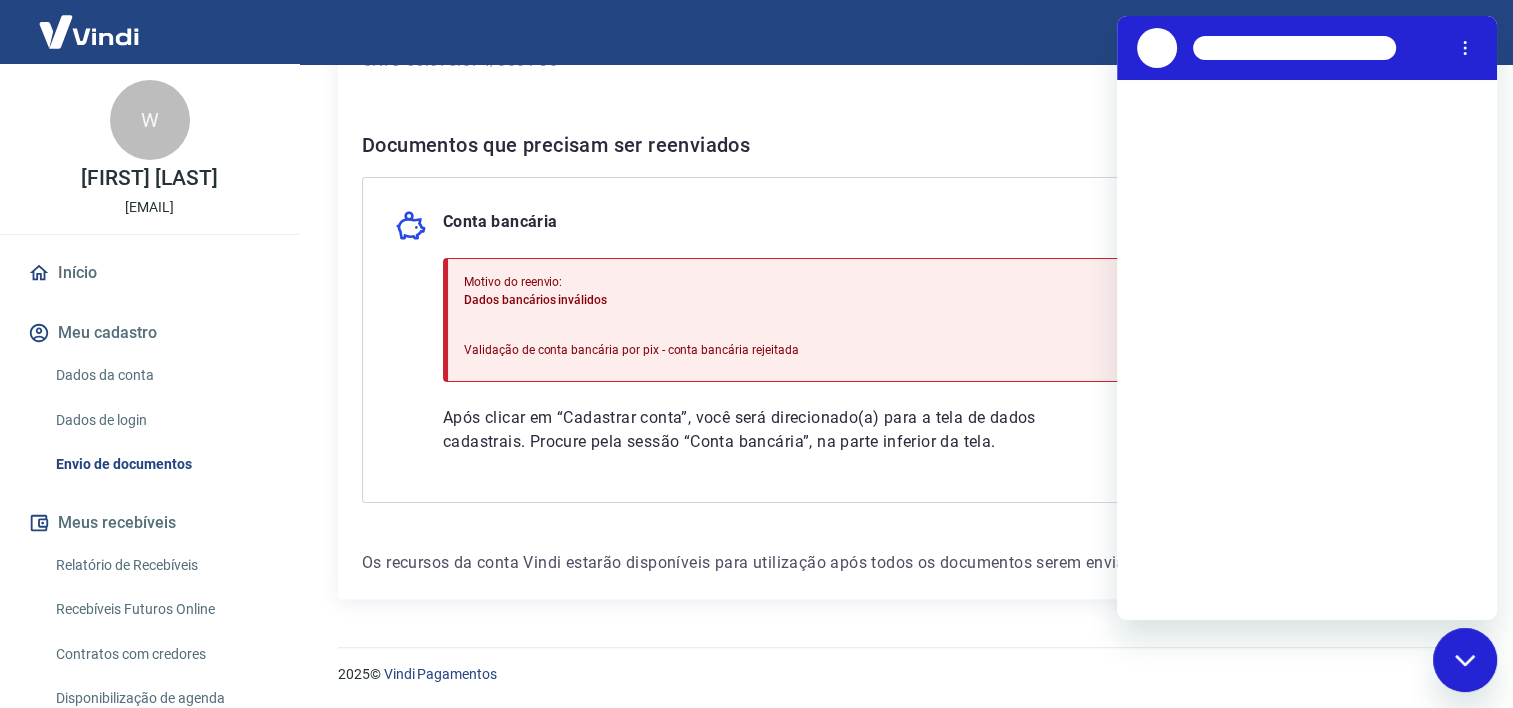 scroll, scrollTop: 0, scrollLeft: 0, axis: both 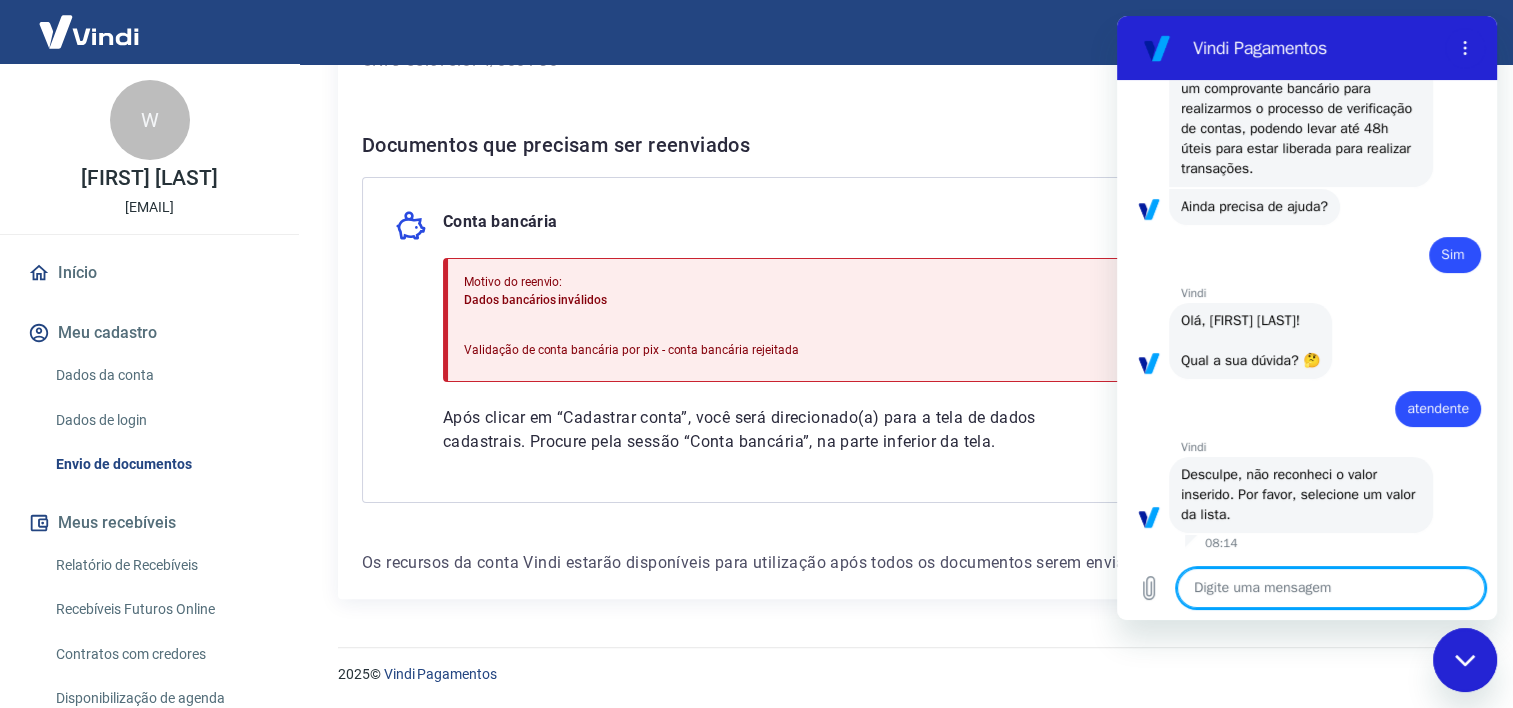click at bounding box center (1331, 588) 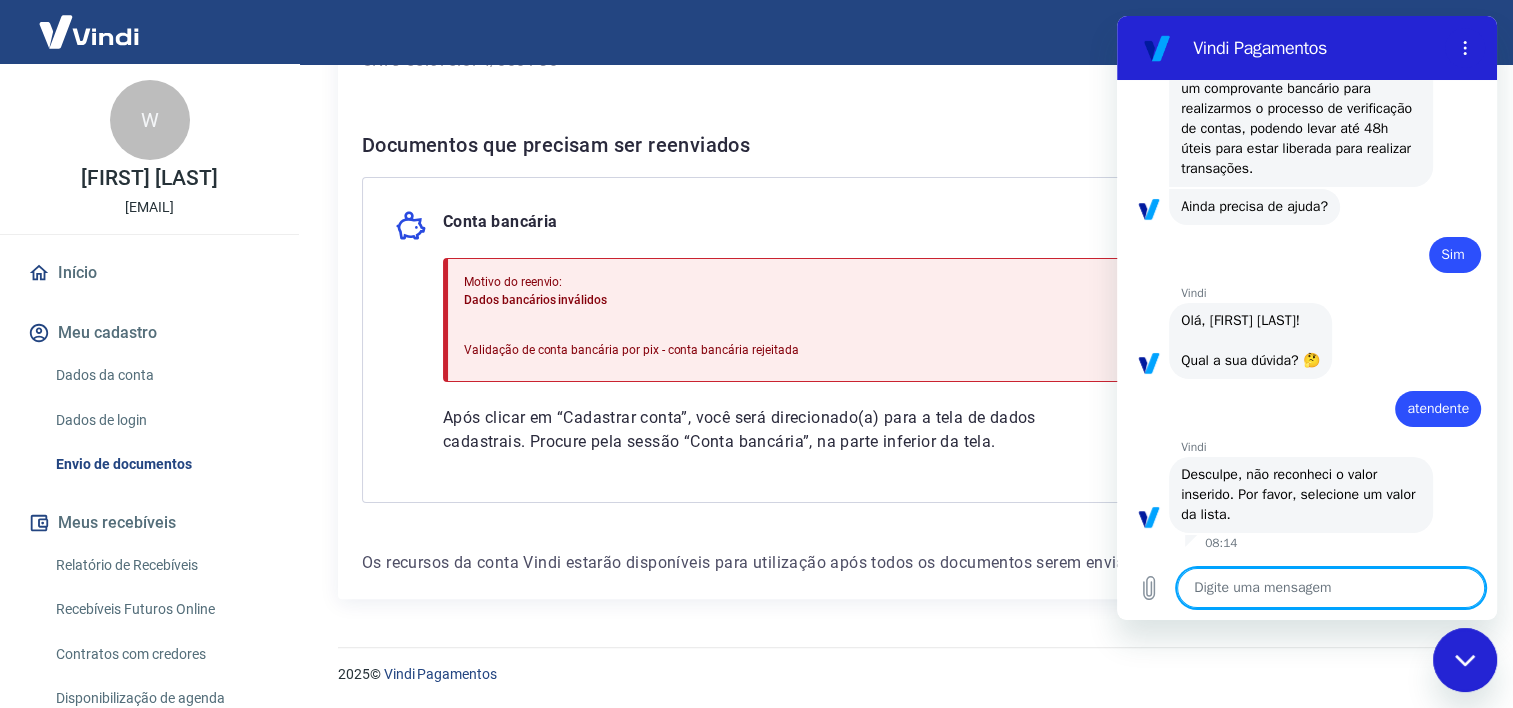 type on "a" 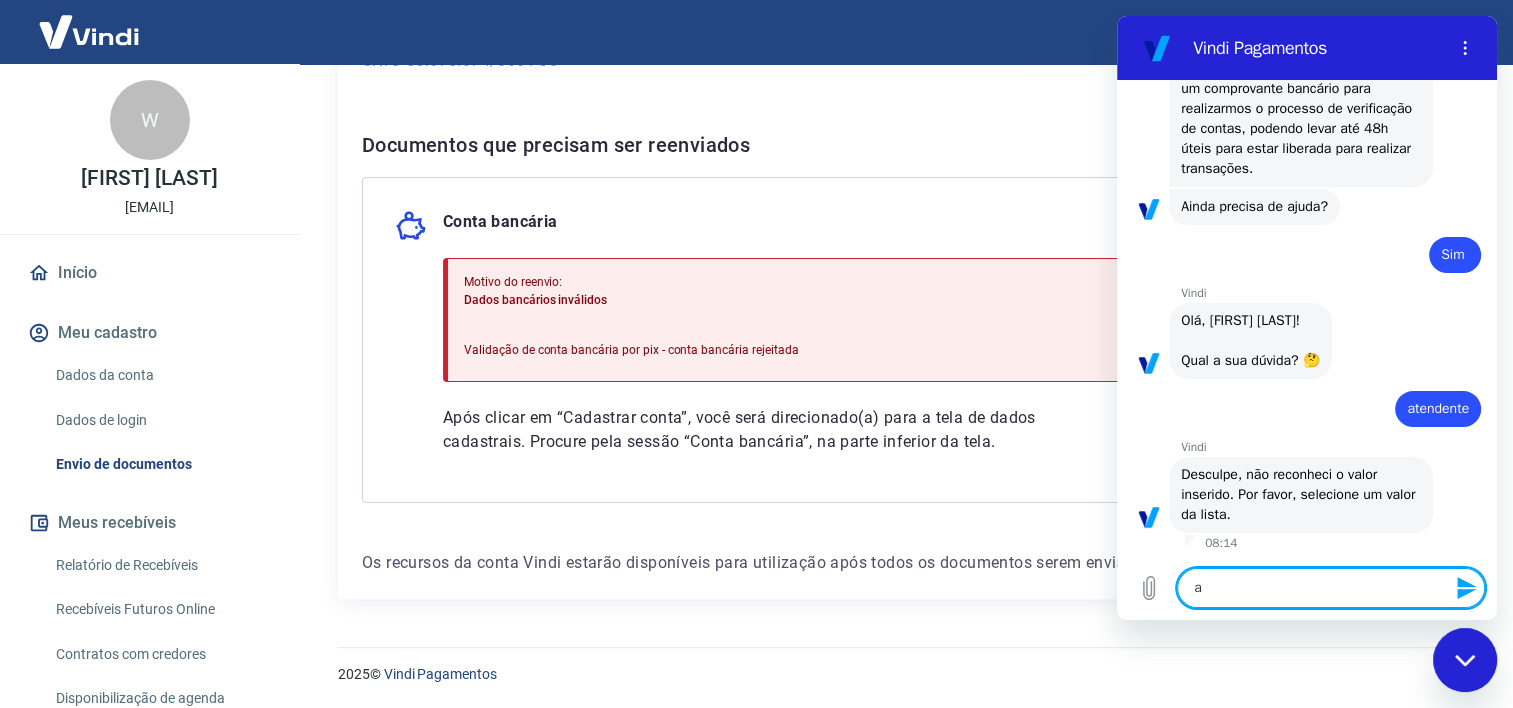 type on "at" 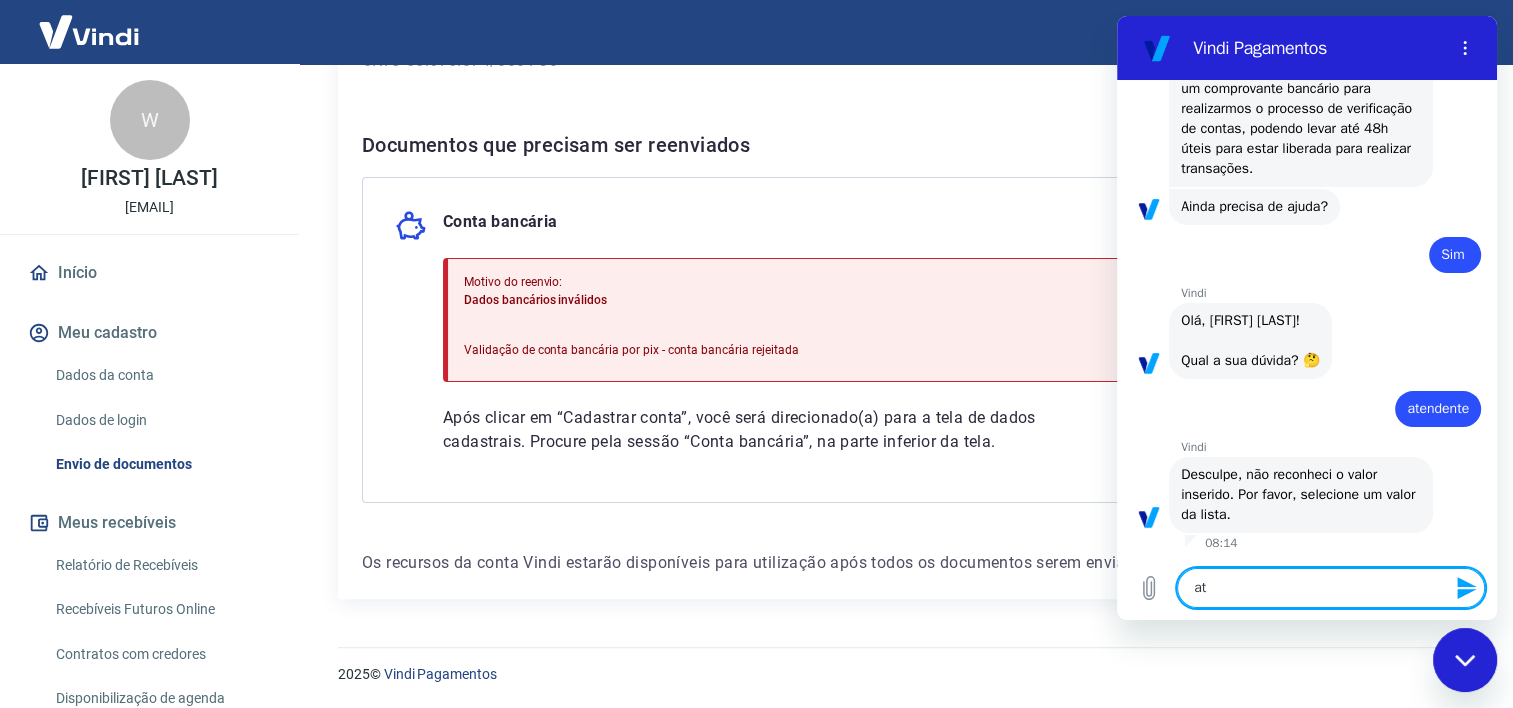 type on "ate" 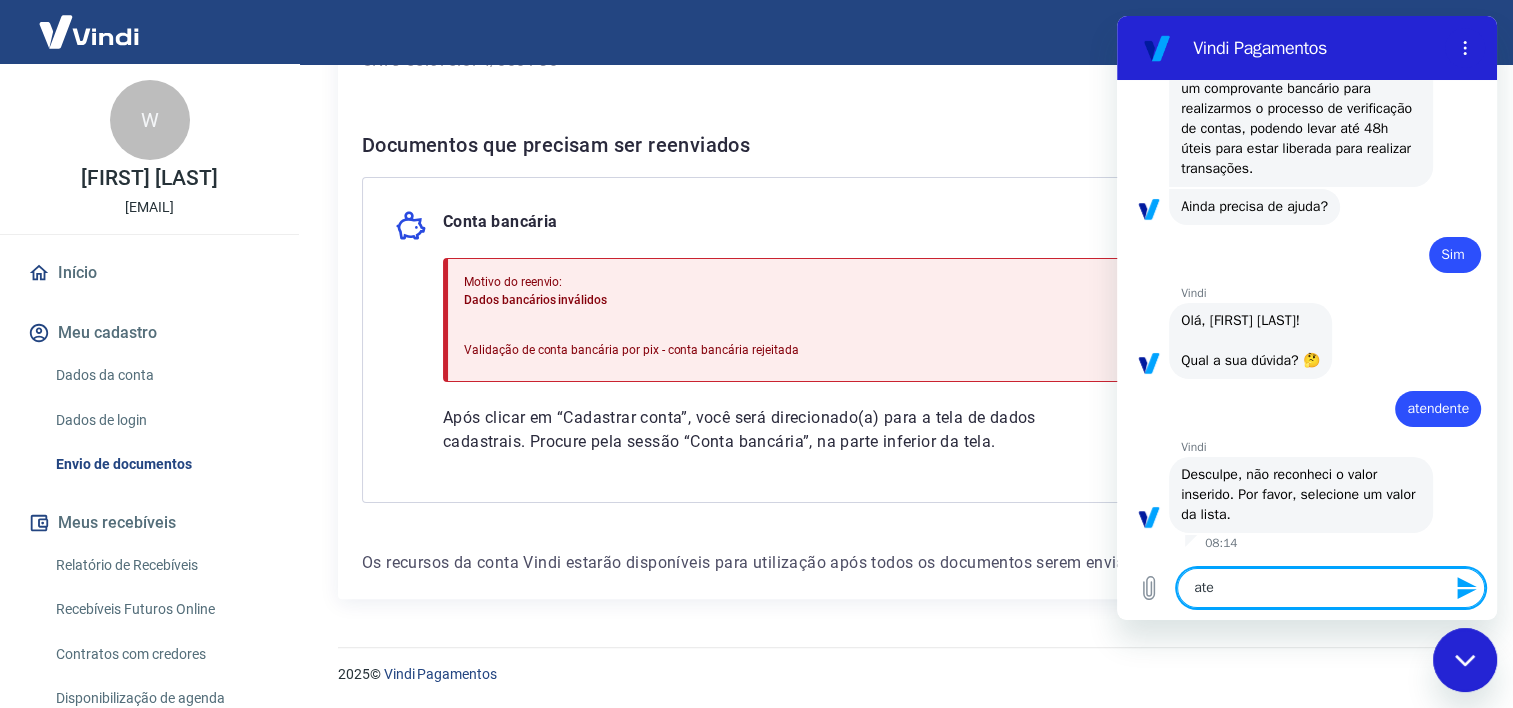 type on "aten" 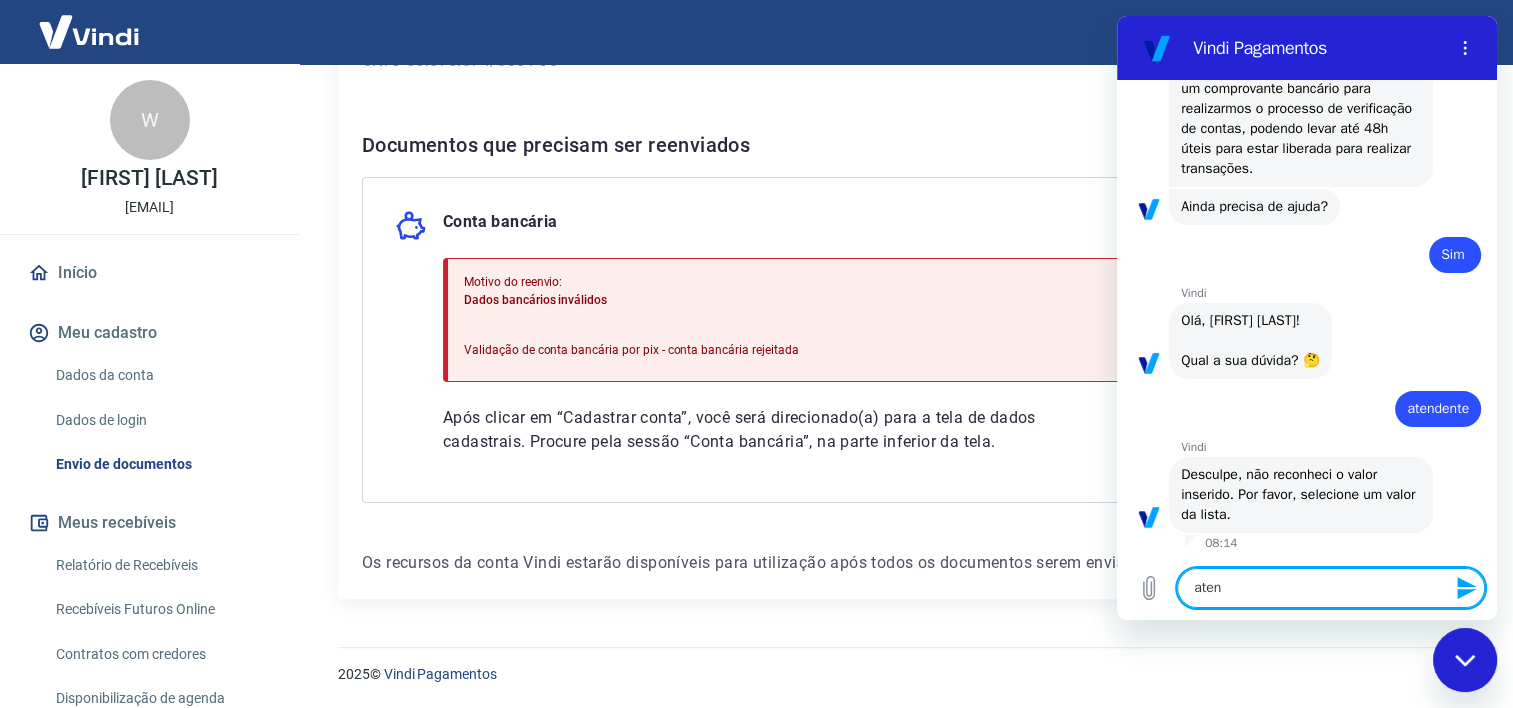 type on "atent" 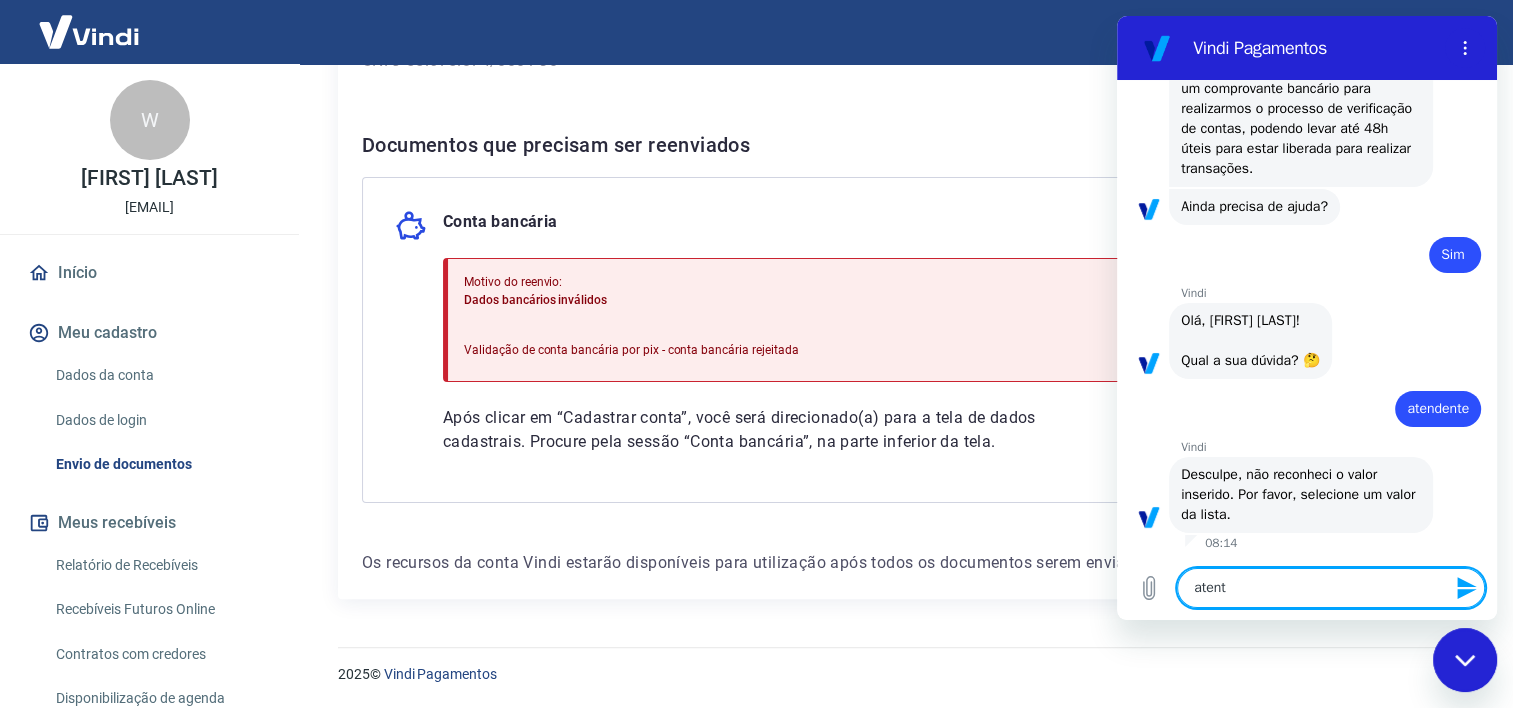 type on "atente" 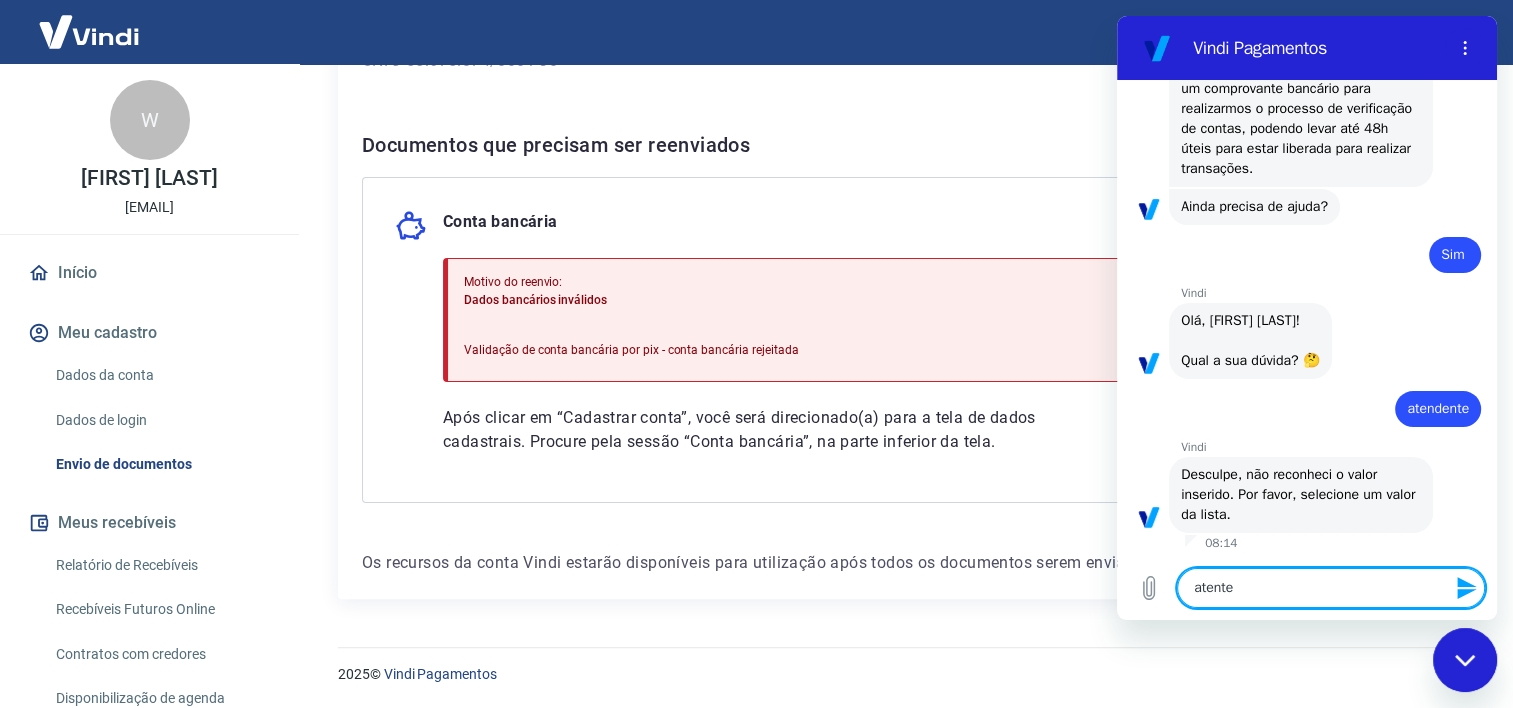 type on "atenten" 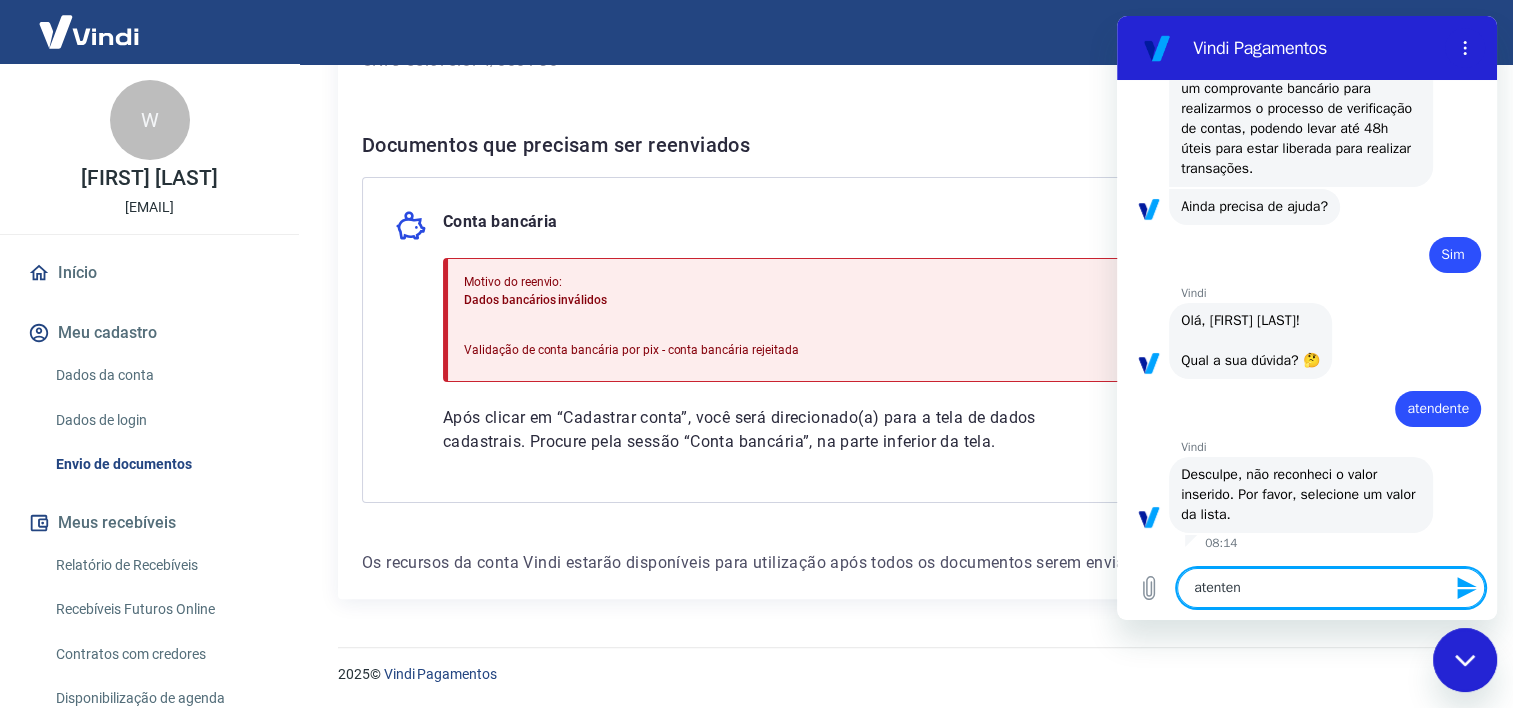 type on "atentend" 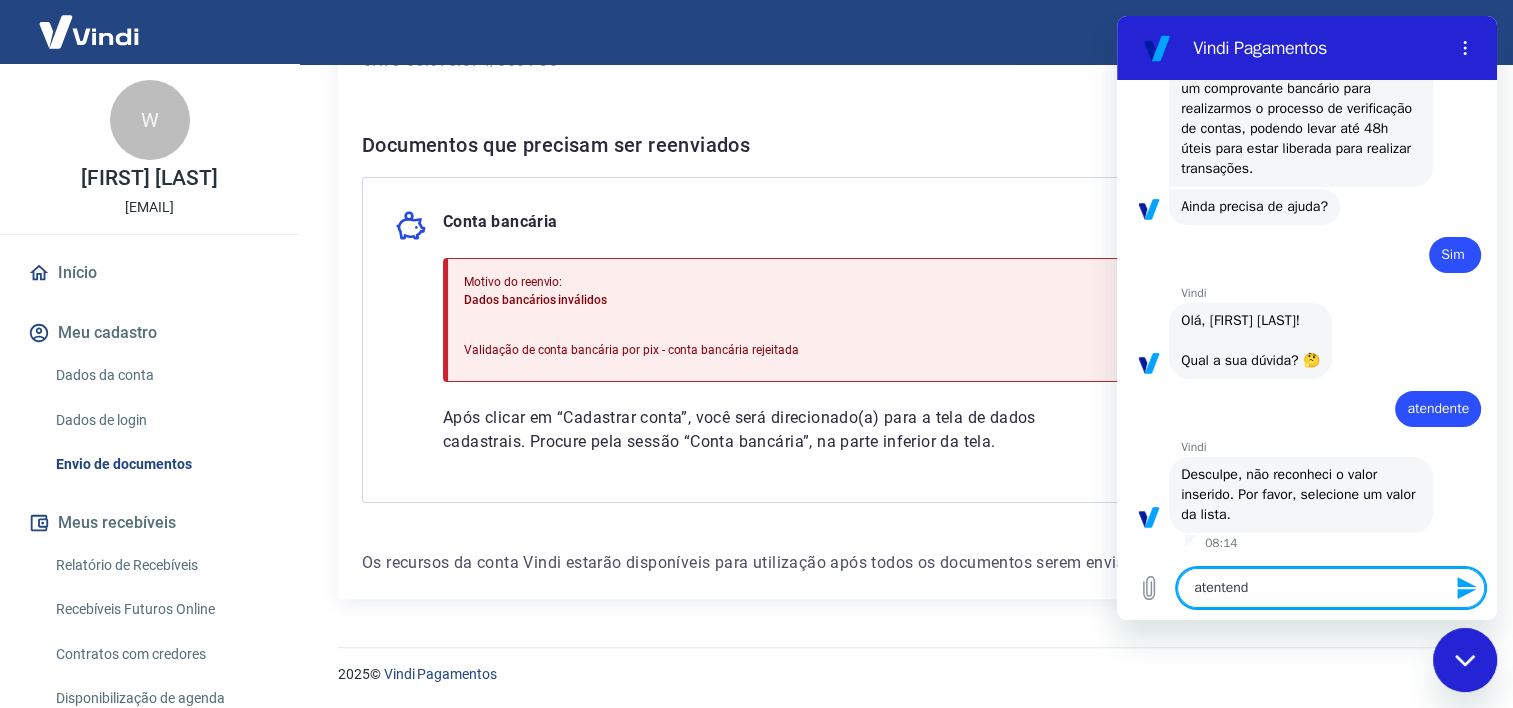 type on "atentende" 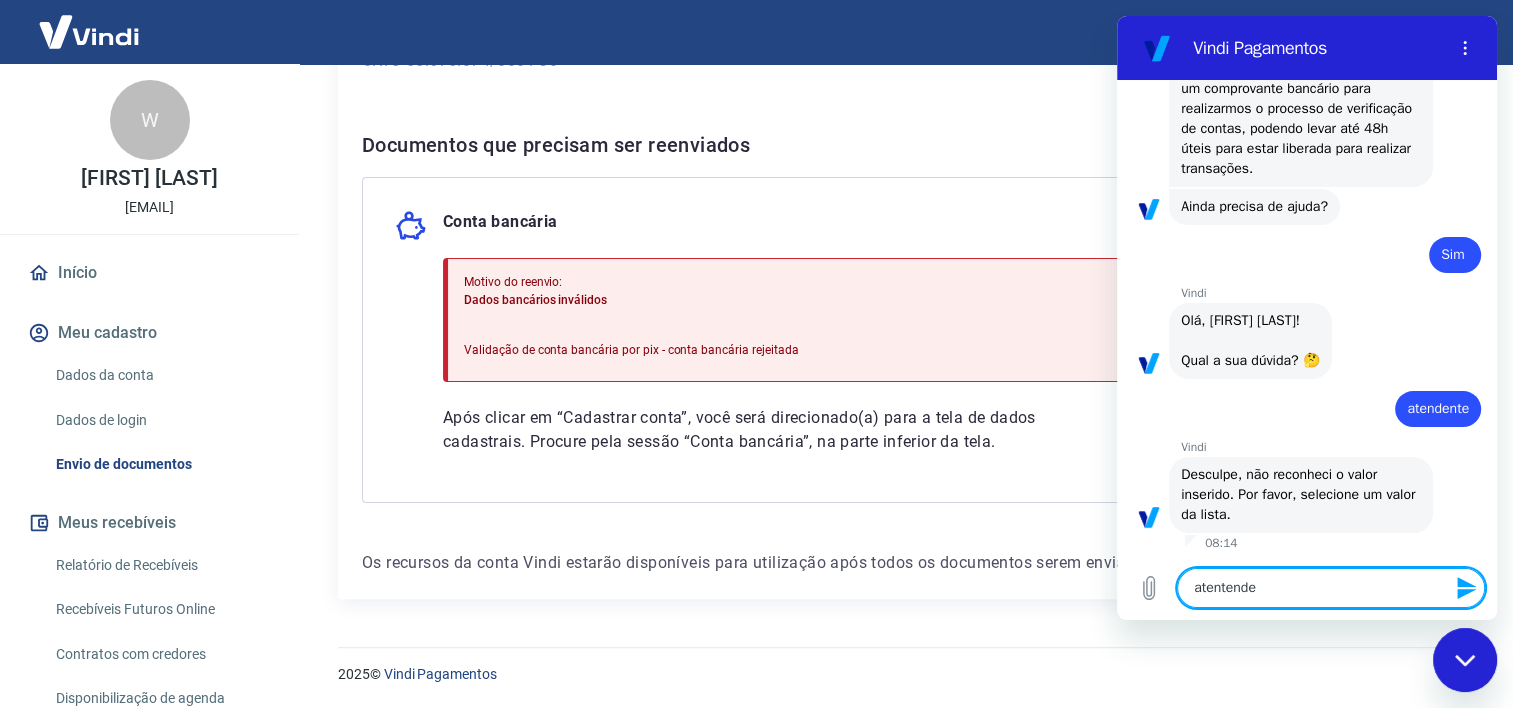 type on "atentend" 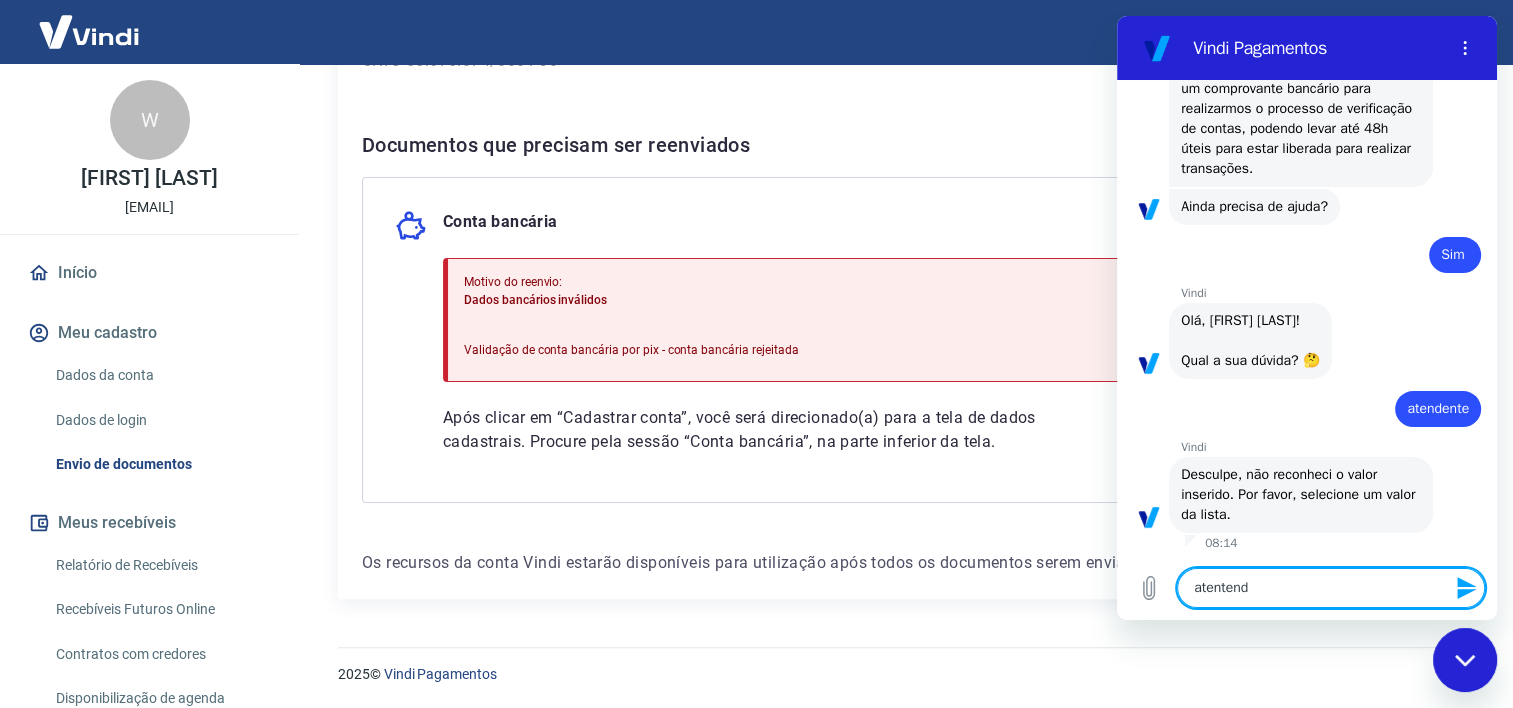type on "atenten" 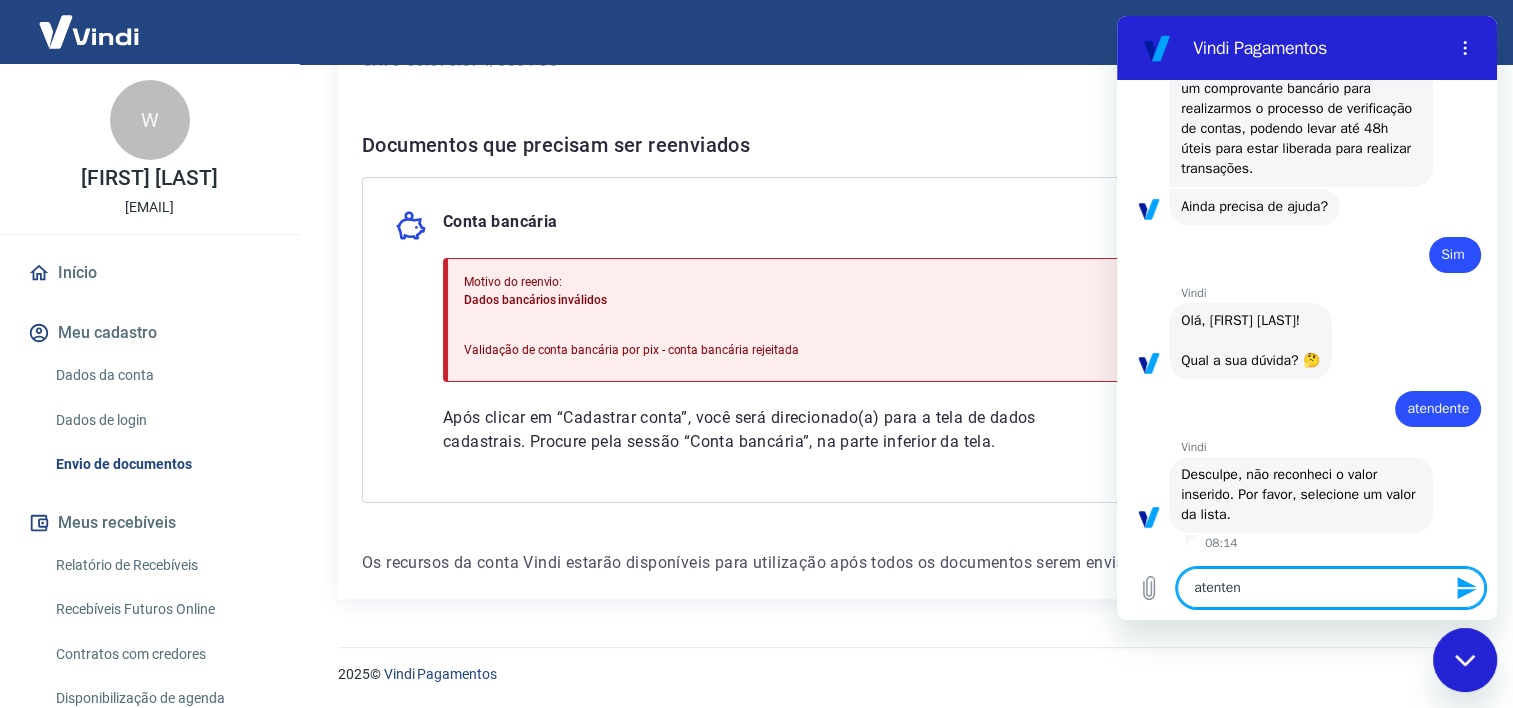 type on "atente" 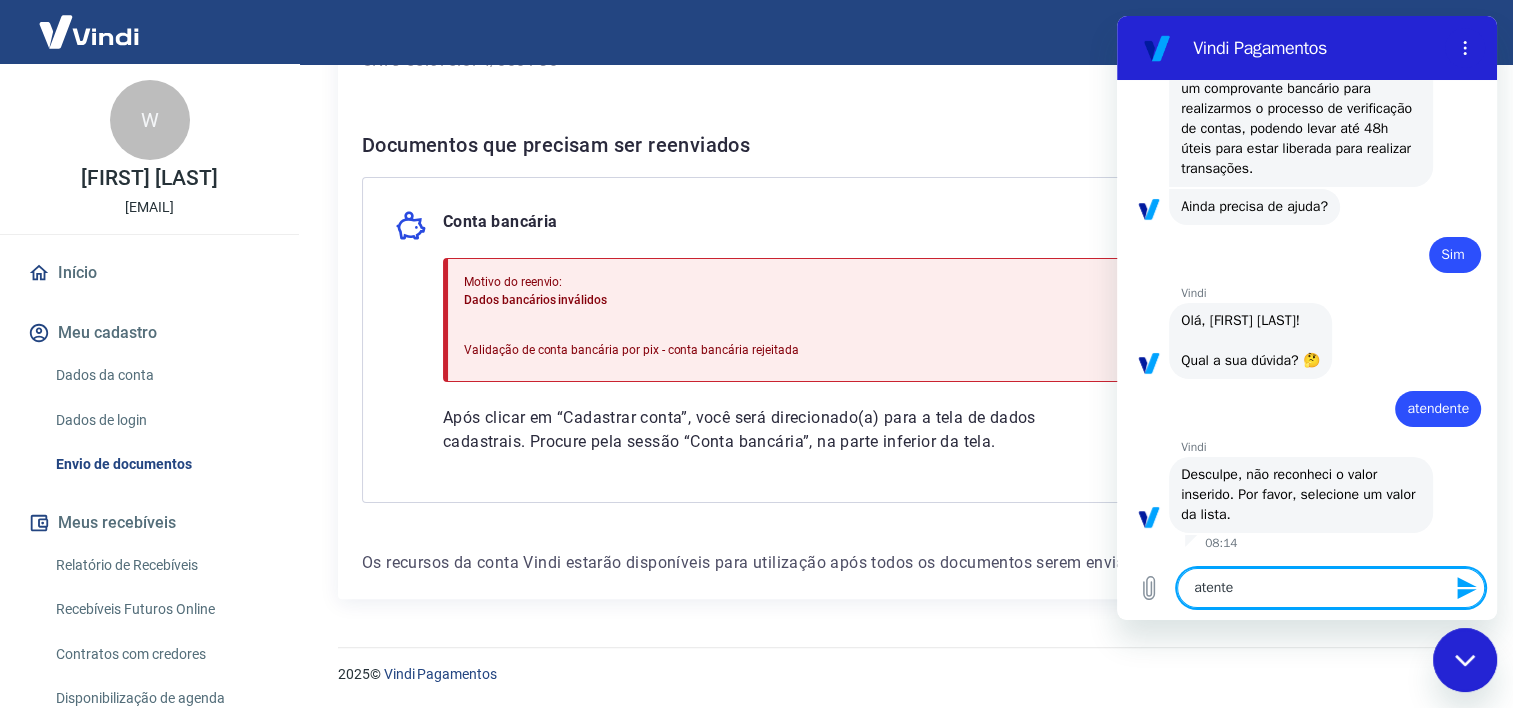 type on "atent" 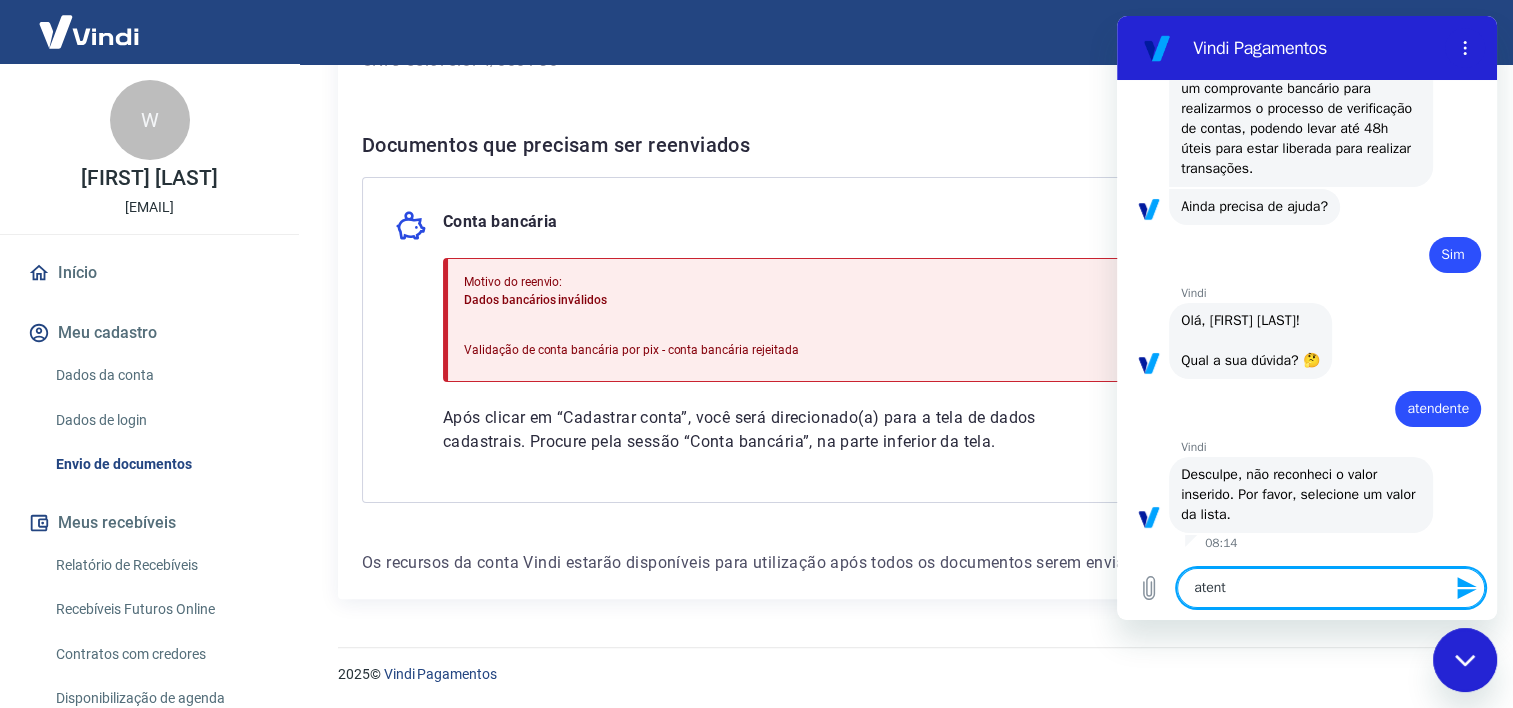 type on "aten" 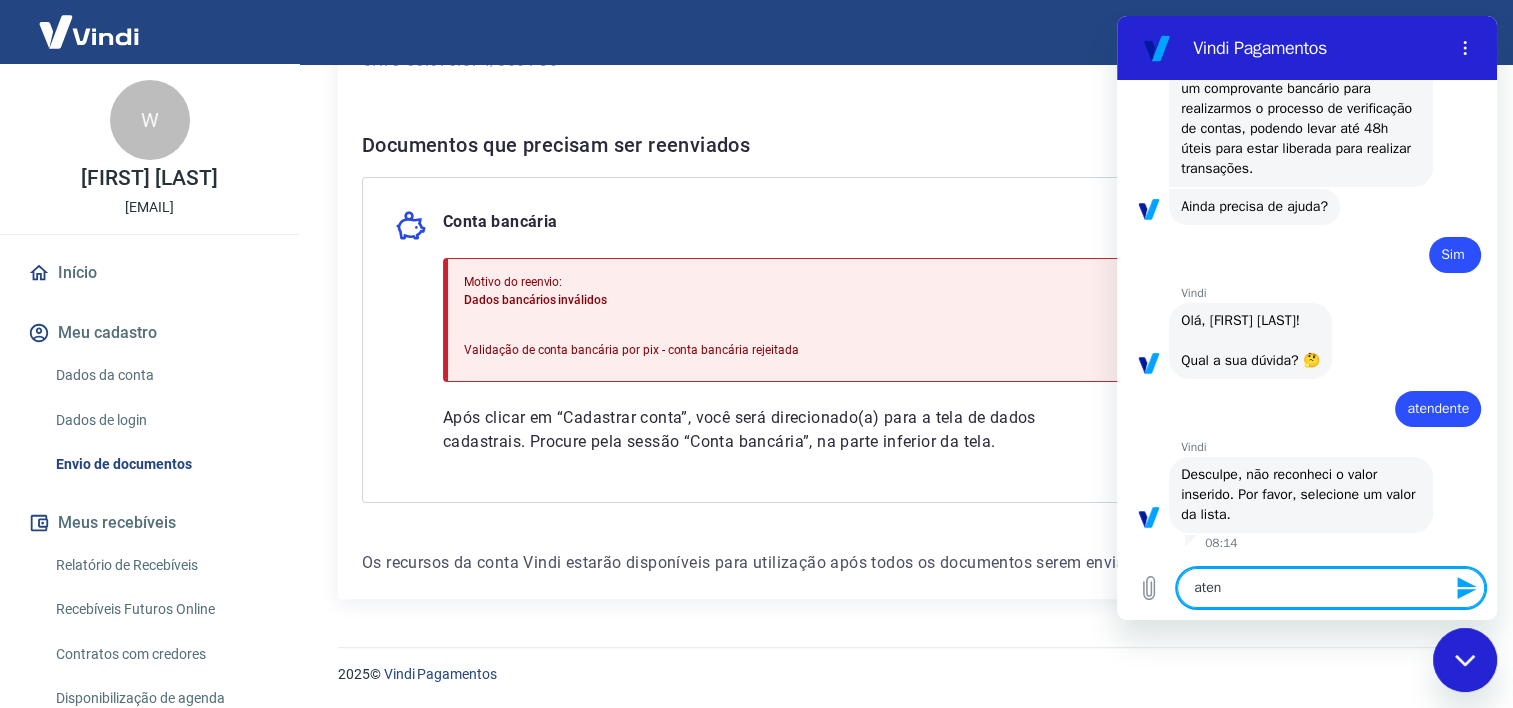 type on "atend" 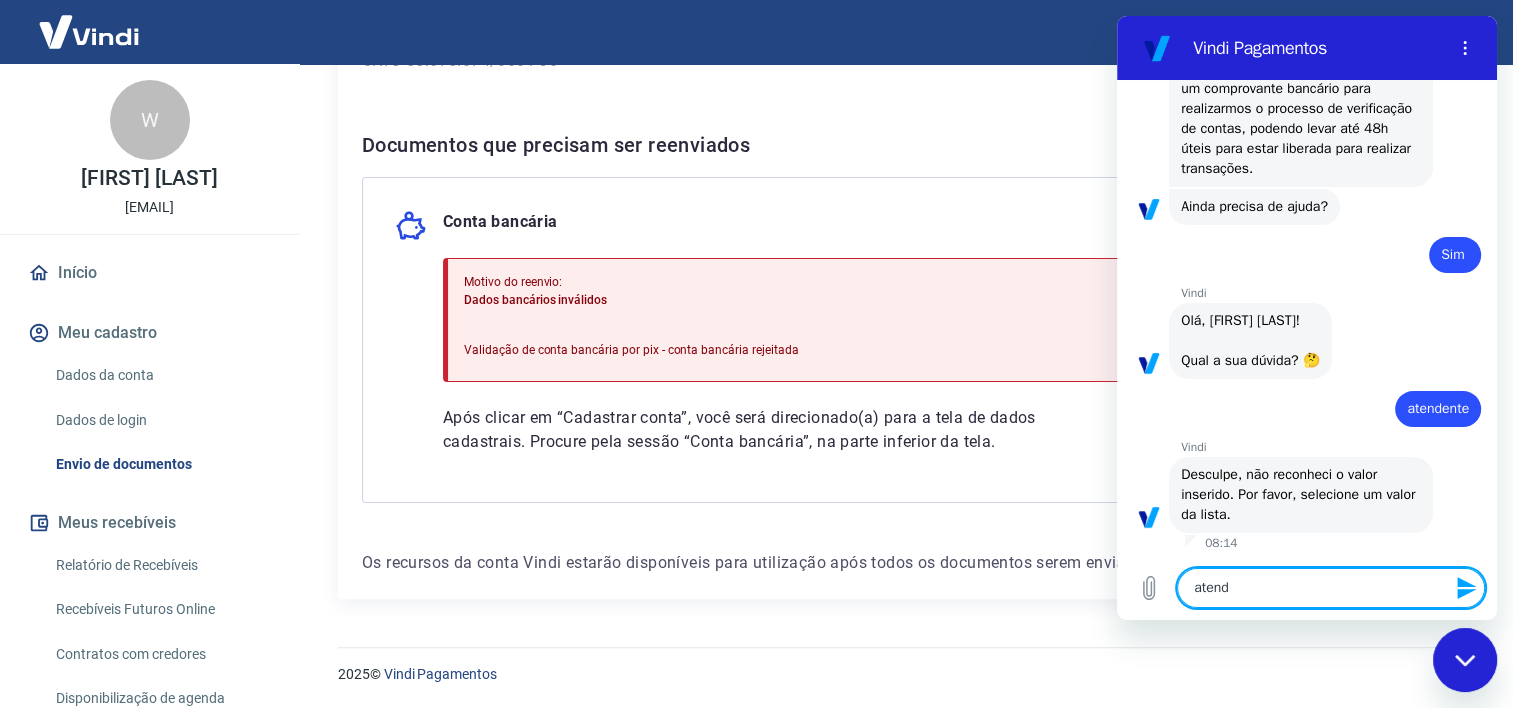 type on "atende" 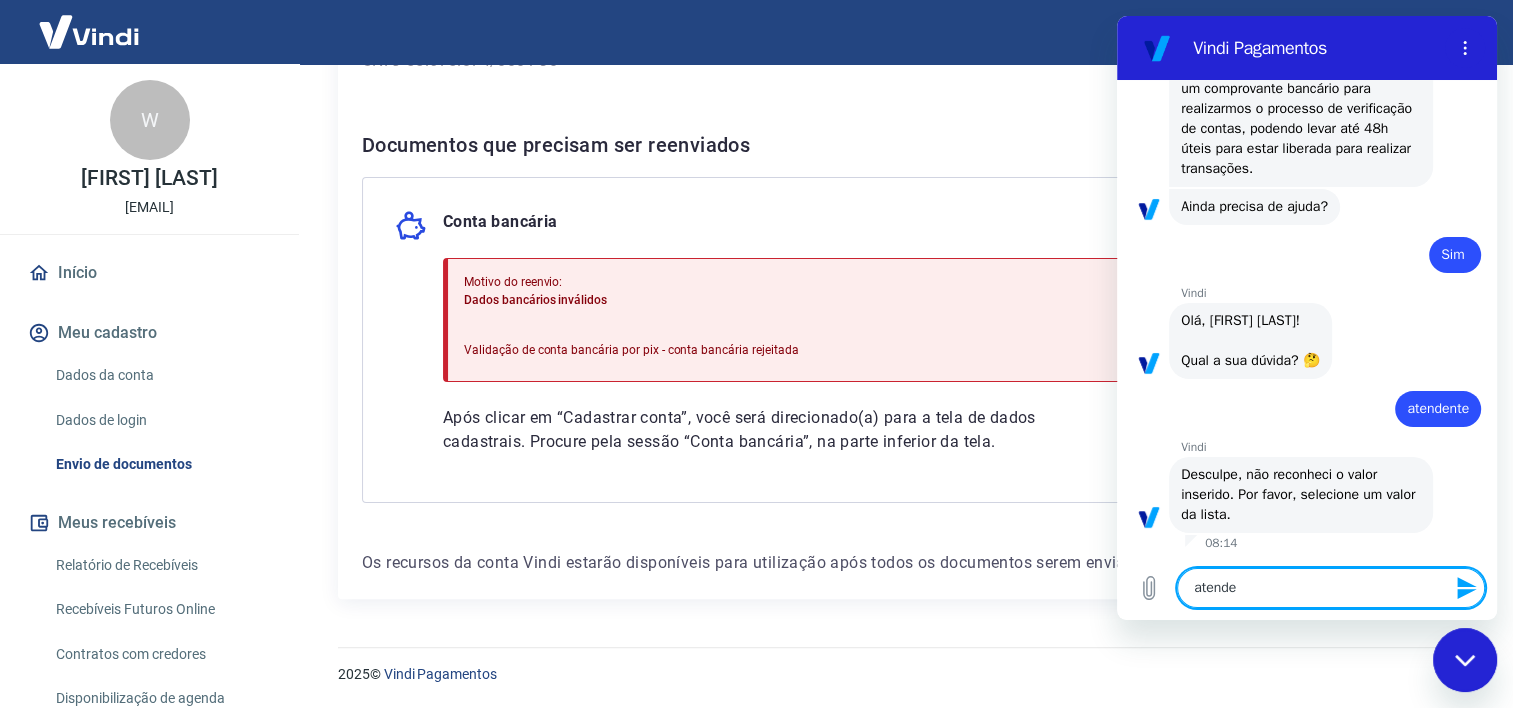 type on "atenden" 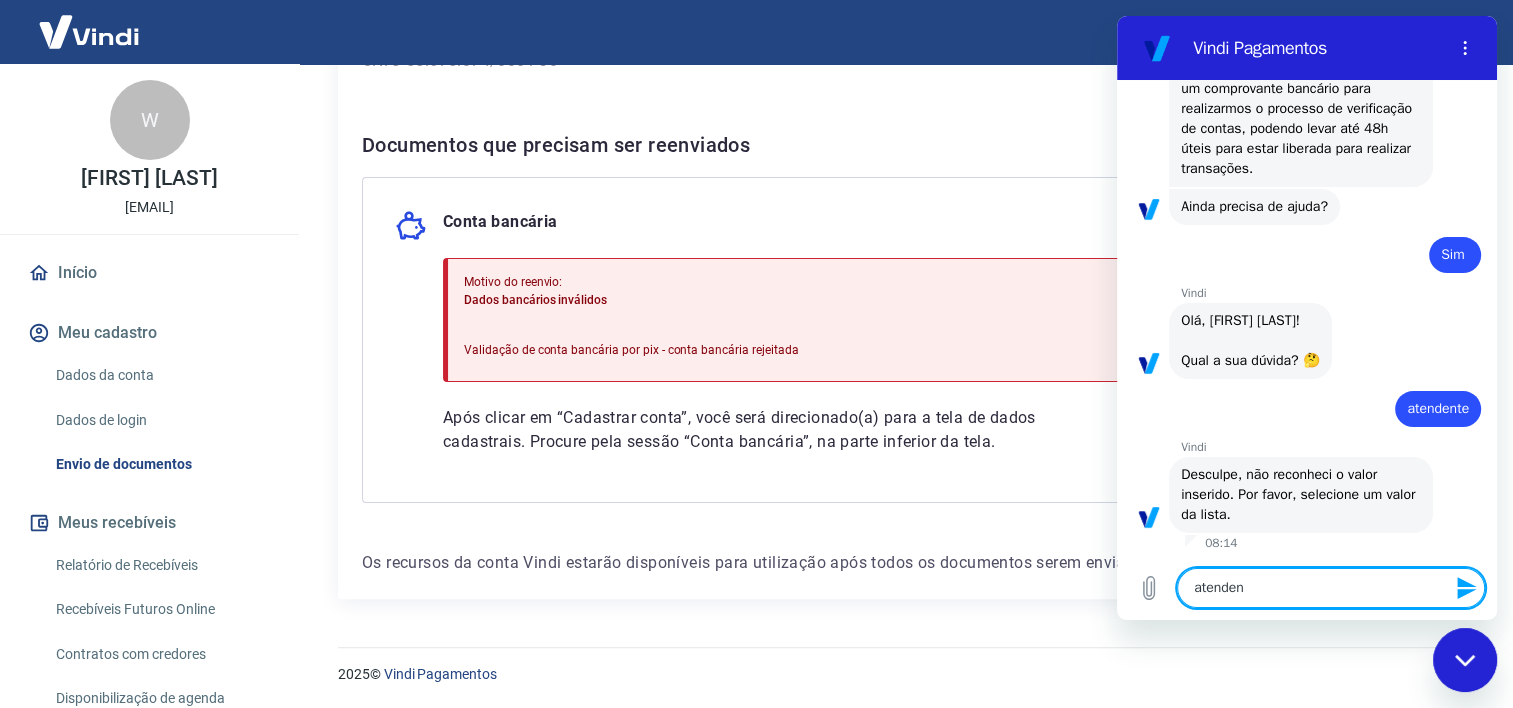 type on "atendent" 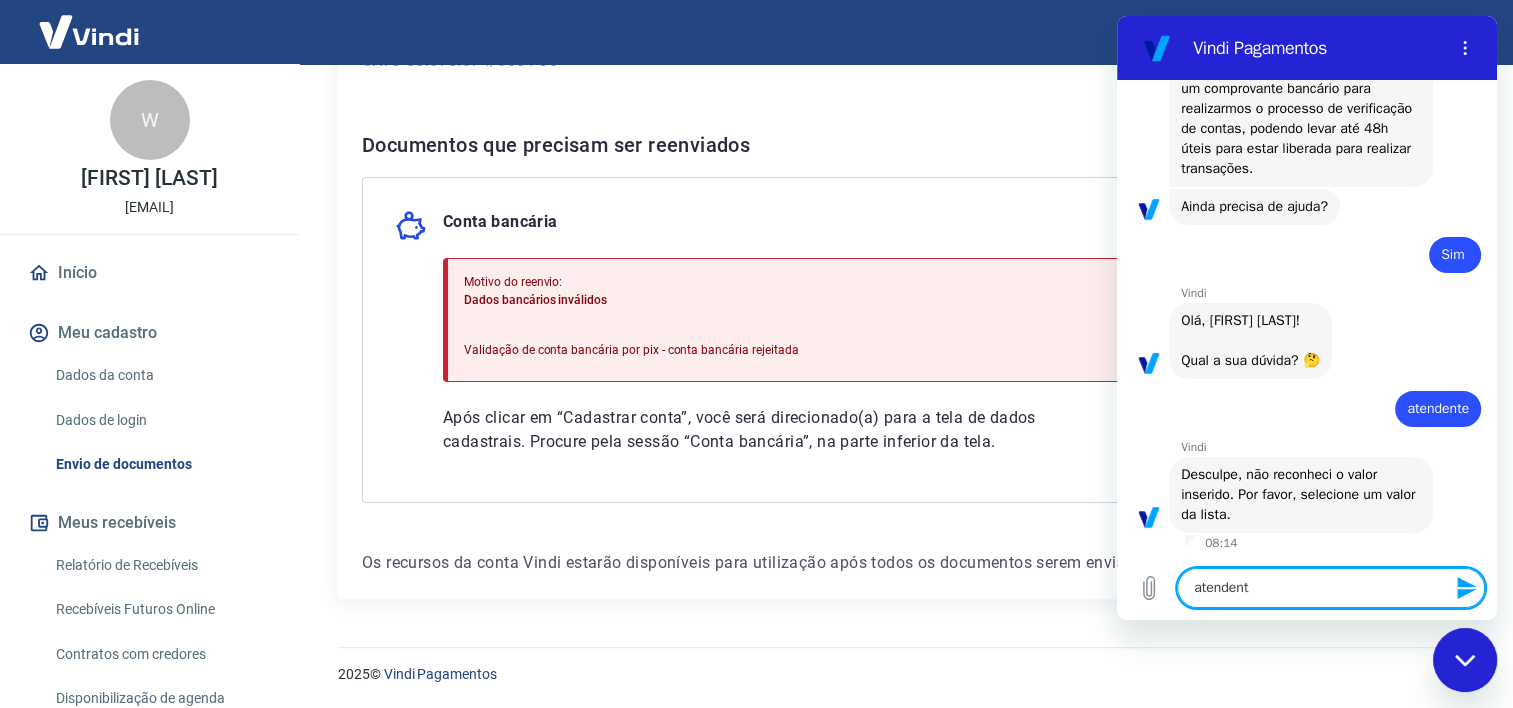 type on "atendente" 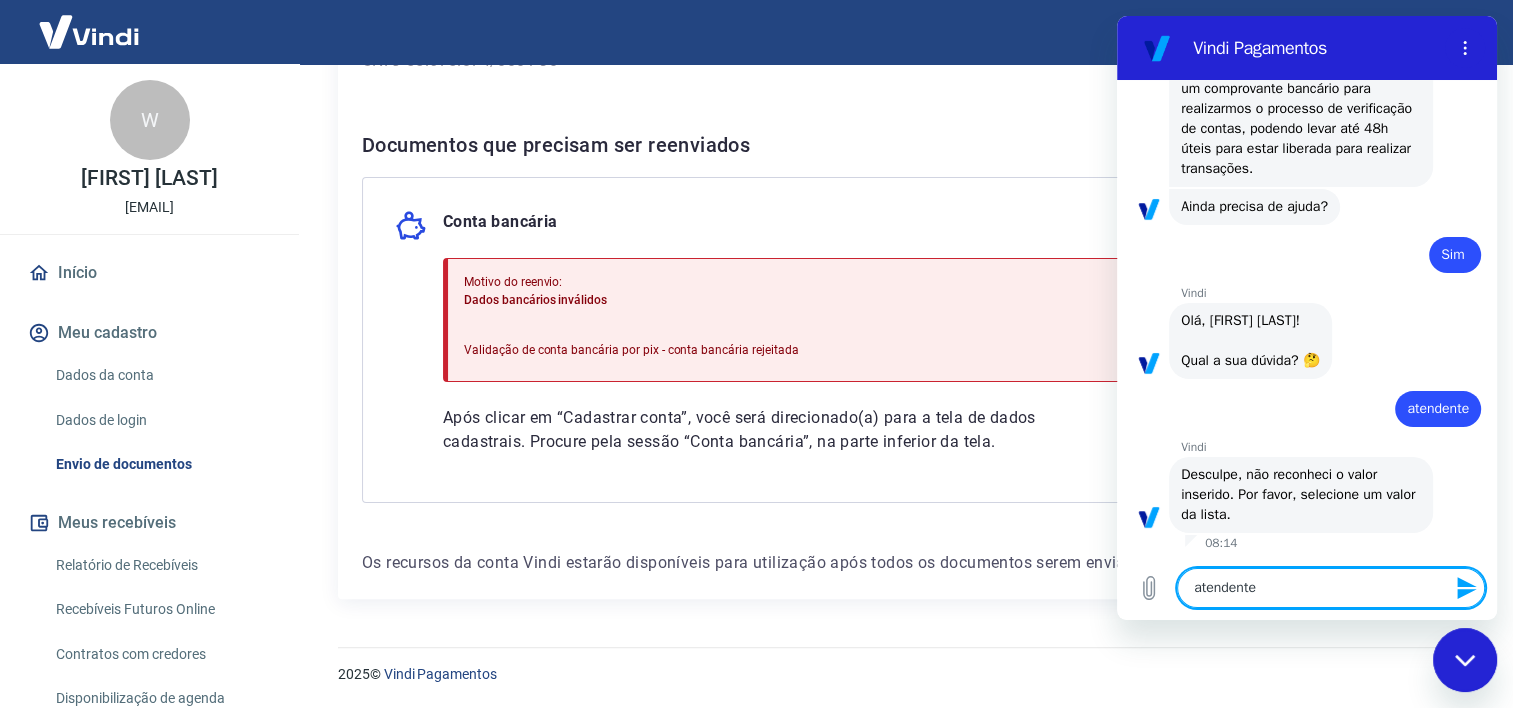 type 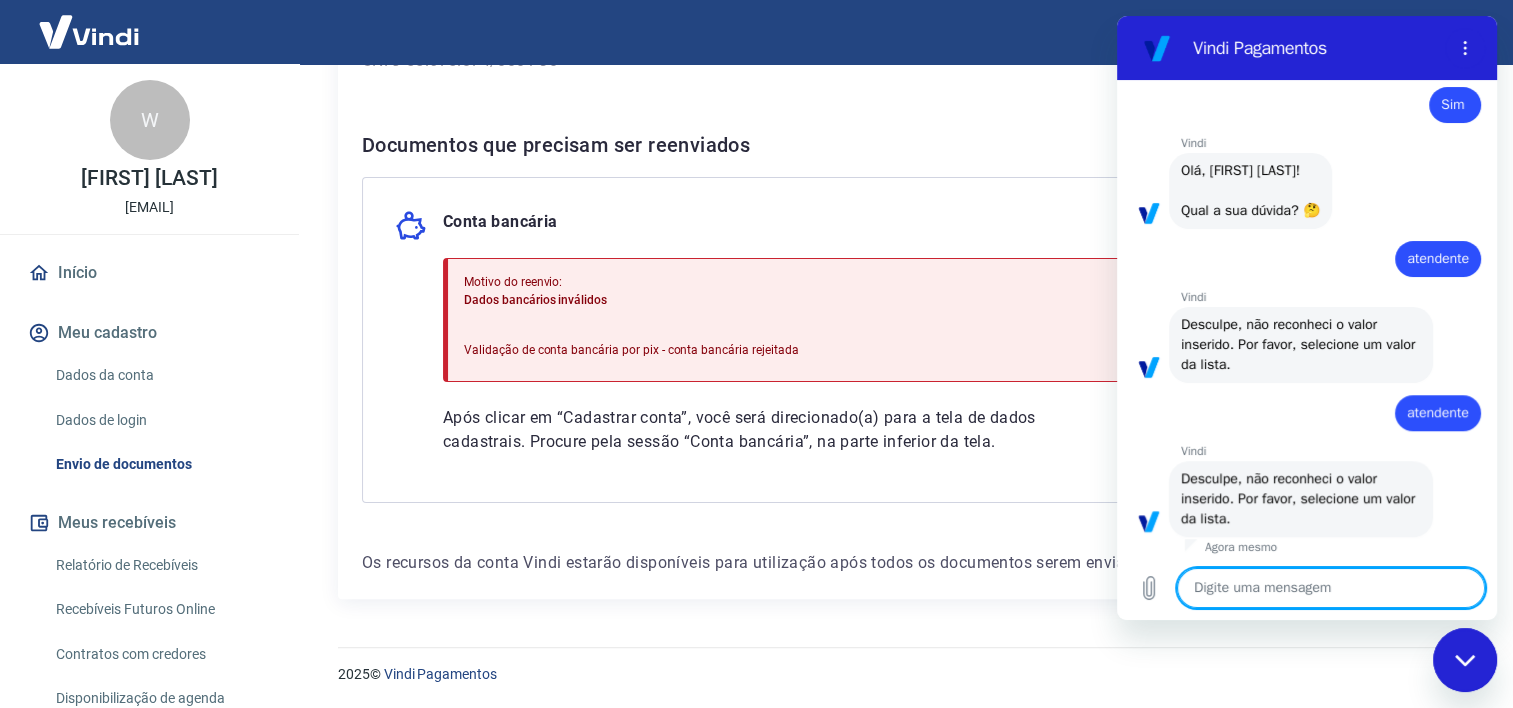 scroll, scrollTop: 1602, scrollLeft: 0, axis: vertical 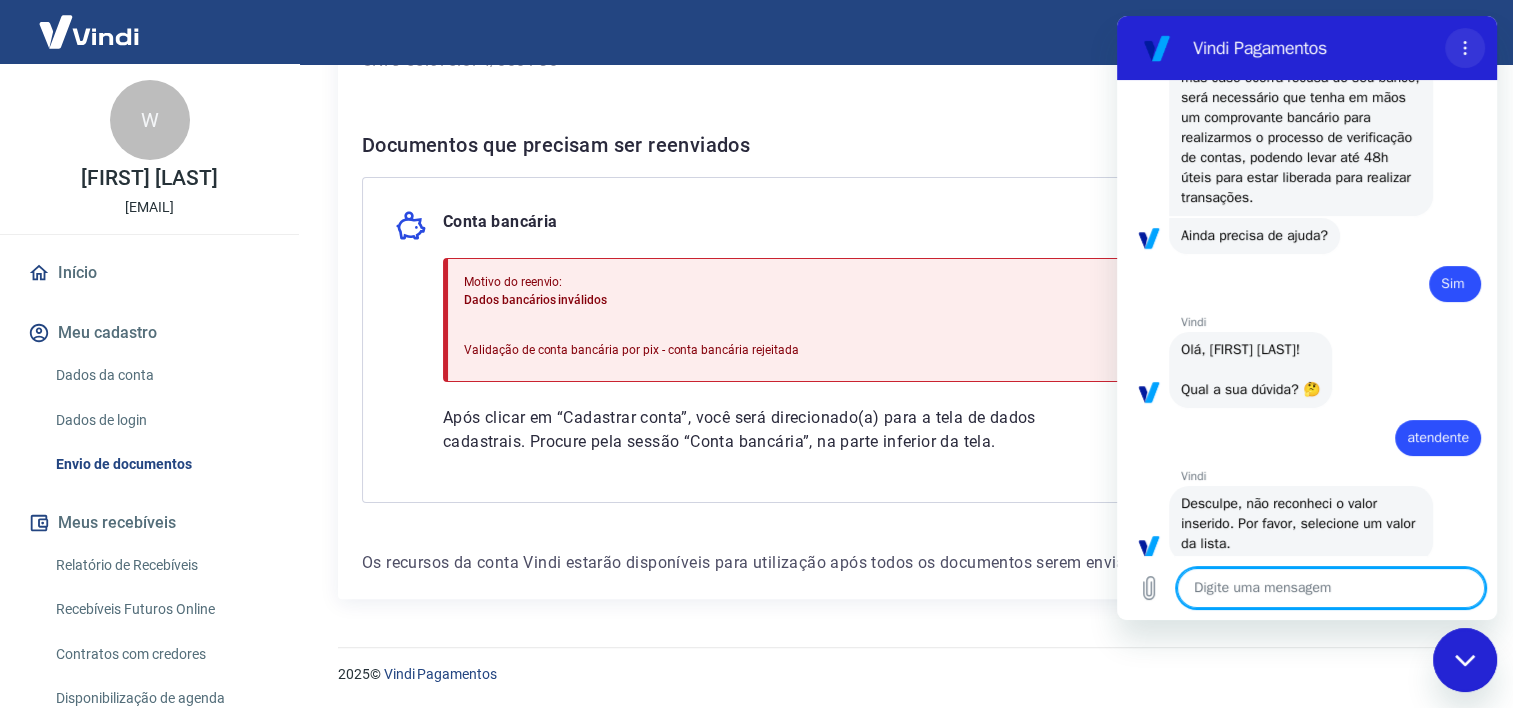 click at bounding box center [1465, 48] 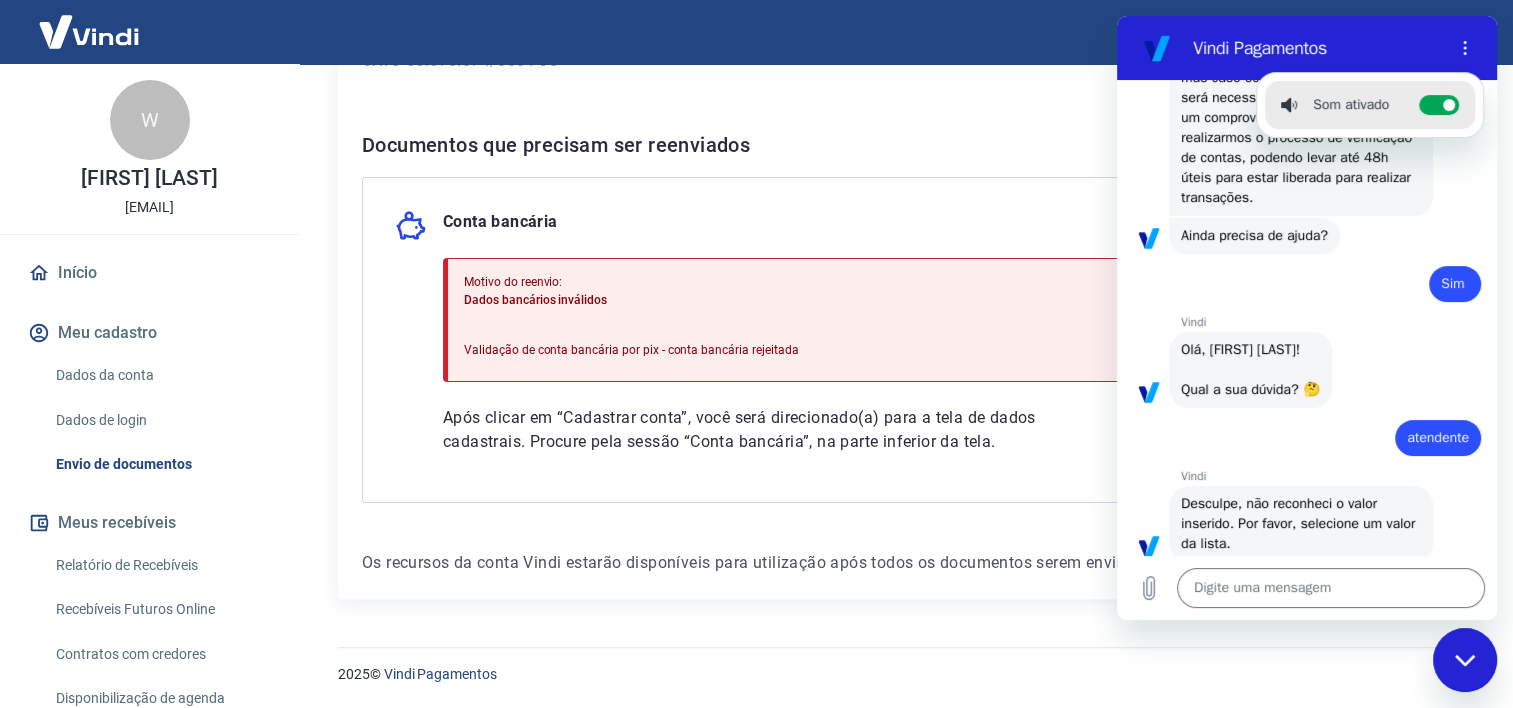 drag, startPoint x: 2907, startPoint y: 1256, endPoint x: 1473, endPoint y: 638, distance: 1561.4993 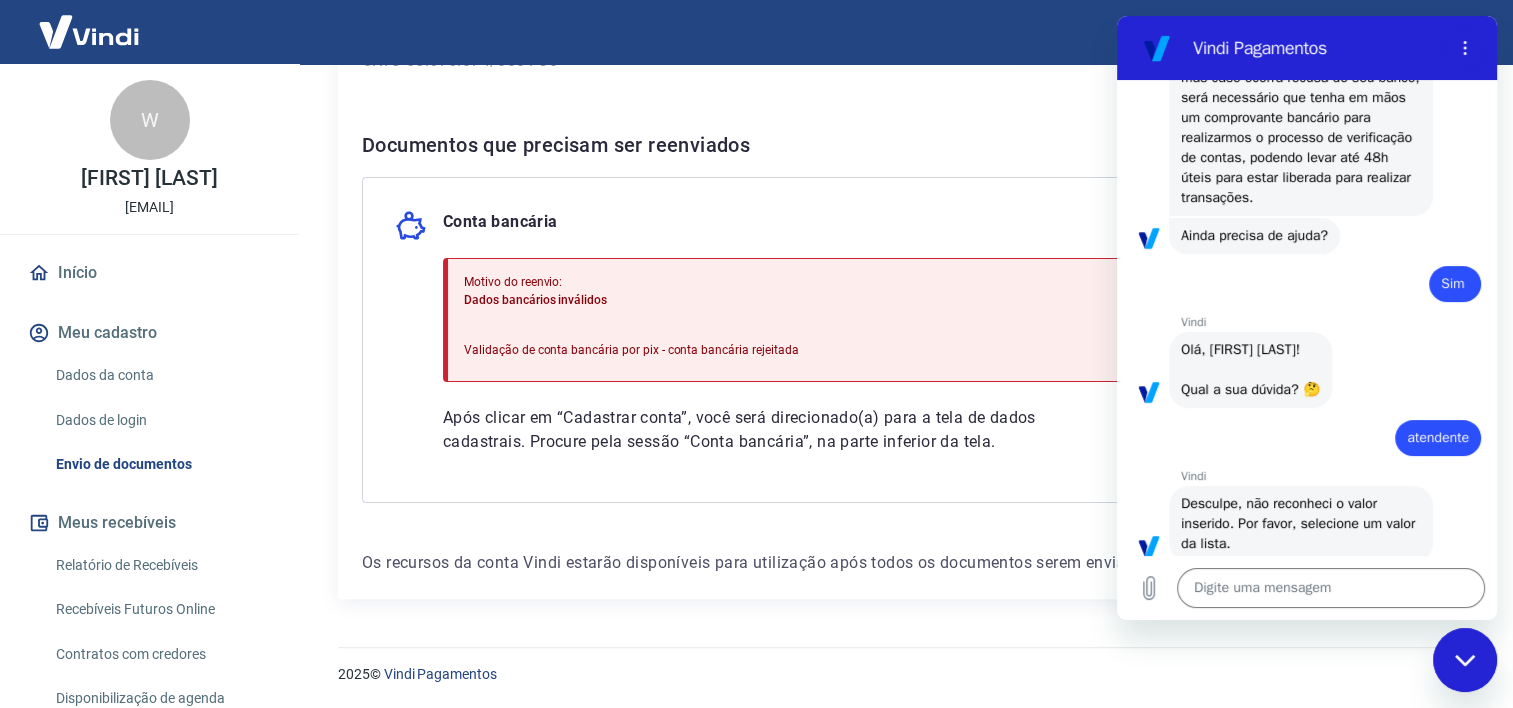 click at bounding box center [1465, 660] 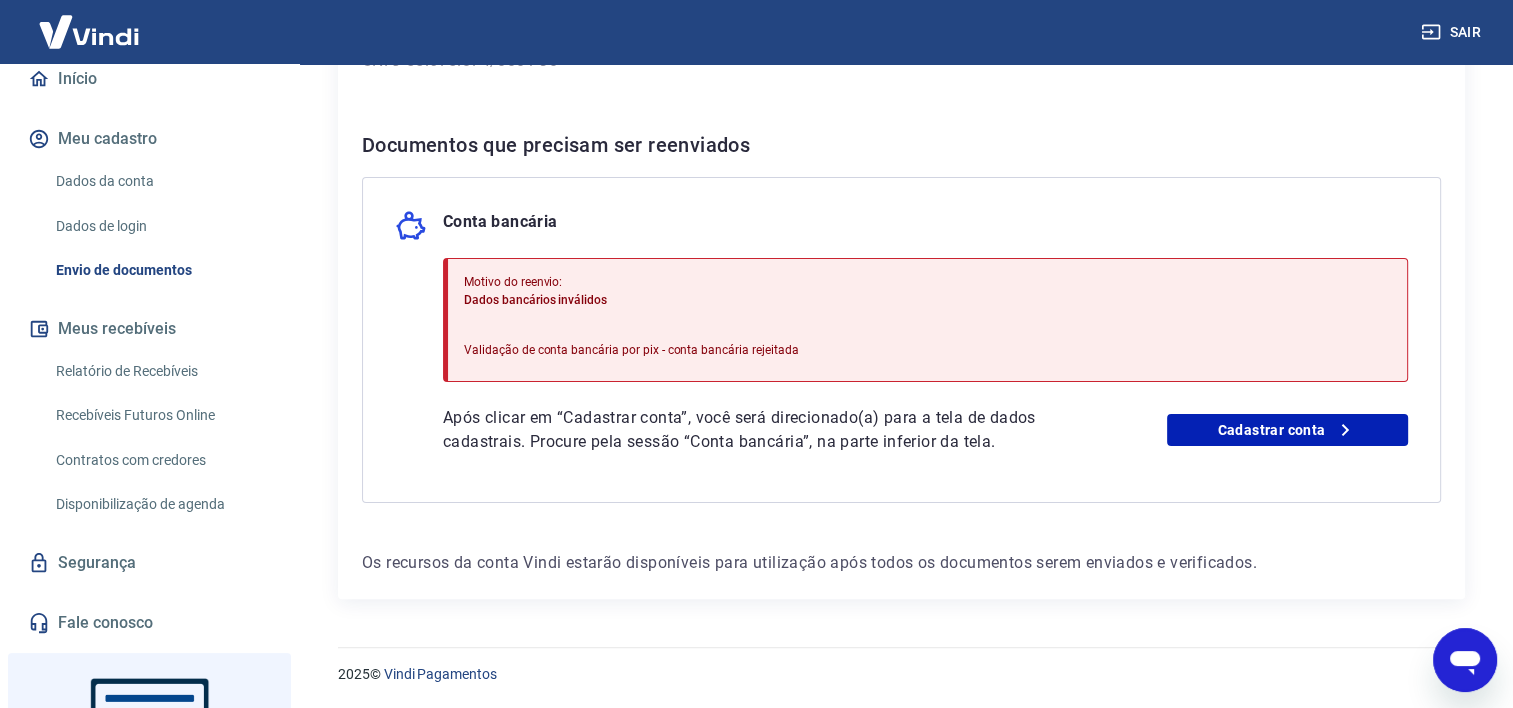 scroll, scrollTop: 372, scrollLeft: 0, axis: vertical 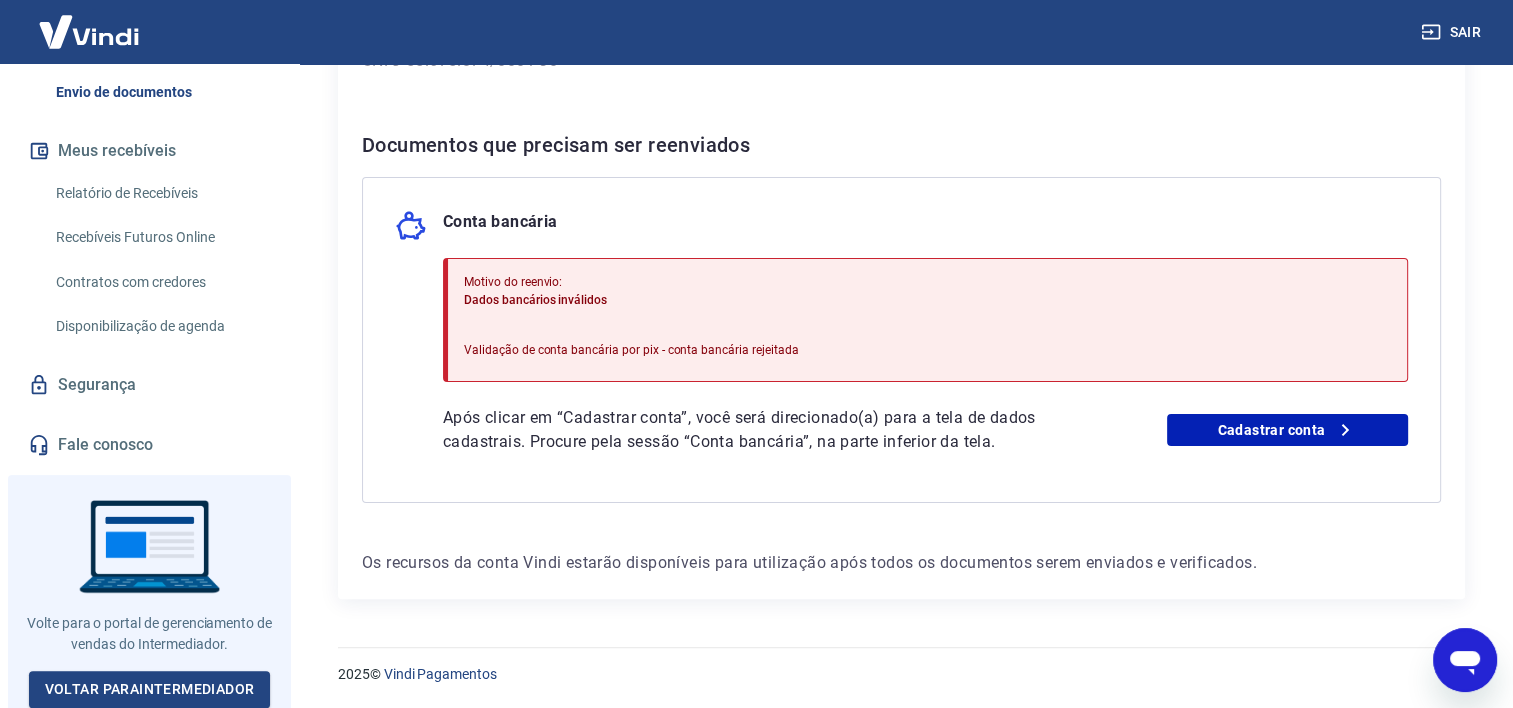 click on "Fale conosco" at bounding box center [149, 445] 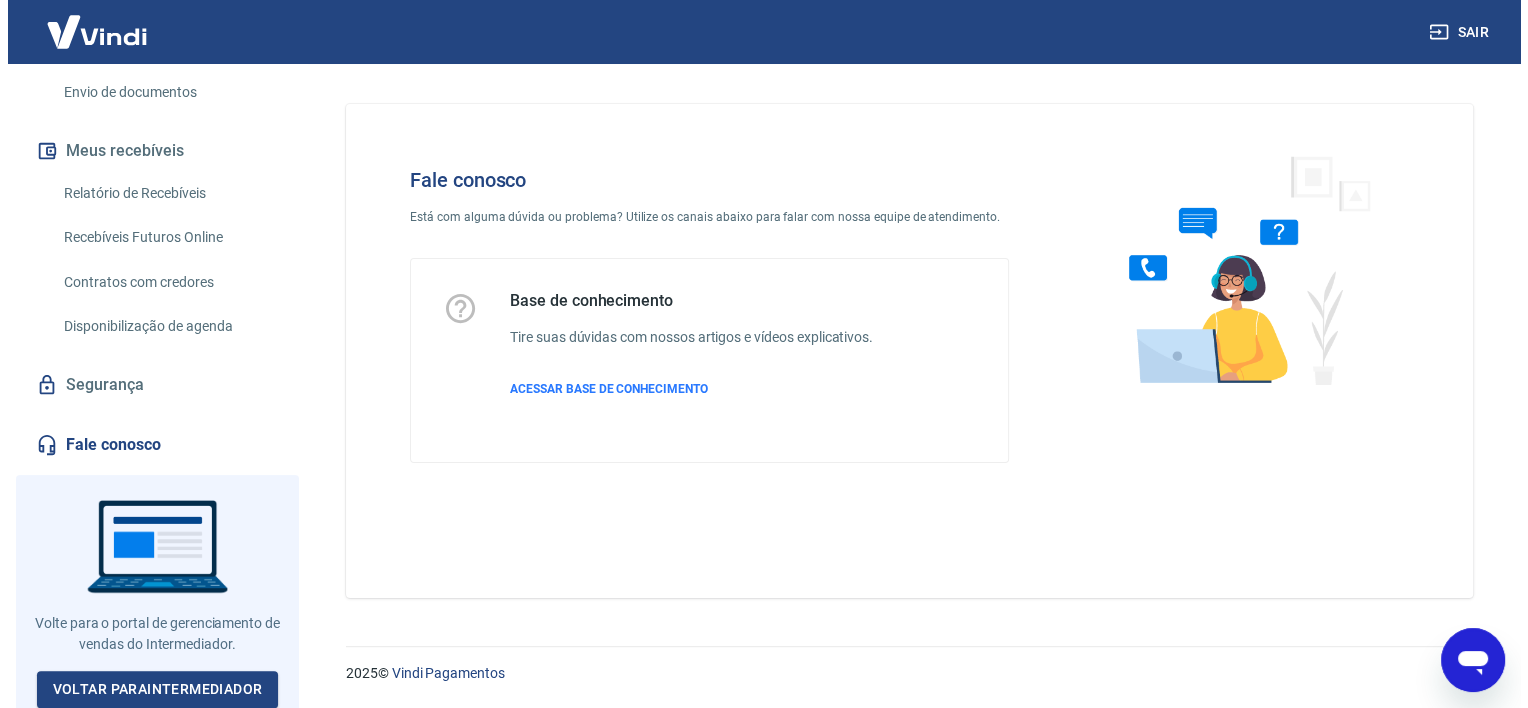 scroll, scrollTop: 0, scrollLeft: 0, axis: both 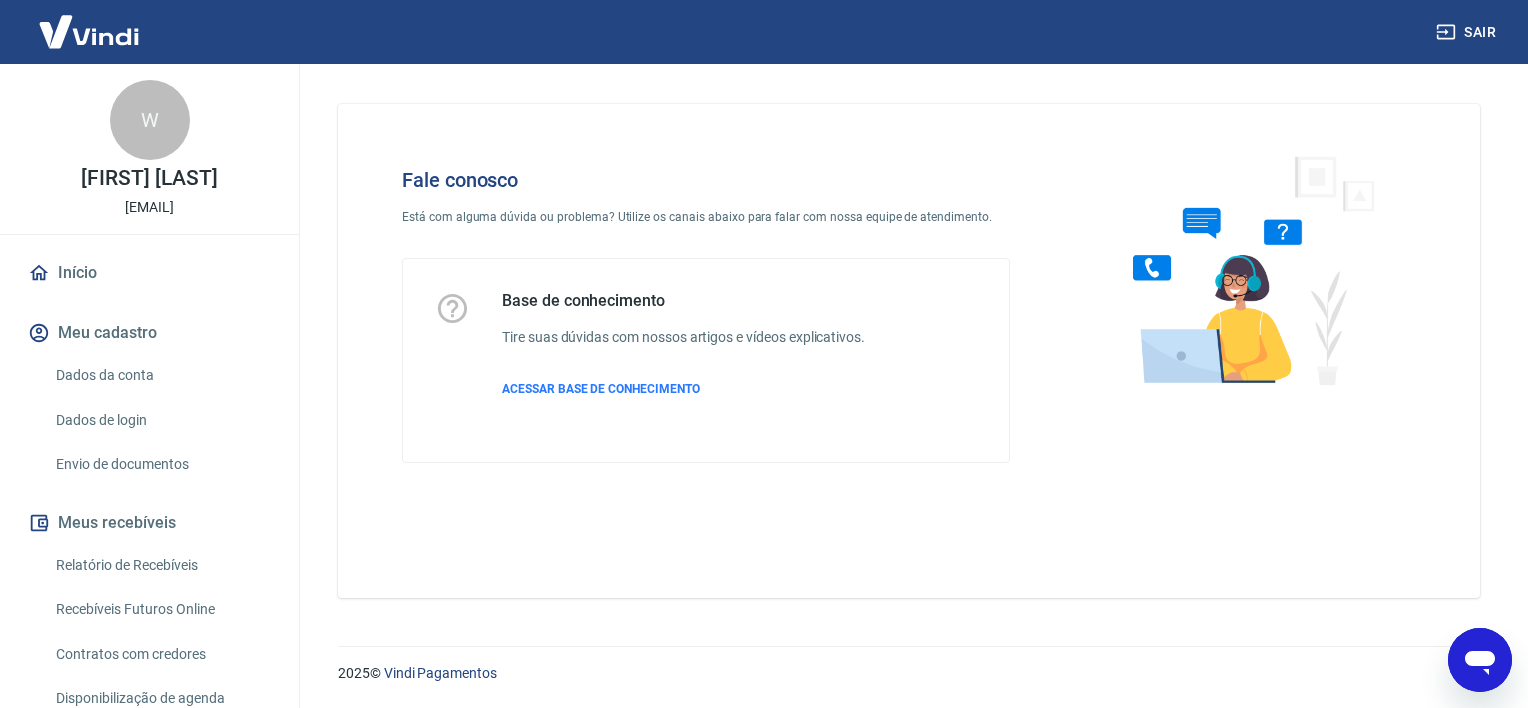 click at bounding box center (89, 31) 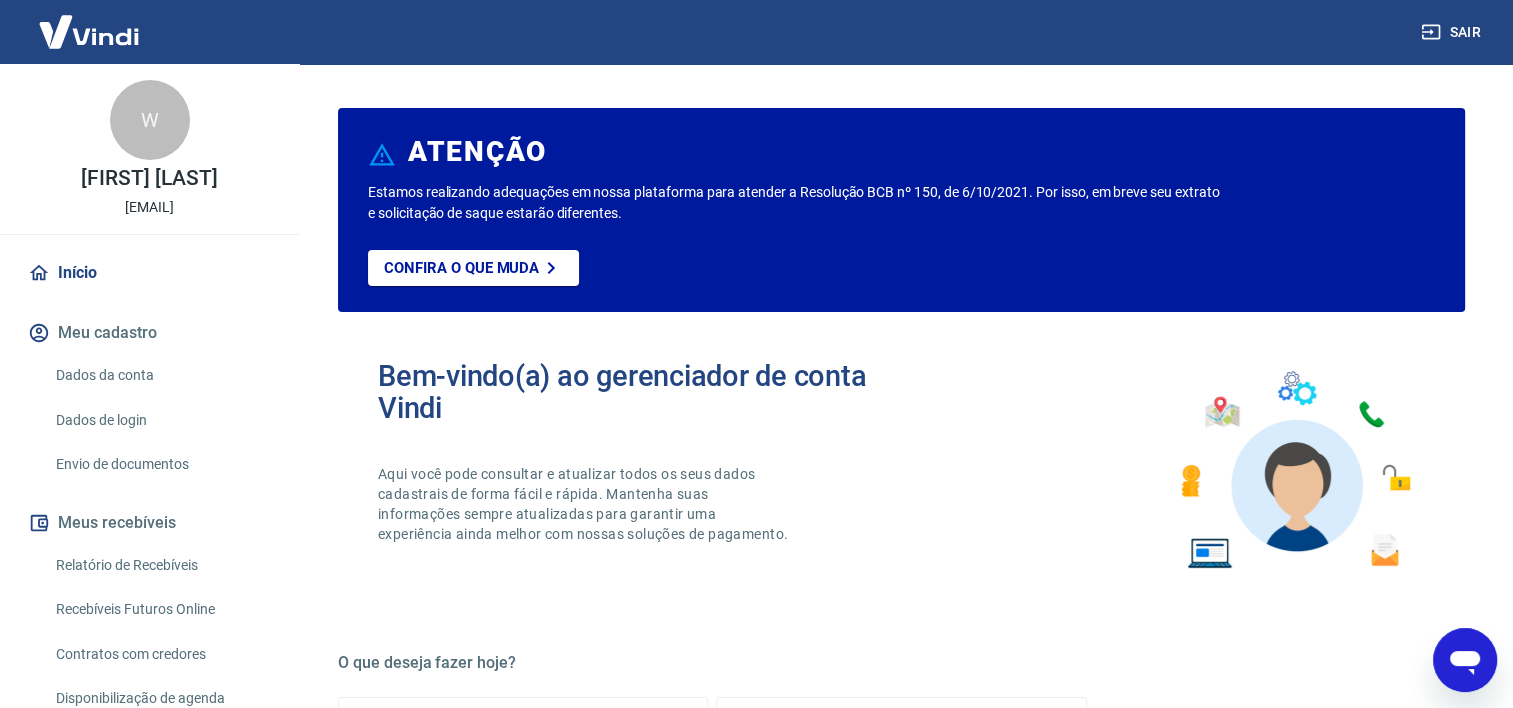 click at bounding box center (89, 31) 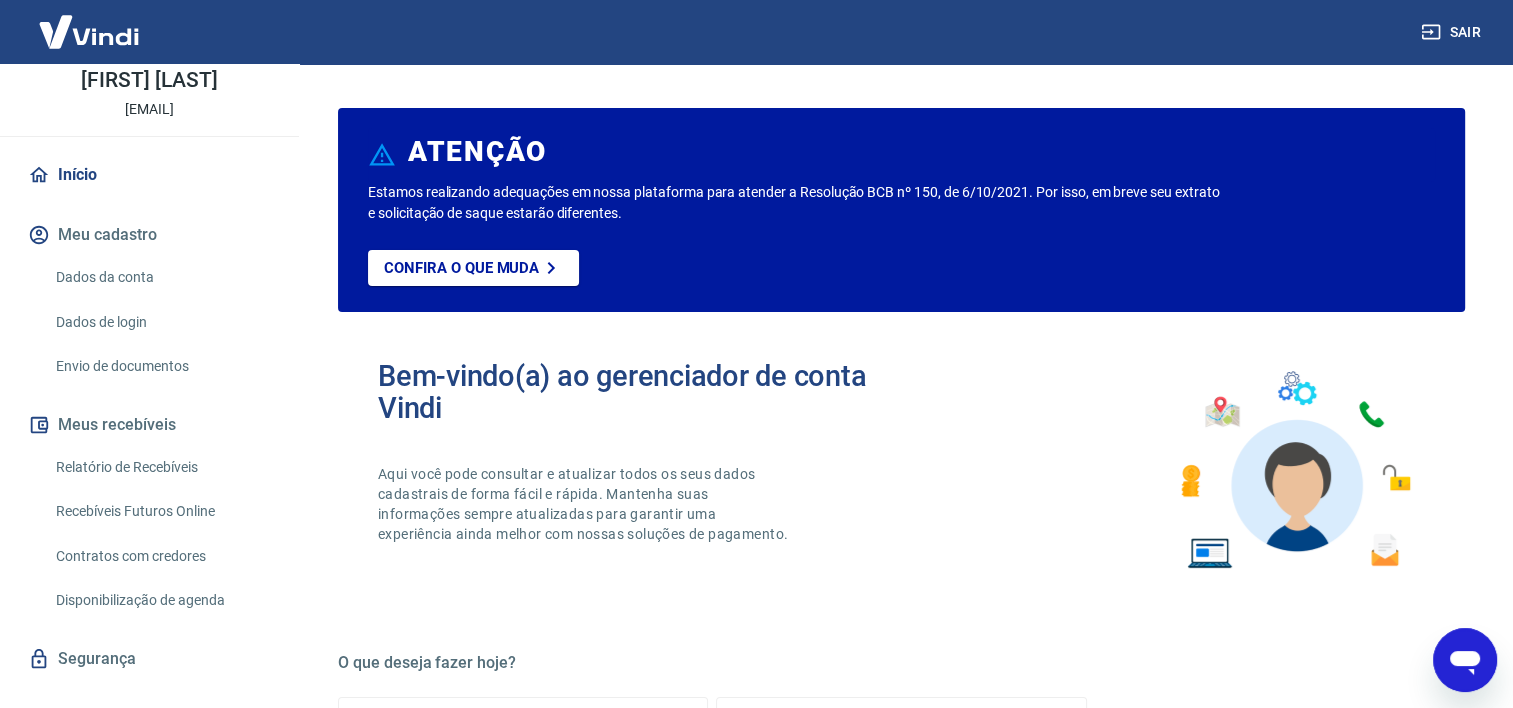 scroll, scrollTop: 100, scrollLeft: 0, axis: vertical 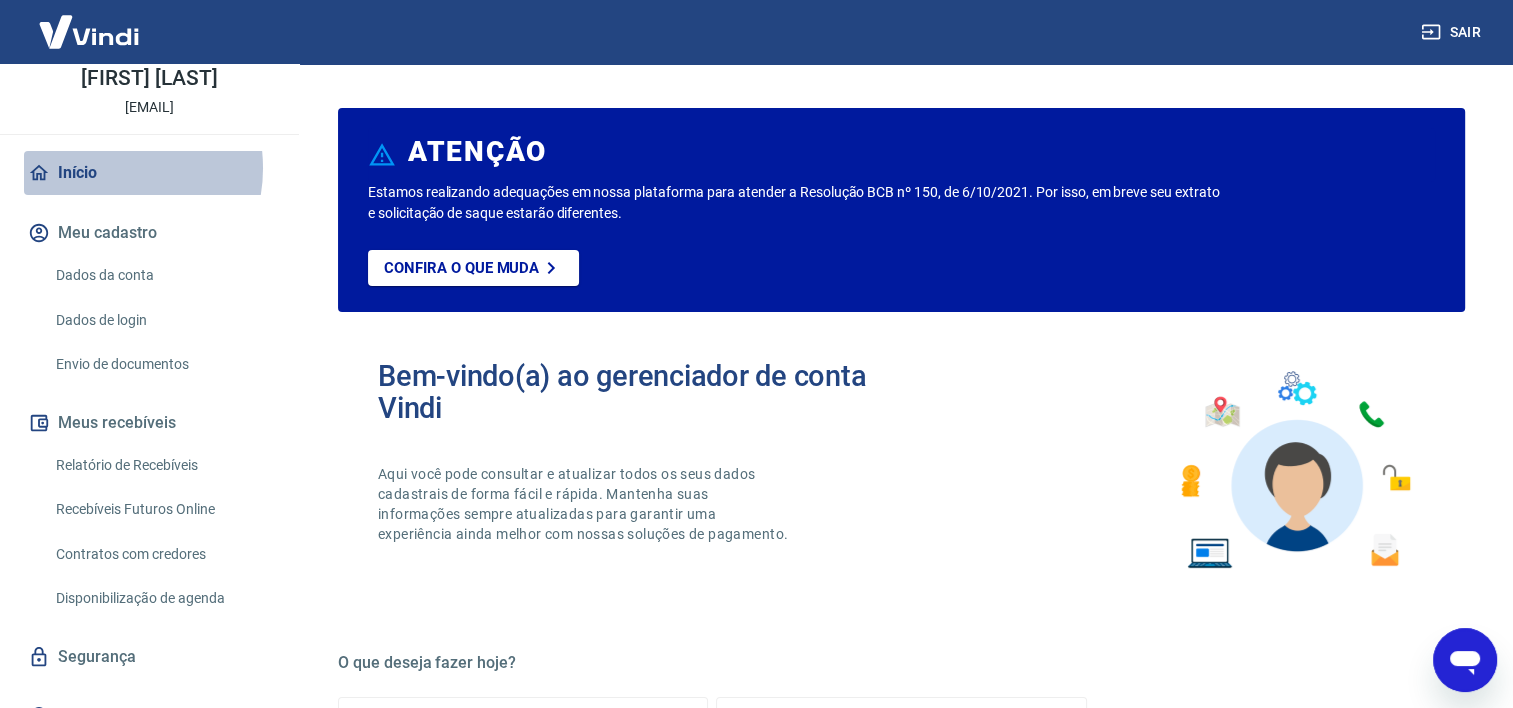 click on "Início" at bounding box center (149, 173) 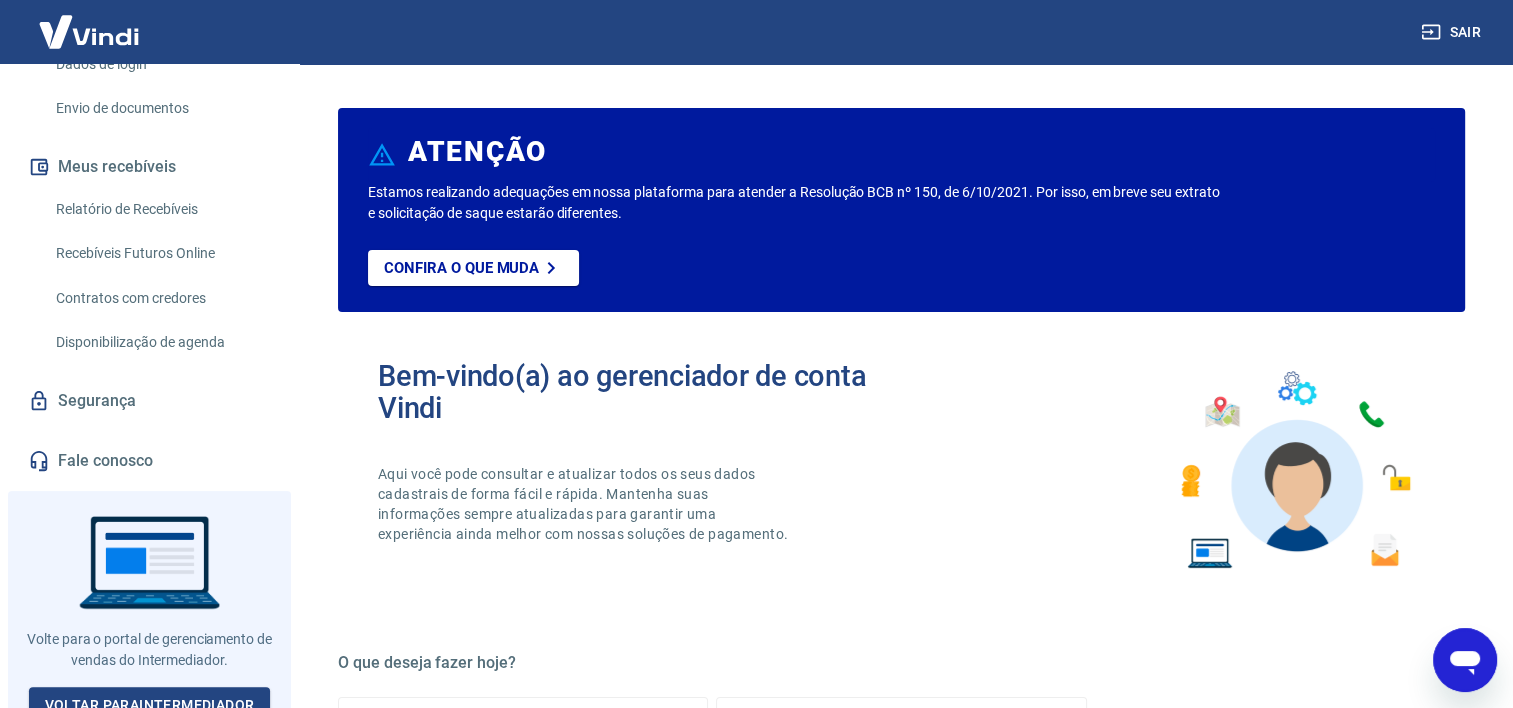 scroll, scrollTop: 372, scrollLeft: 0, axis: vertical 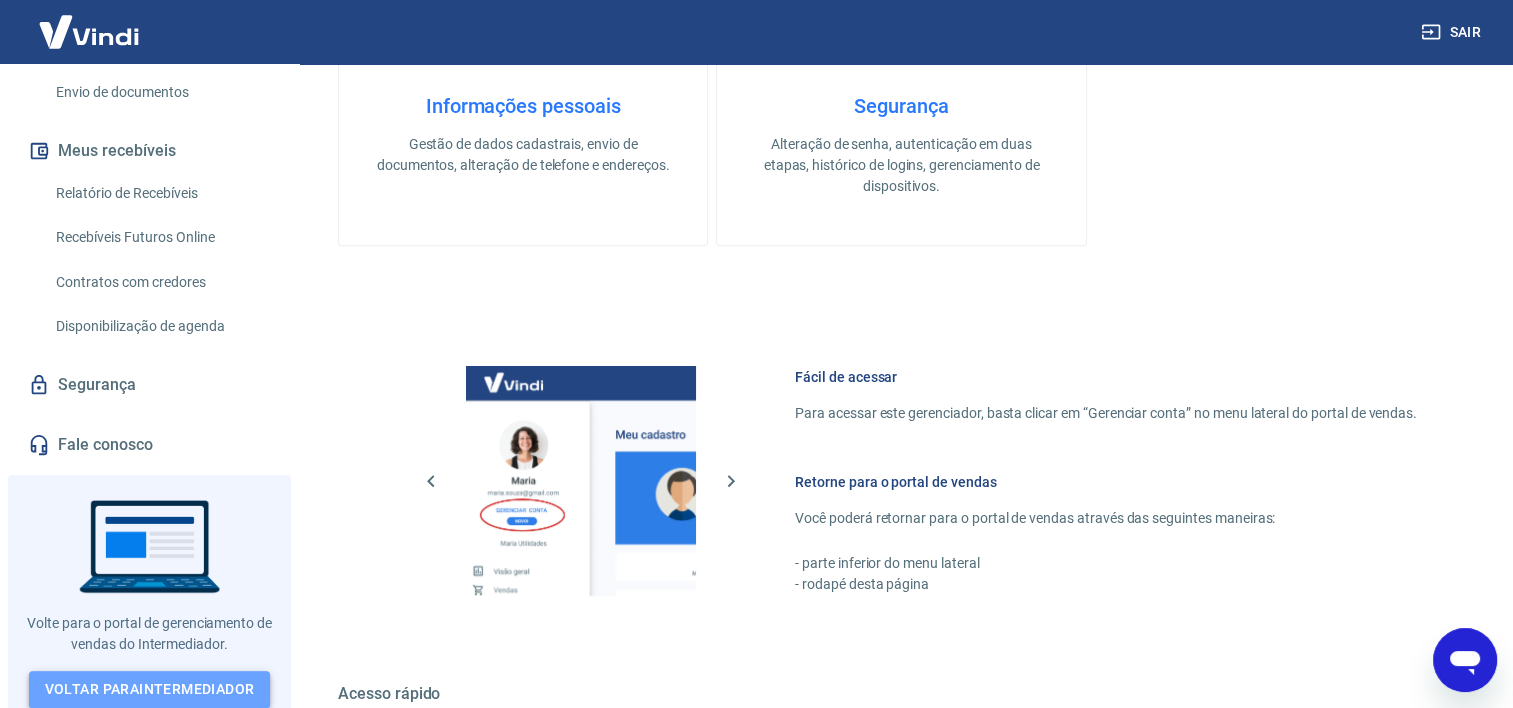 click on "Voltar para  Intermediador" at bounding box center (150, 689) 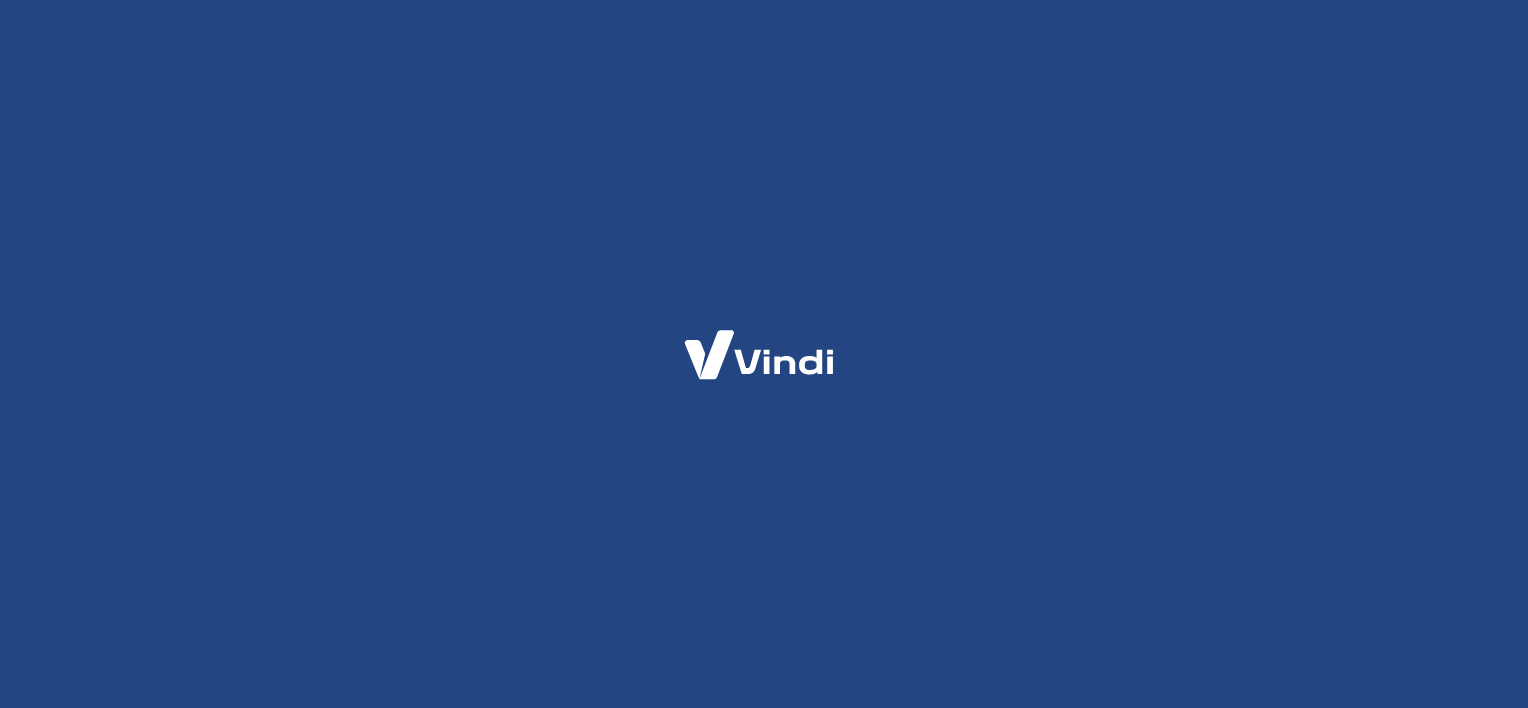 scroll, scrollTop: 0, scrollLeft: 0, axis: both 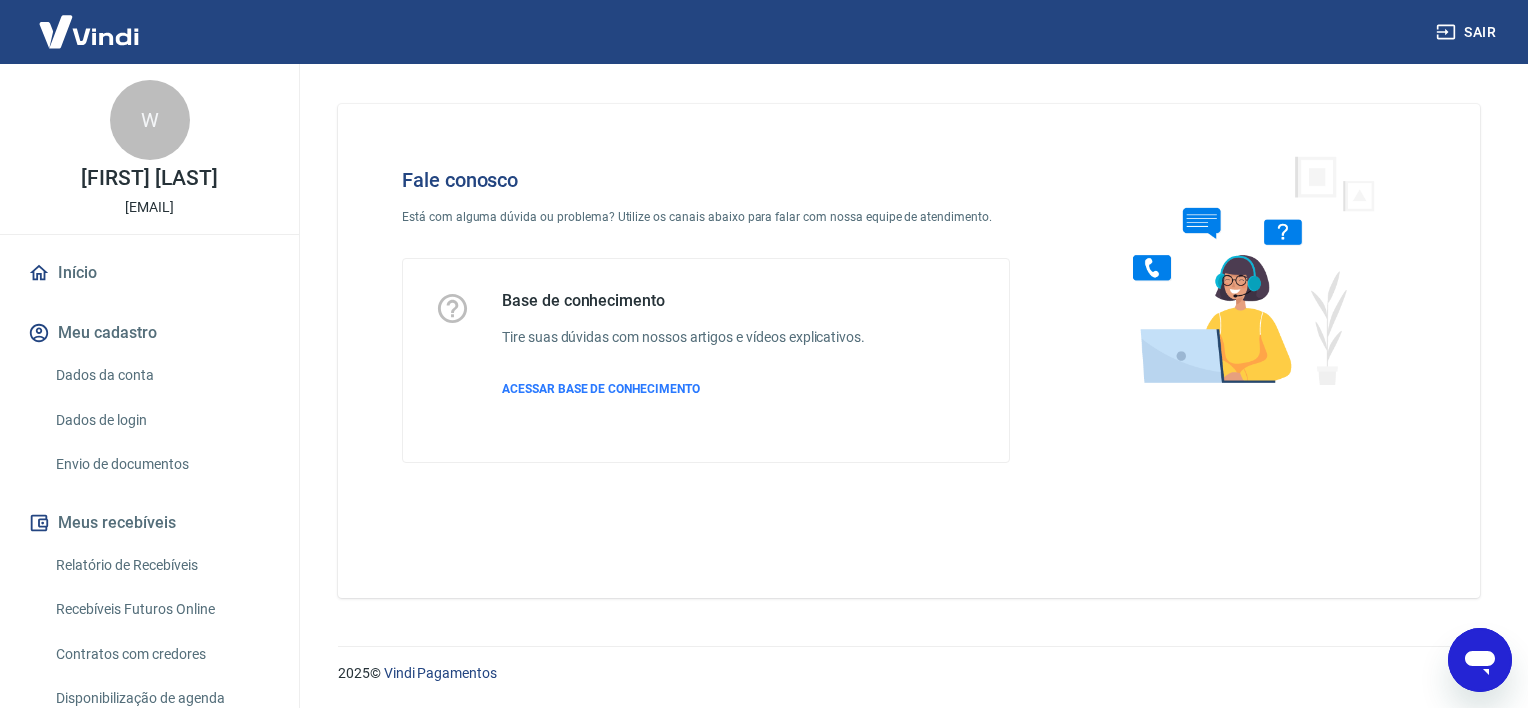 click on "Envio de documentos" at bounding box center (161, 464) 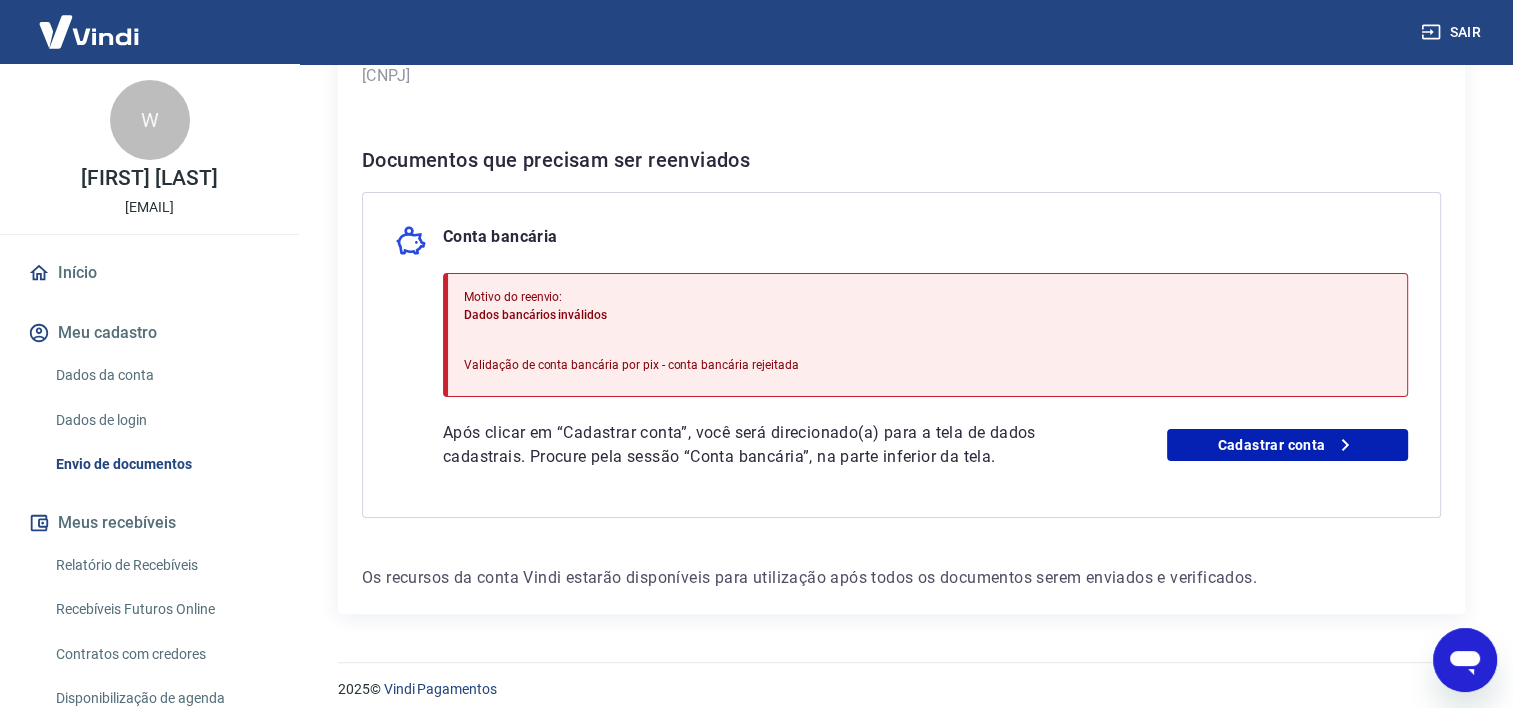 scroll, scrollTop: 356, scrollLeft: 0, axis: vertical 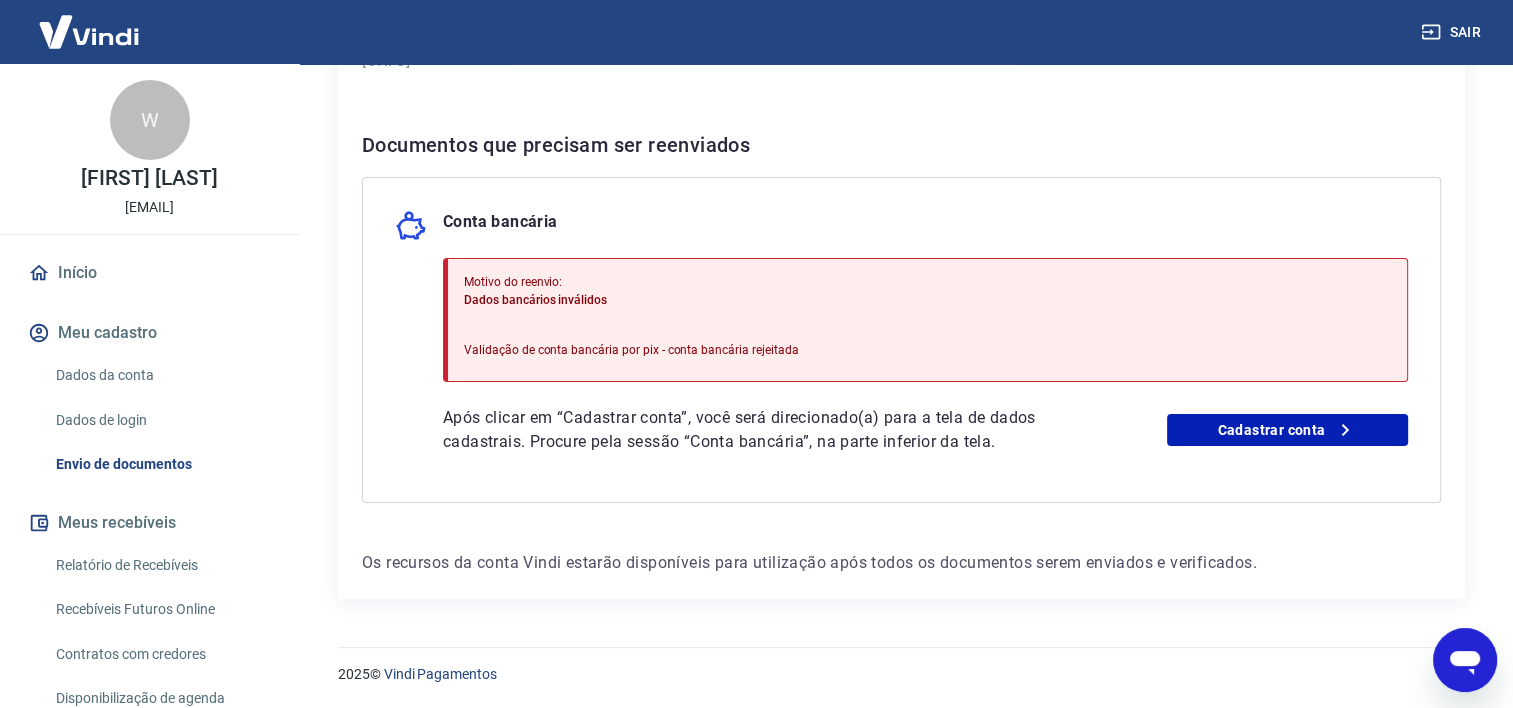 click on "Validação de conta bancária por pix - conta bancária rejeitada" at bounding box center [631, 350] 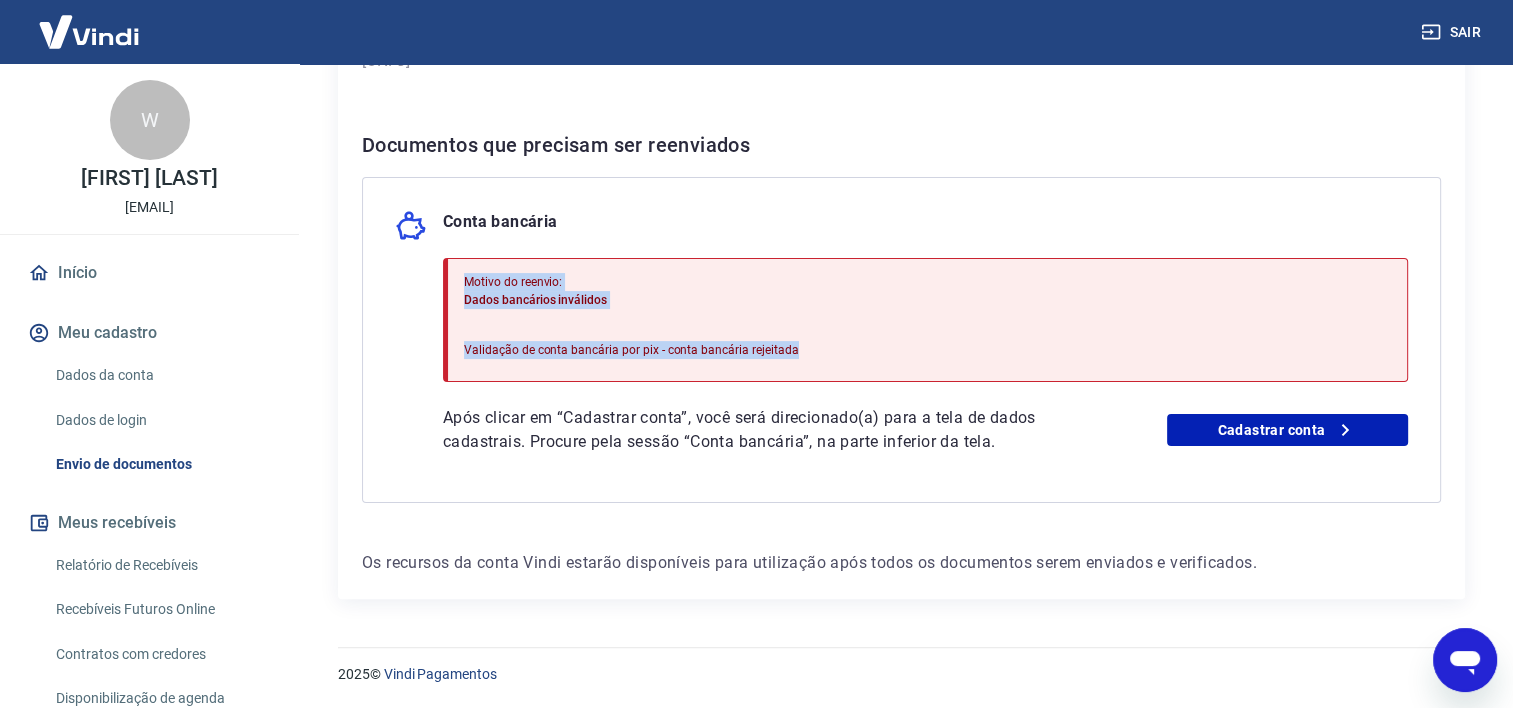 drag, startPoint x: 465, startPoint y: 277, endPoint x: 794, endPoint y: 355, distance: 338.1198 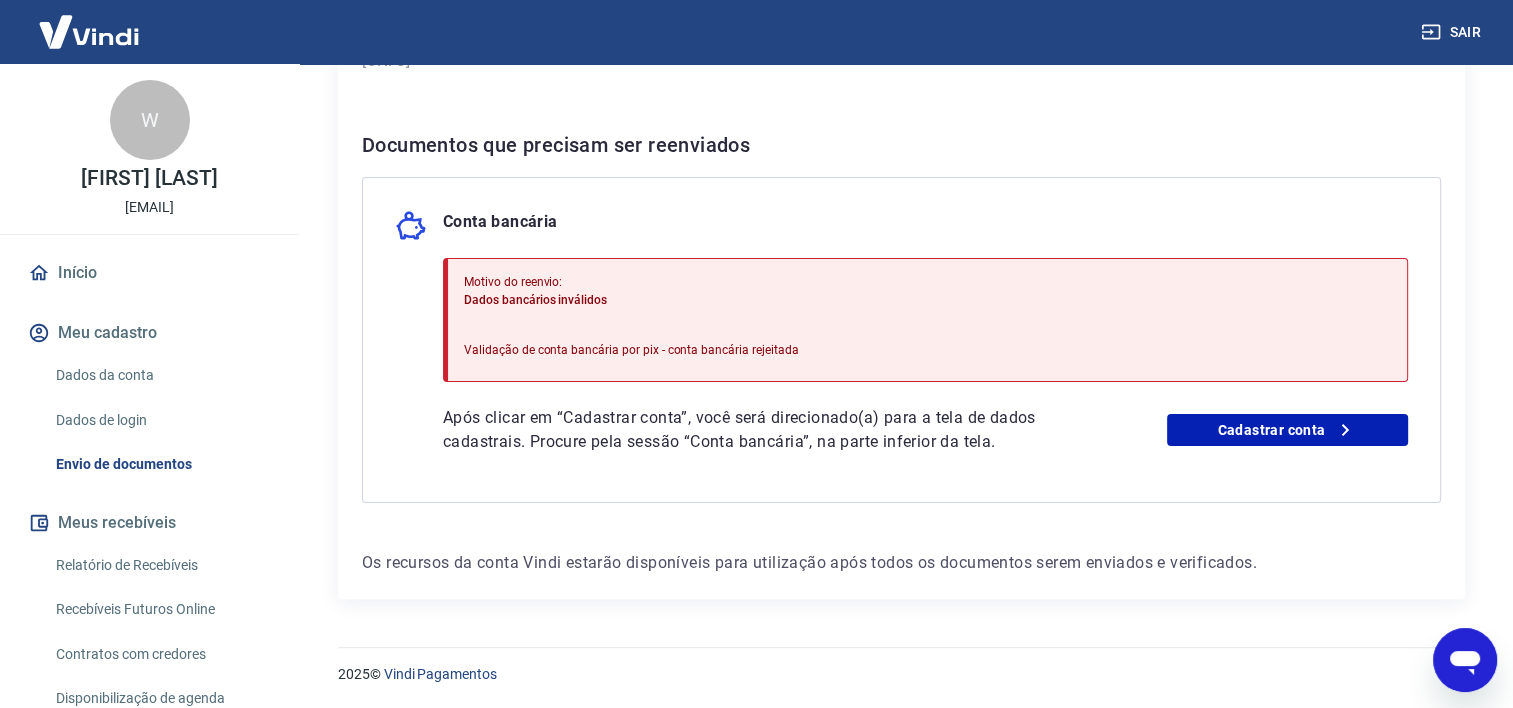 click 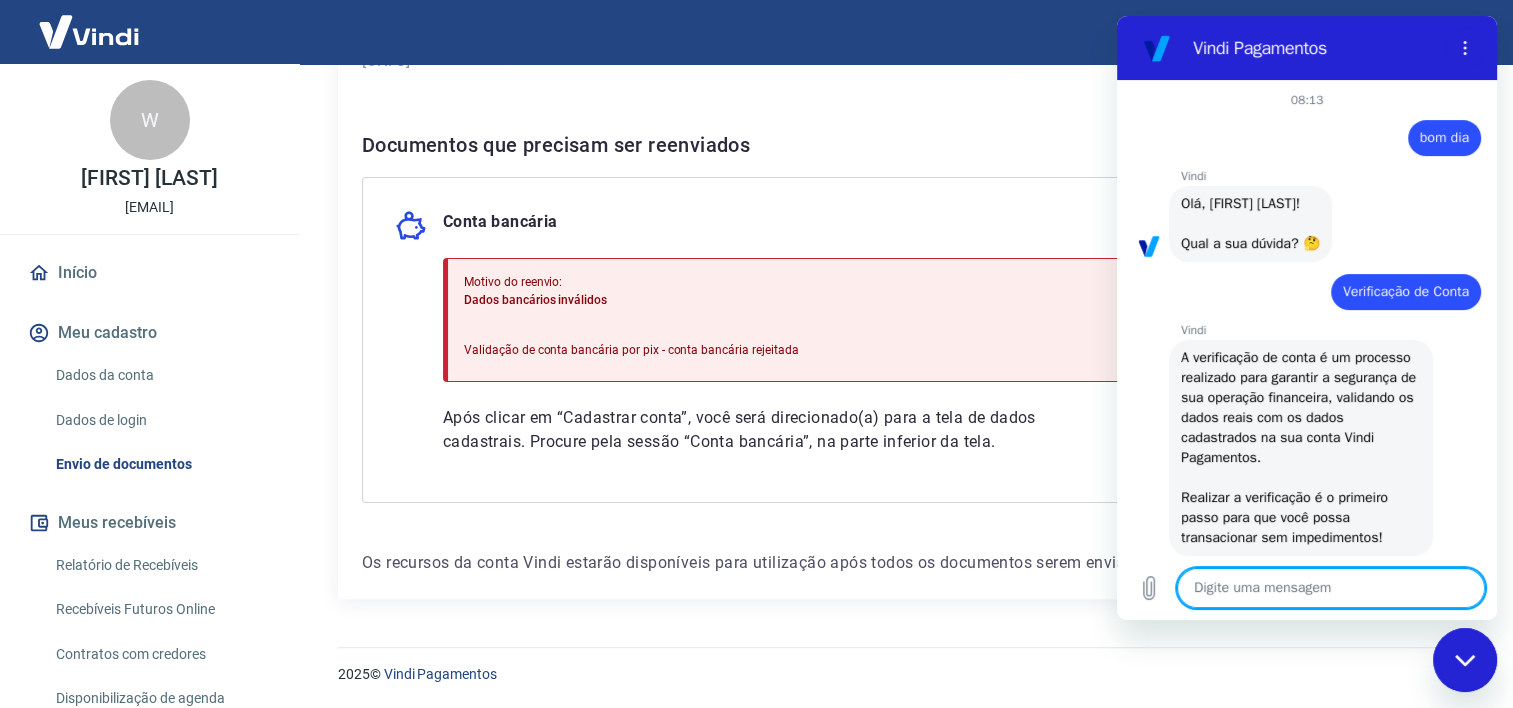 scroll, scrollTop: 0, scrollLeft: 0, axis: both 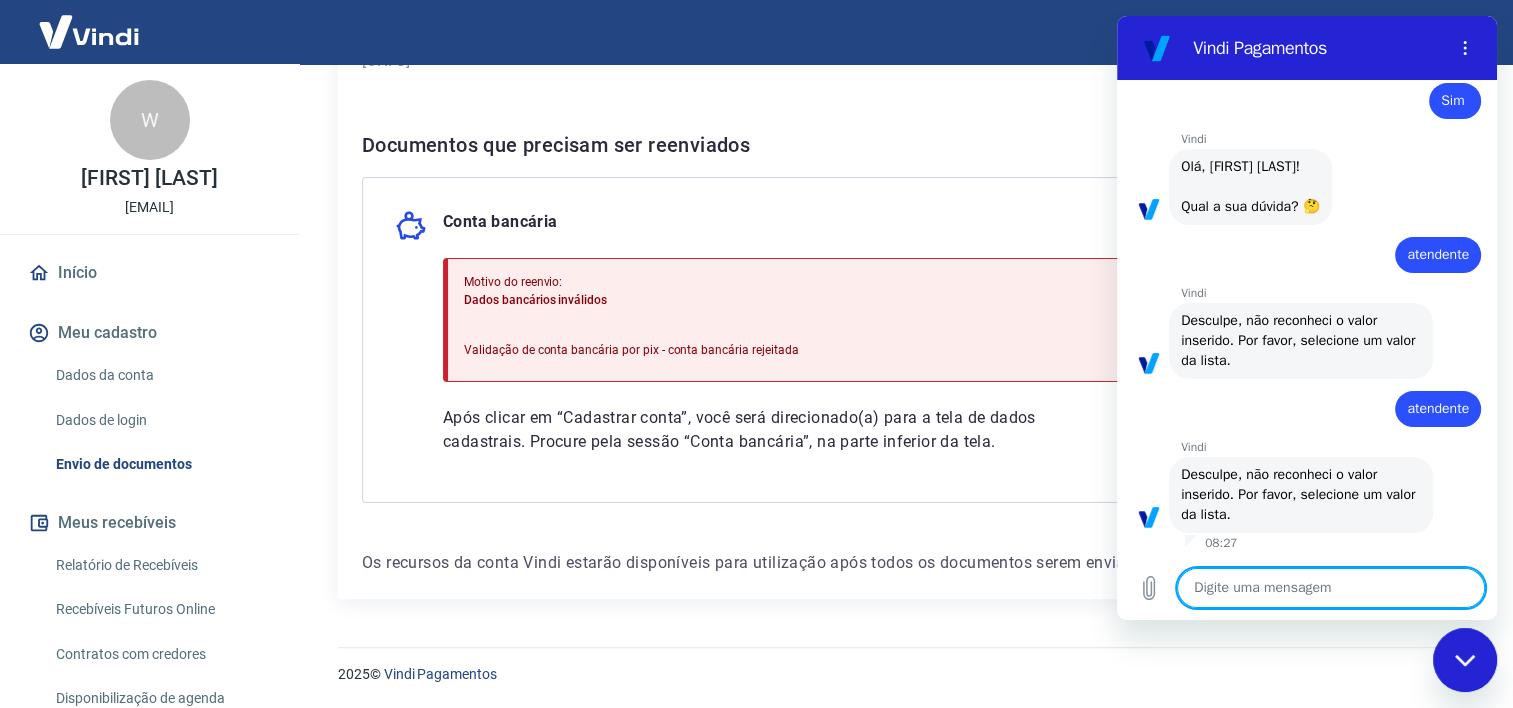 type on "Motivo do reenvio:
Dados bancários inválidos
Validação de conta bancária por pix - conta bancária rejeitada" 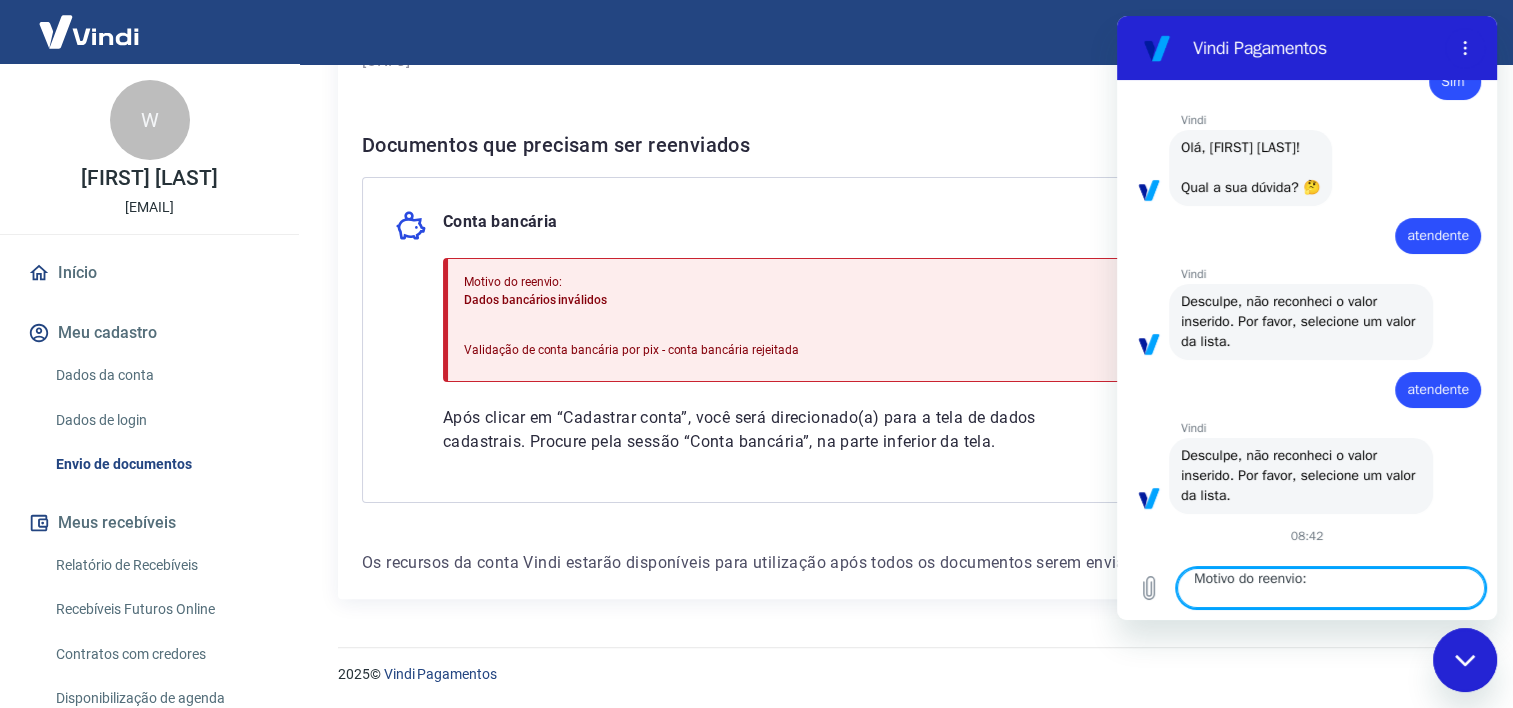 scroll, scrollTop: 0, scrollLeft: 0, axis: both 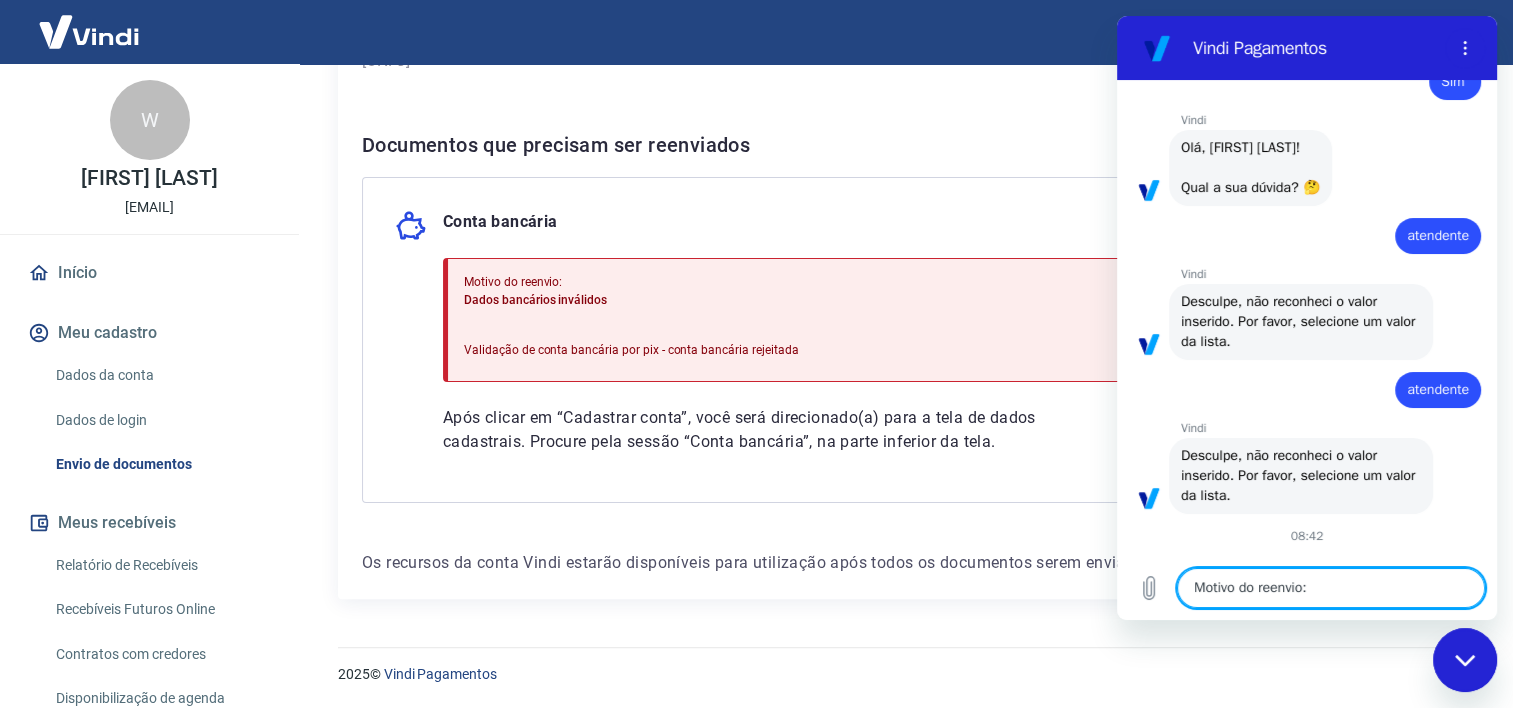 type 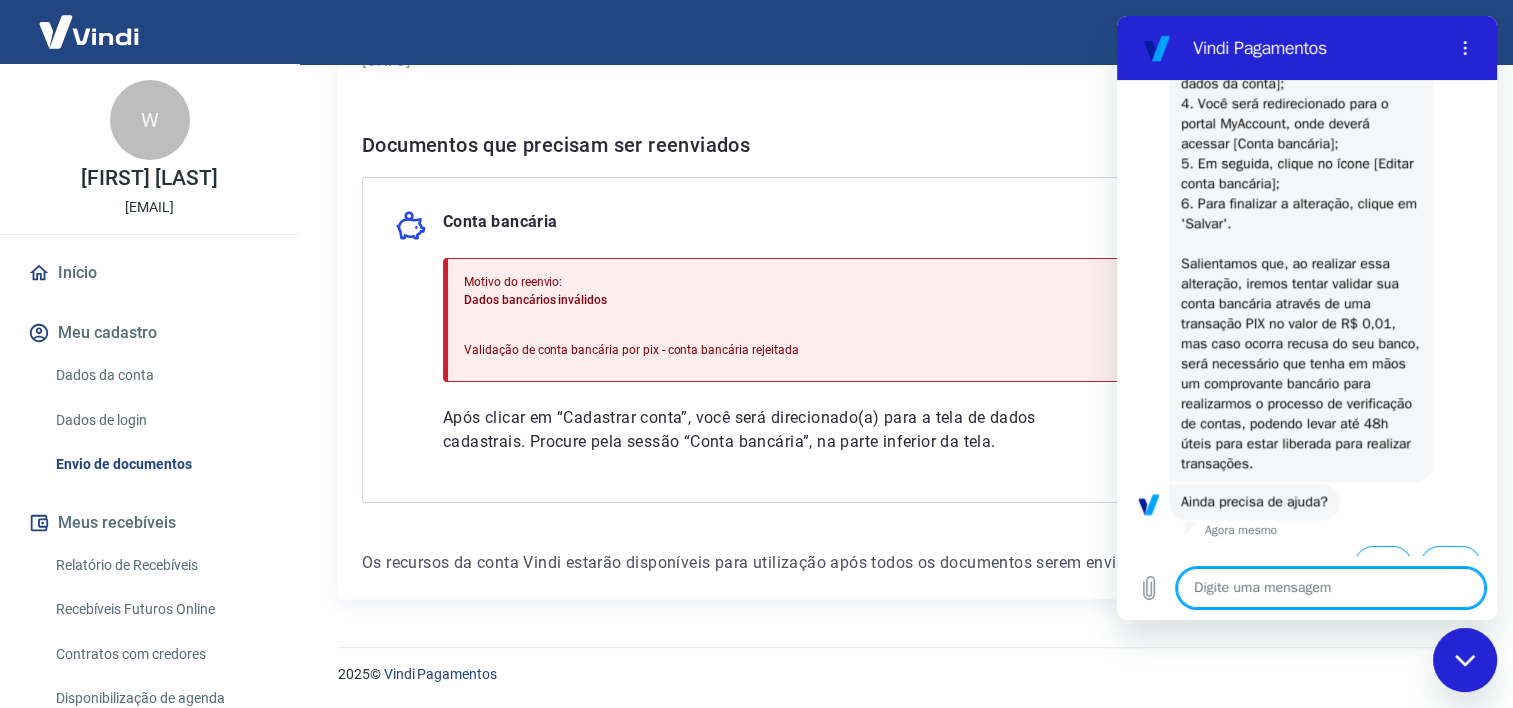 scroll, scrollTop: 2418, scrollLeft: 0, axis: vertical 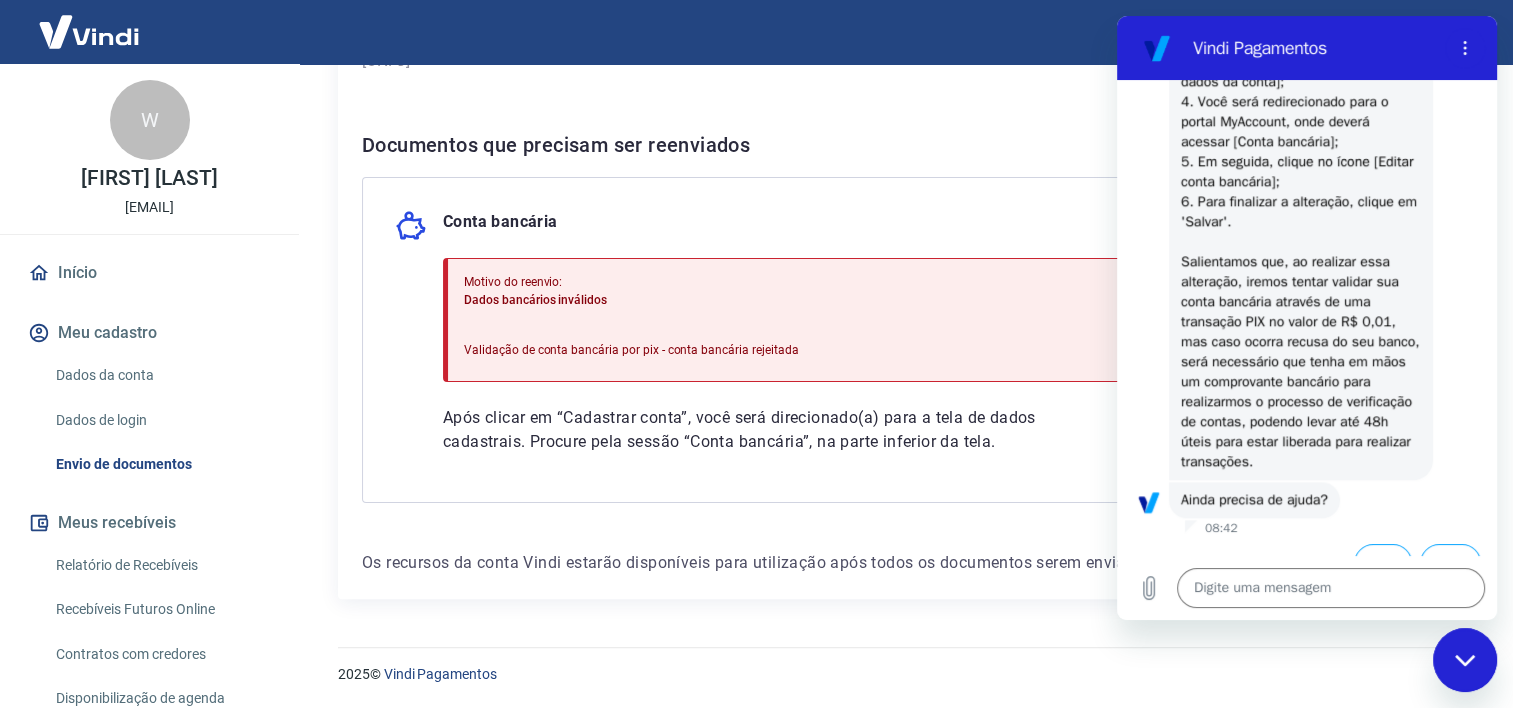click on "Motivo do reenvio: Dados bancários inválidos Validação de conta bancária por pix - conta bancária rejeitada" at bounding box center [925, 320] 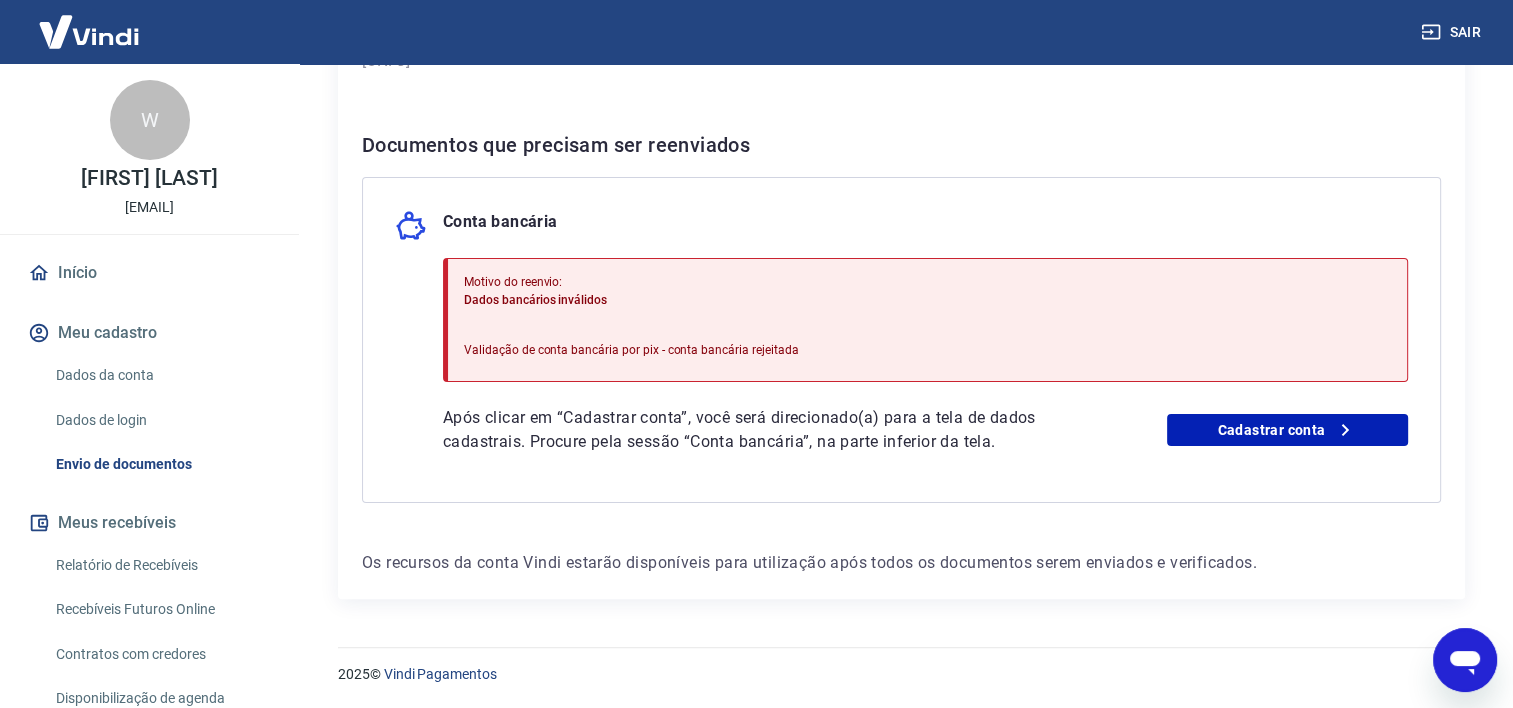 type 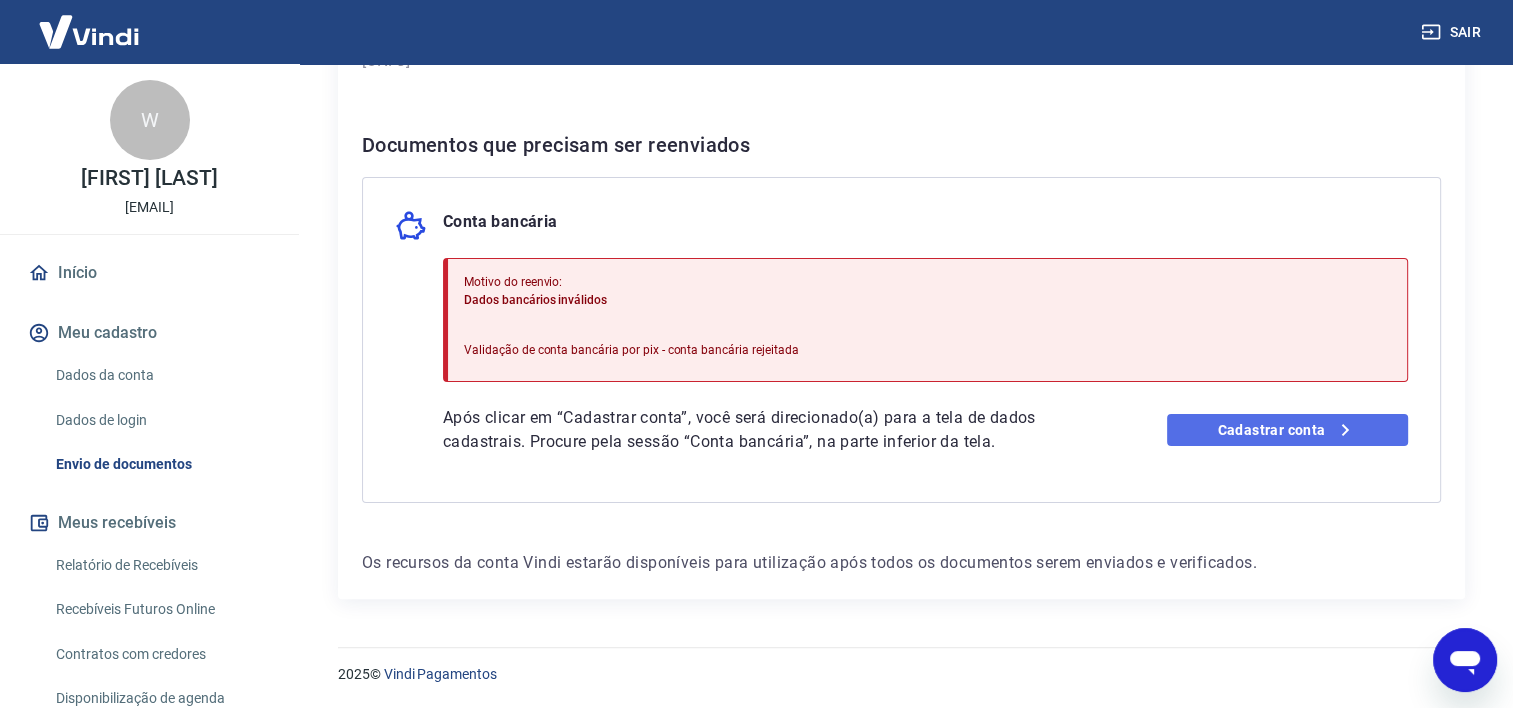click on "Cadastrar conta" at bounding box center (1287, 430) 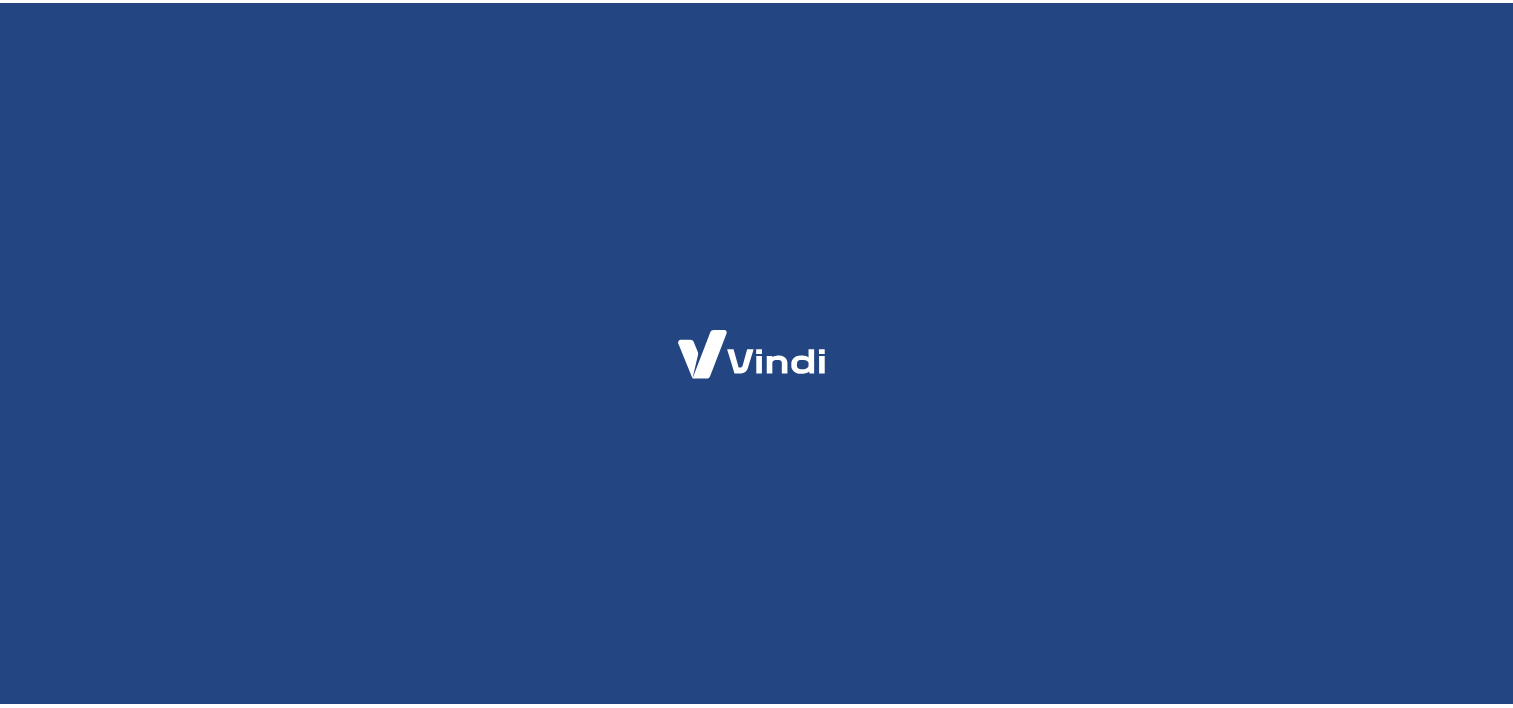 scroll, scrollTop: 0, scrollLeft: 0, axis: both 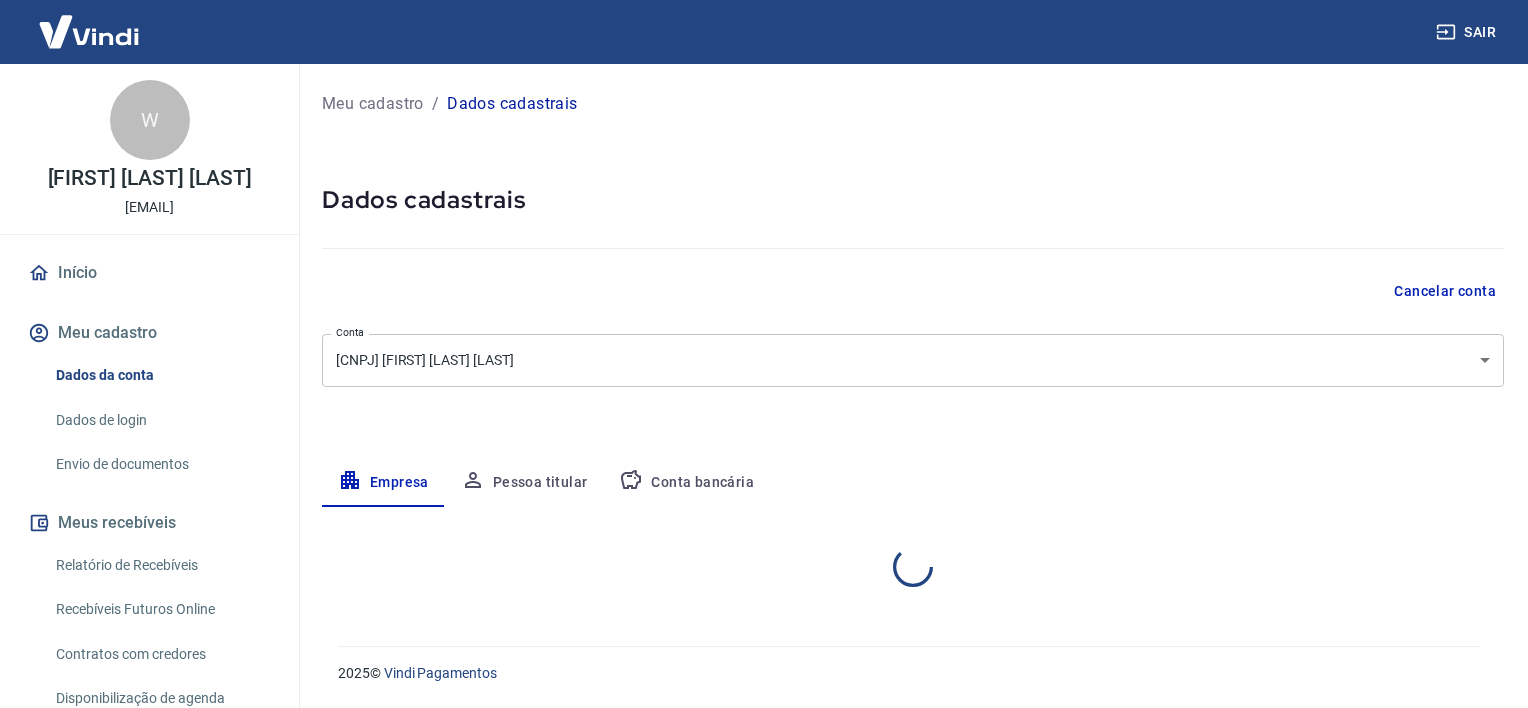 select on "ES" 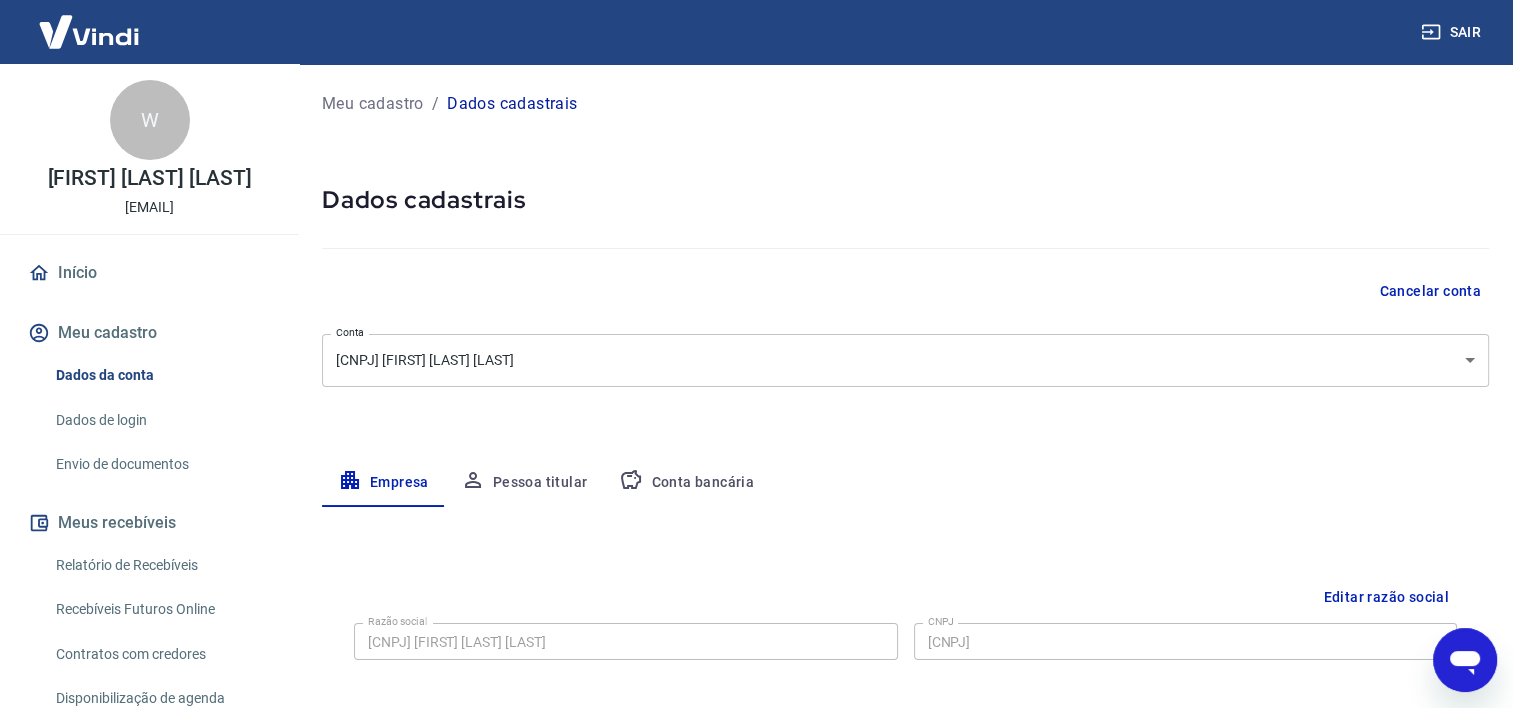 scroll, scrollTop: 0, scrollLeft: 0, axis: both 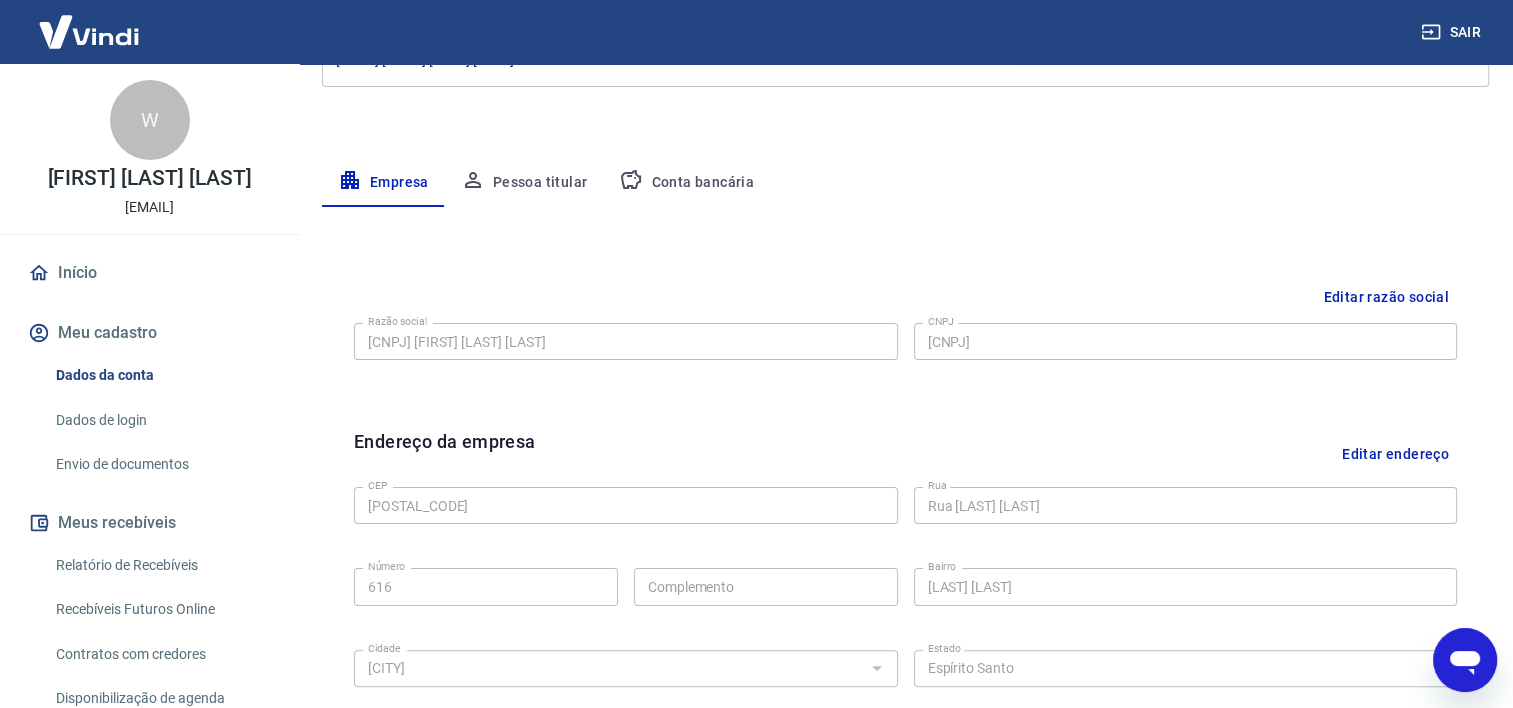 click on "Conta bancária" at bounding box center [686, 183] 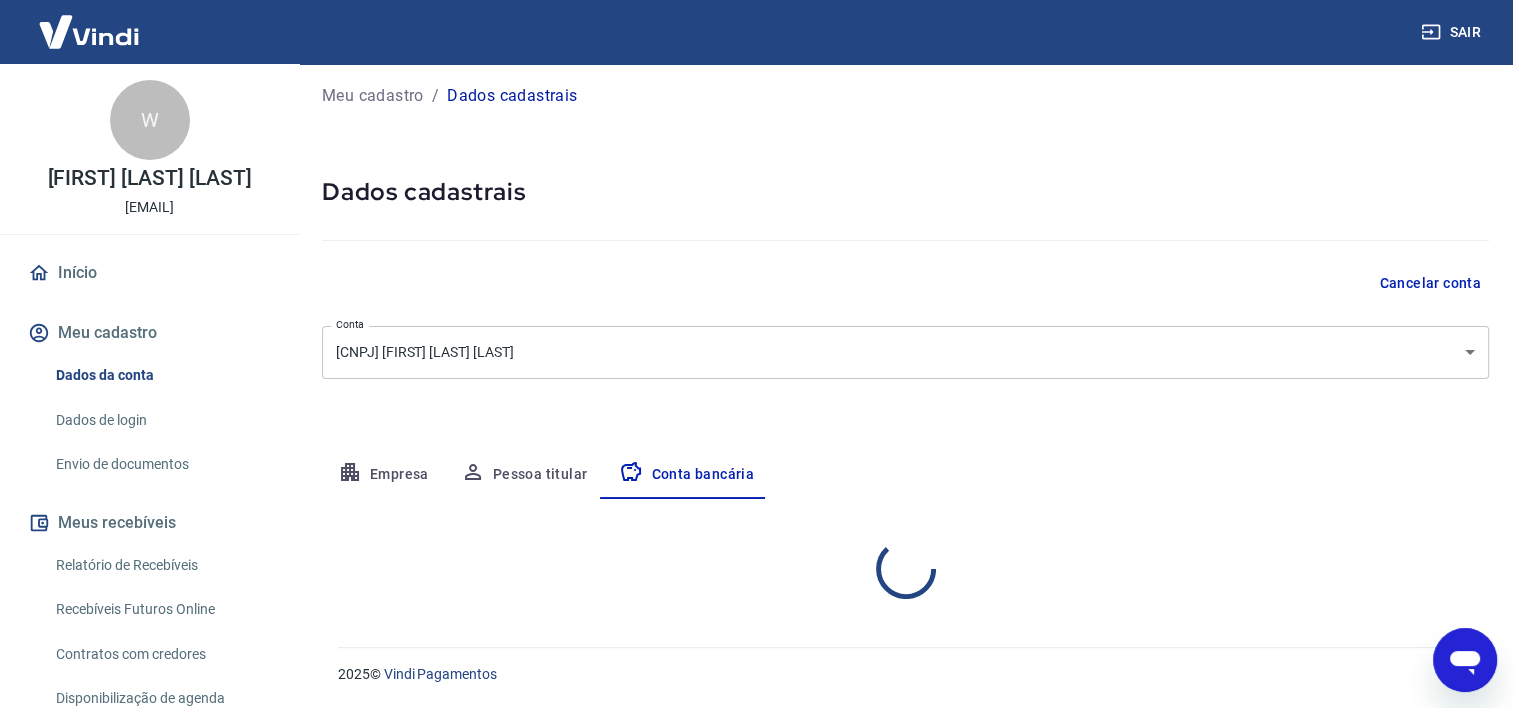 scroll, scrollTop: 202, scrollLeft: 0, axis: vertical 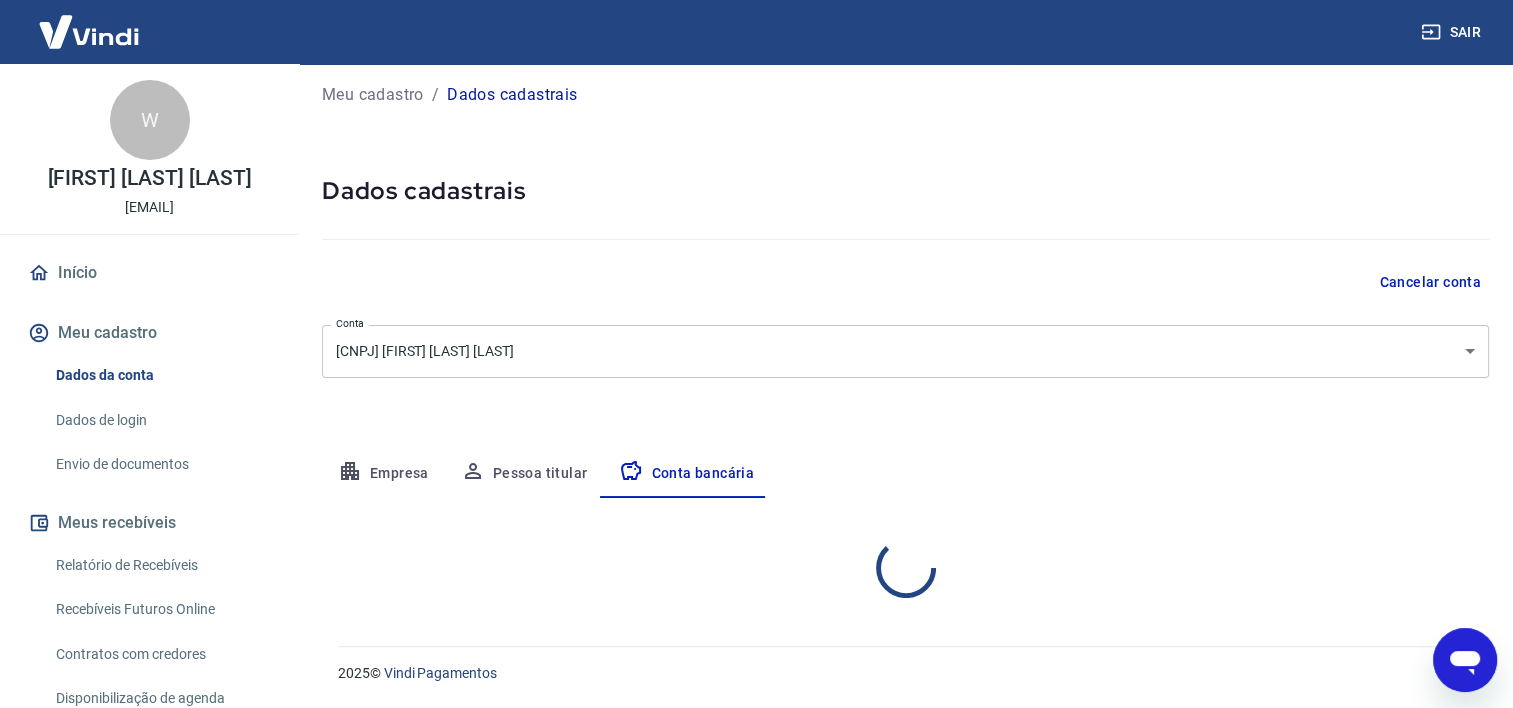 select on "1" 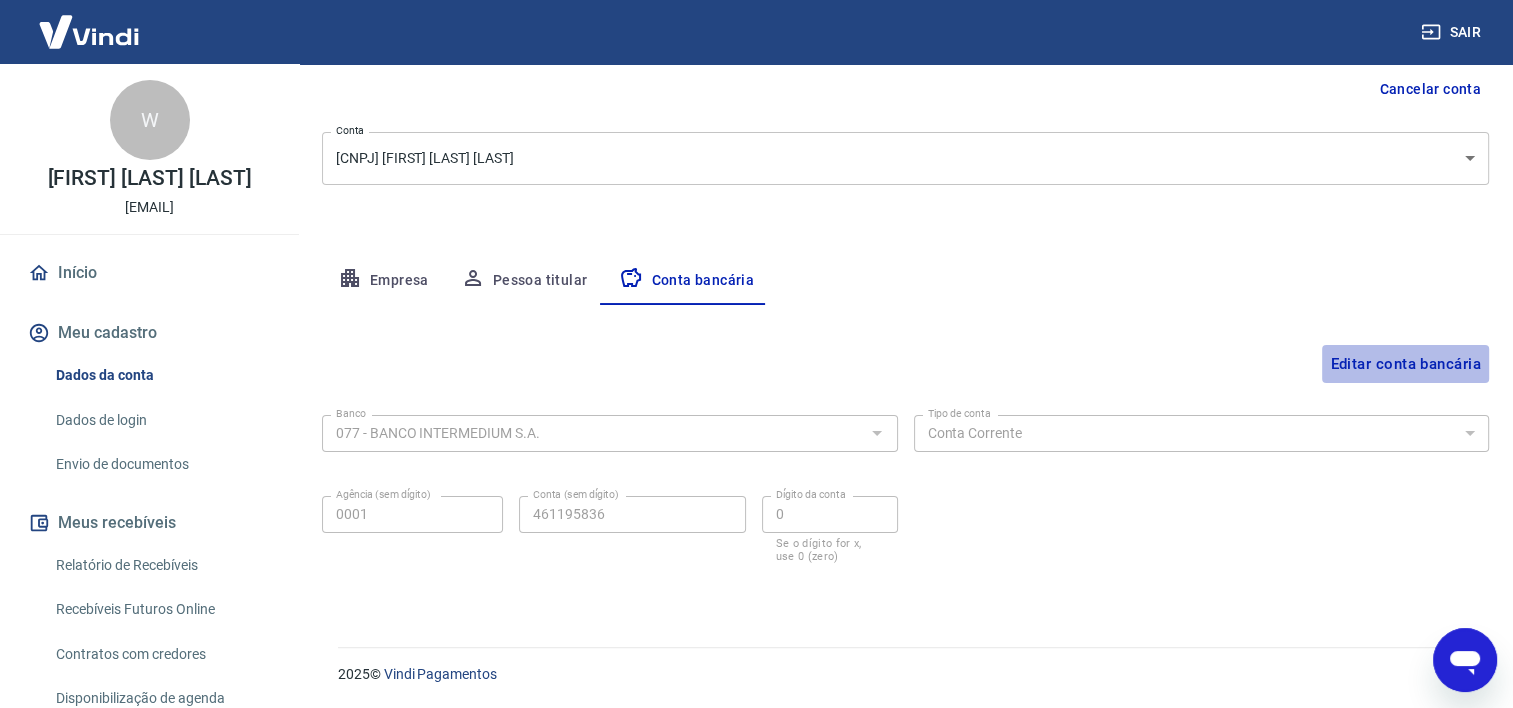 click on "Editar conta bancária" at bounding box center [1405, 364] 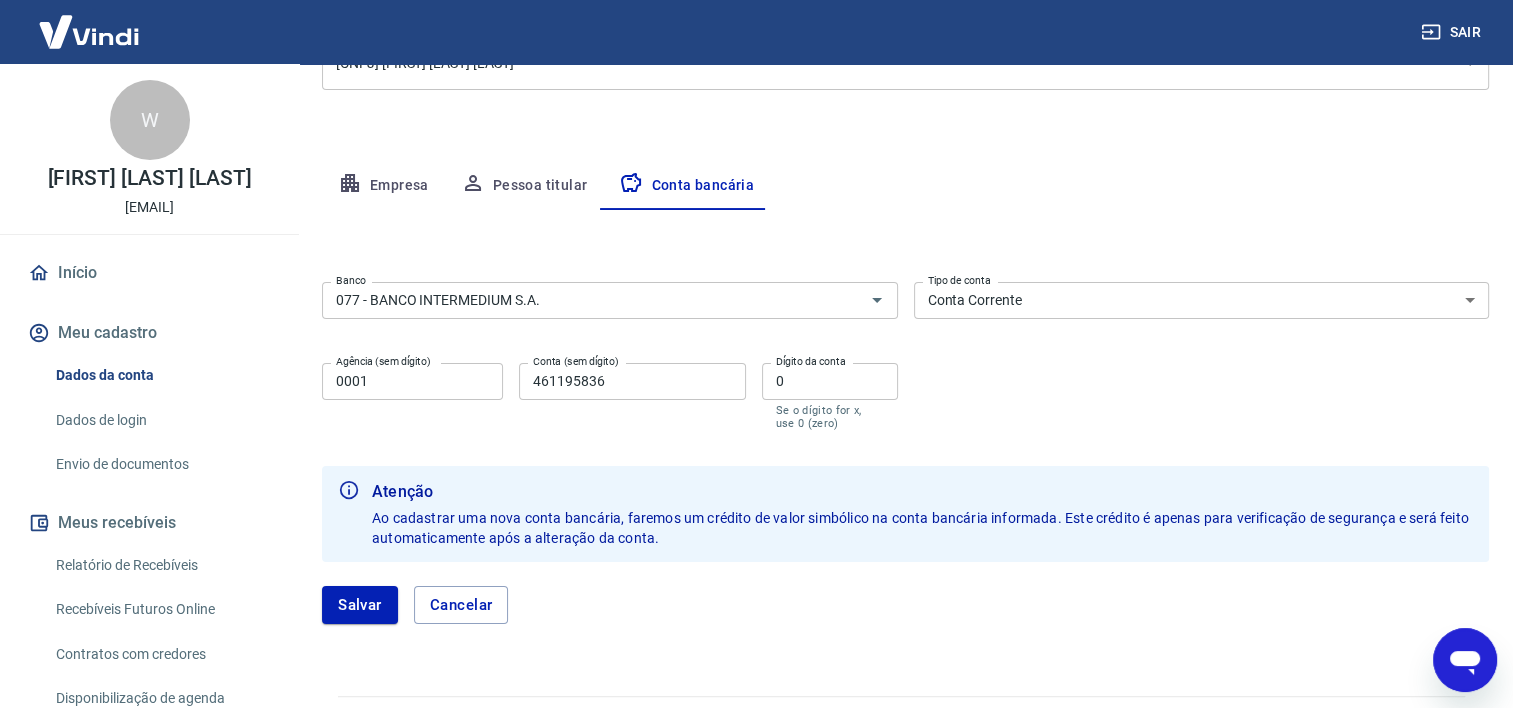 scroll, scrollTop: 302, scrollLeft: 0, axis: vertical 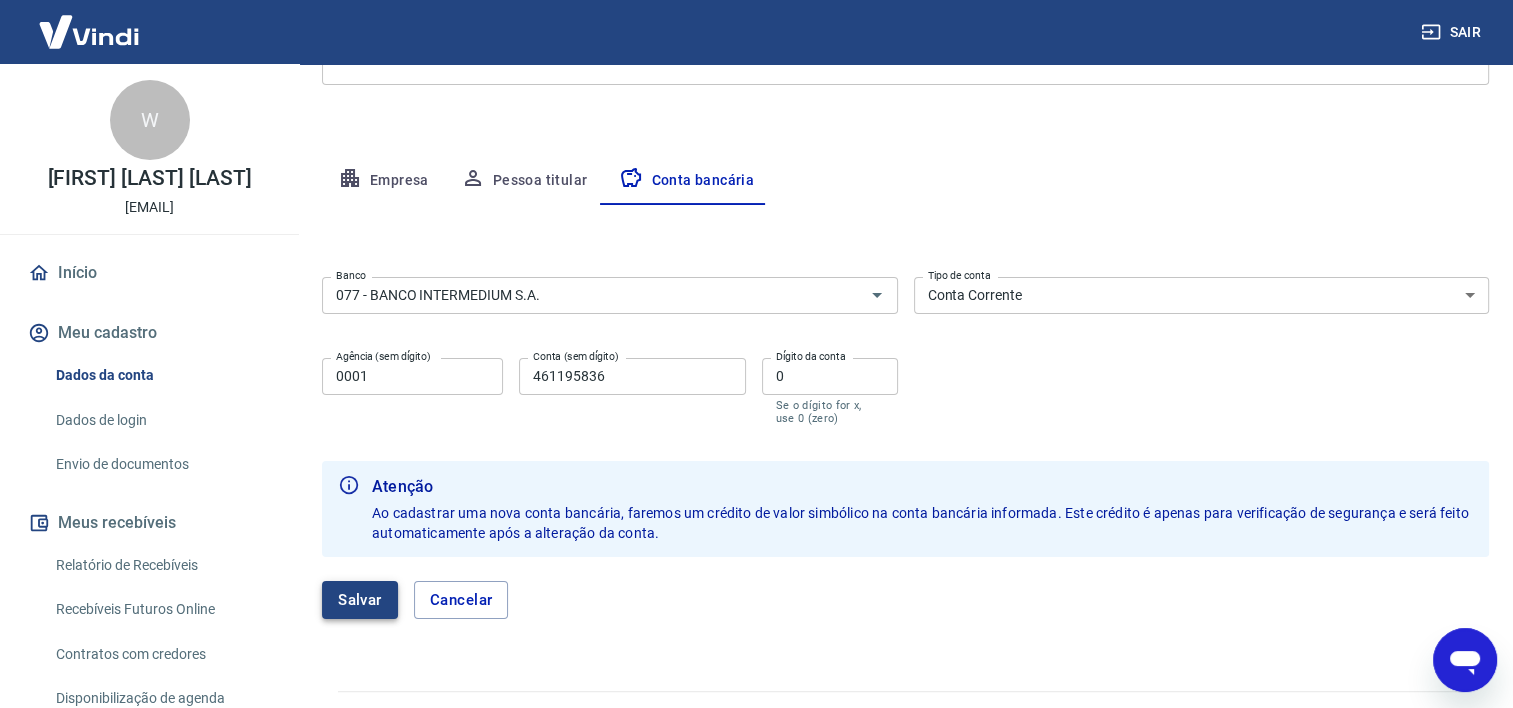 click on "Salvar" at bounding box center (360, 600) 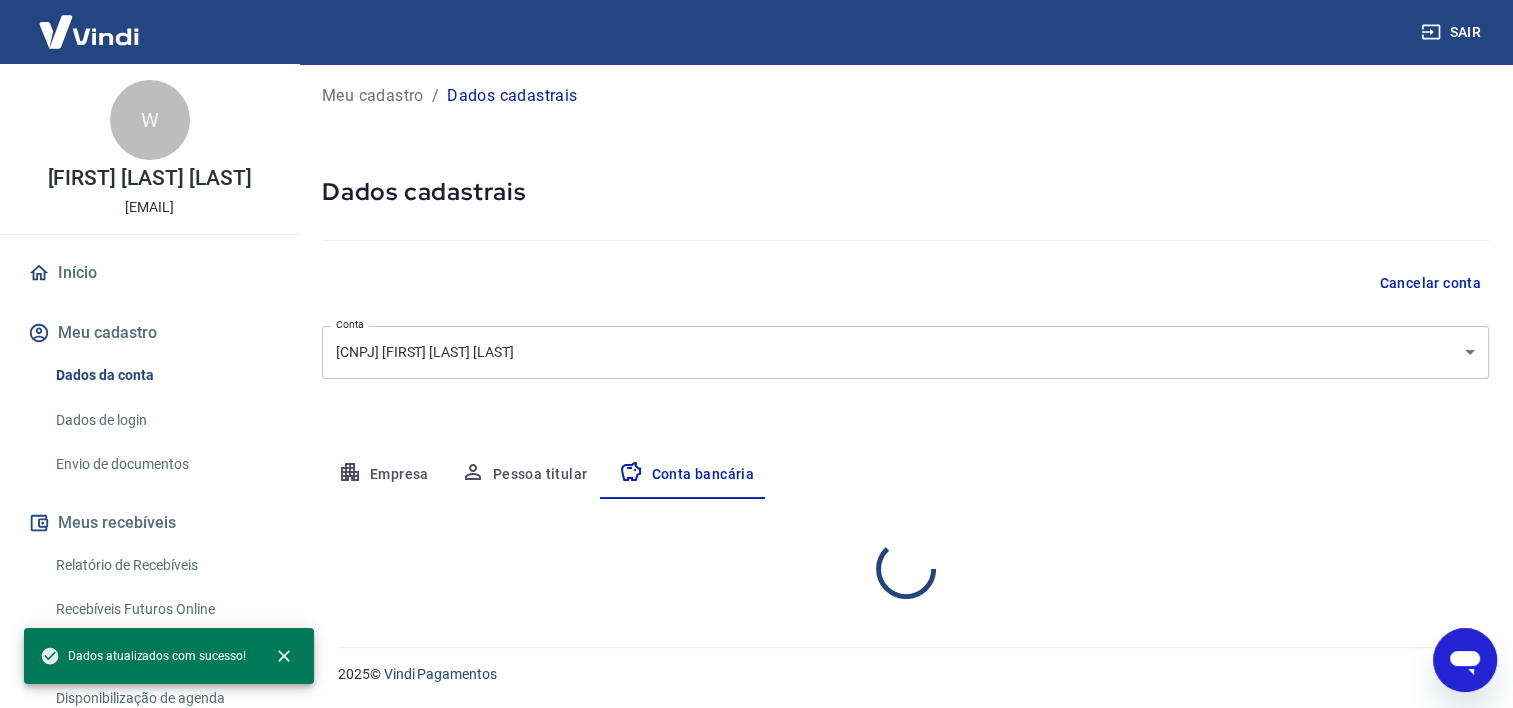 scroll, scrollTop: 202, scrollLeft: 0, axis: vertical 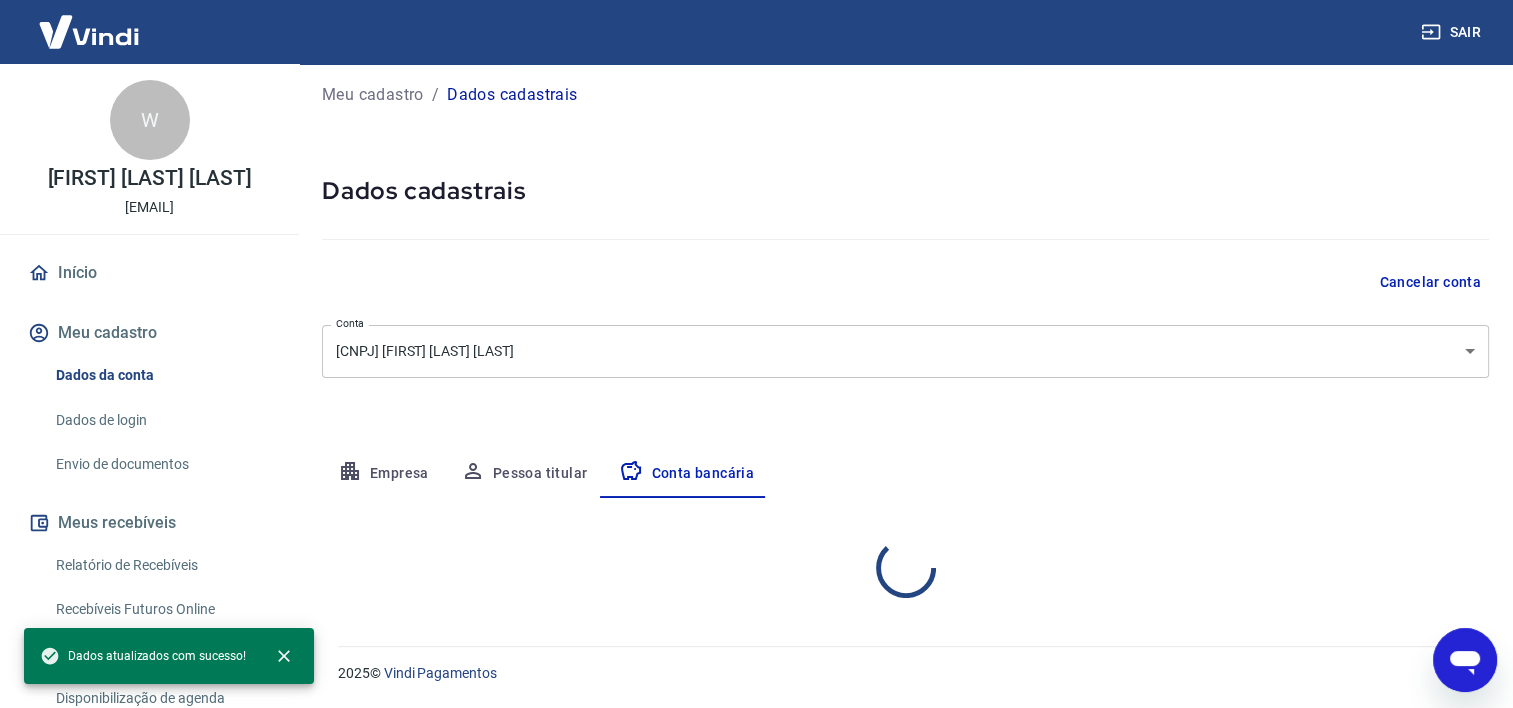 select on "1" 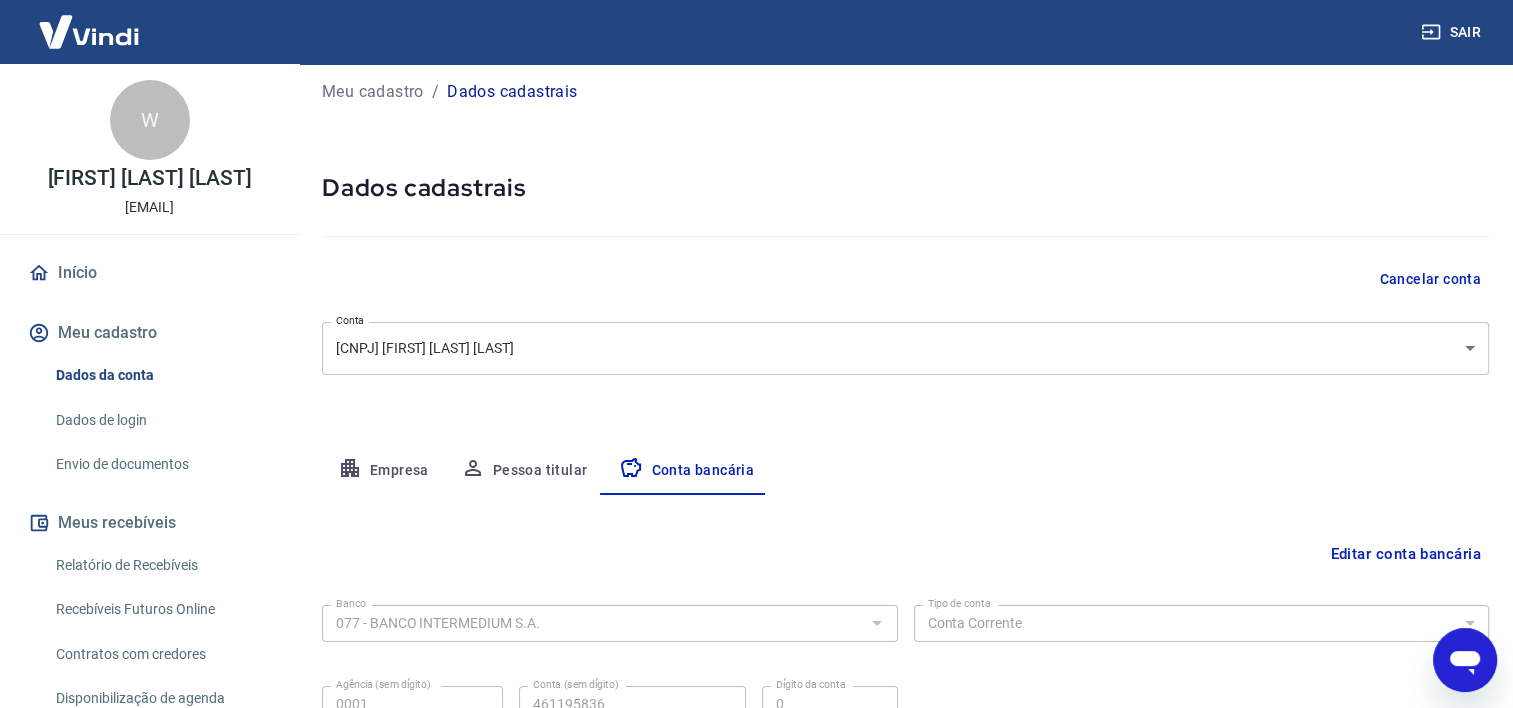 scroll, scrollTop: 0, scrollLeft: 0, axis: both 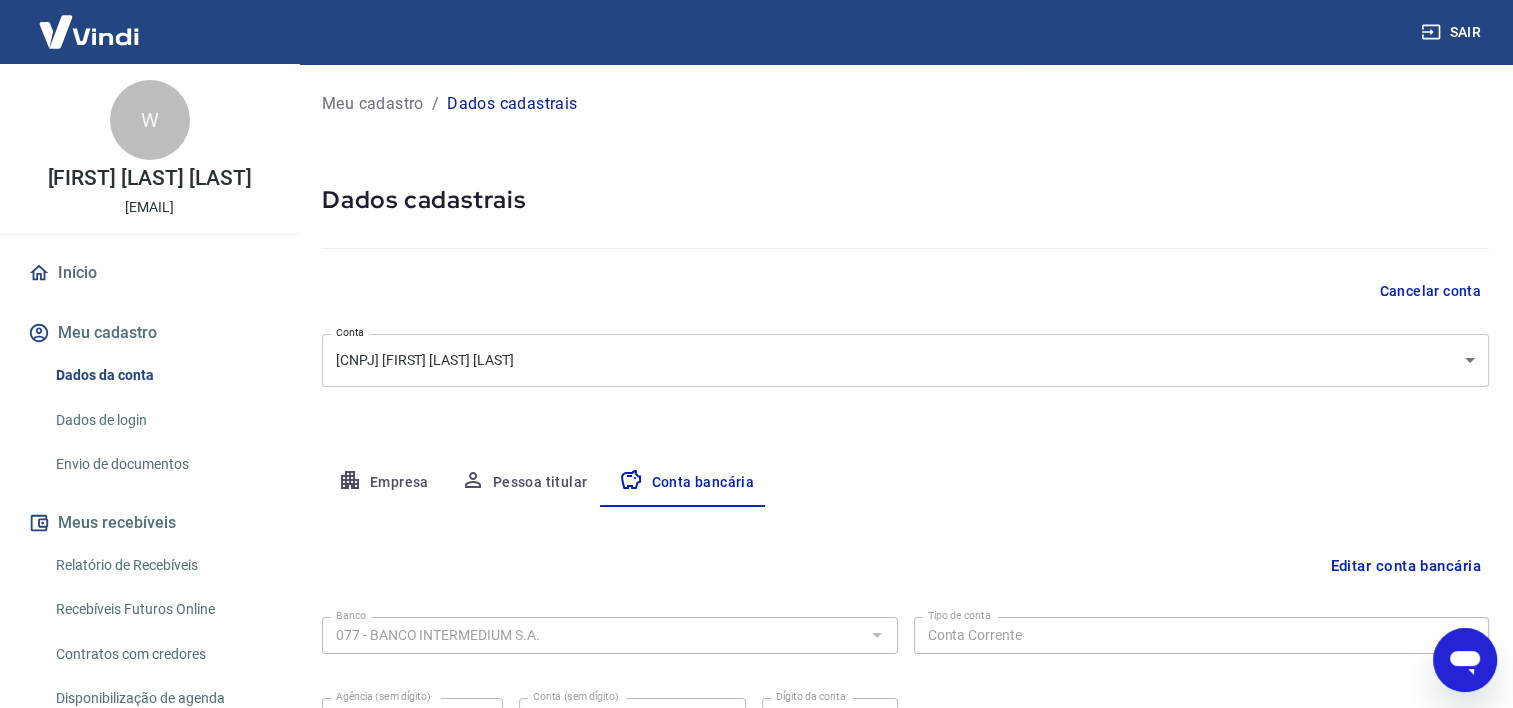 click on "Dados cadastrais" at bounding box center [905, 200] 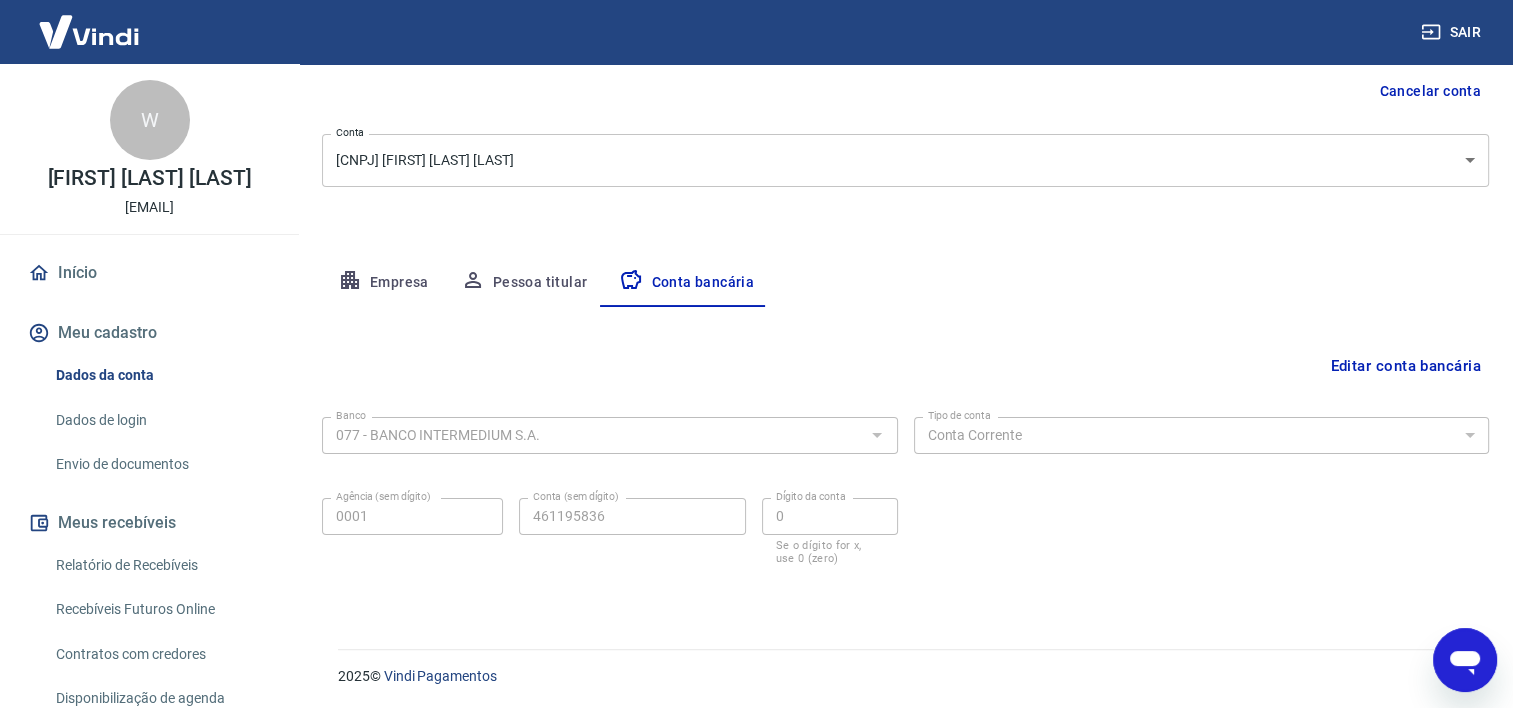 scroll, scrollTop: 202, scrollLeft: 0, axis: vertical 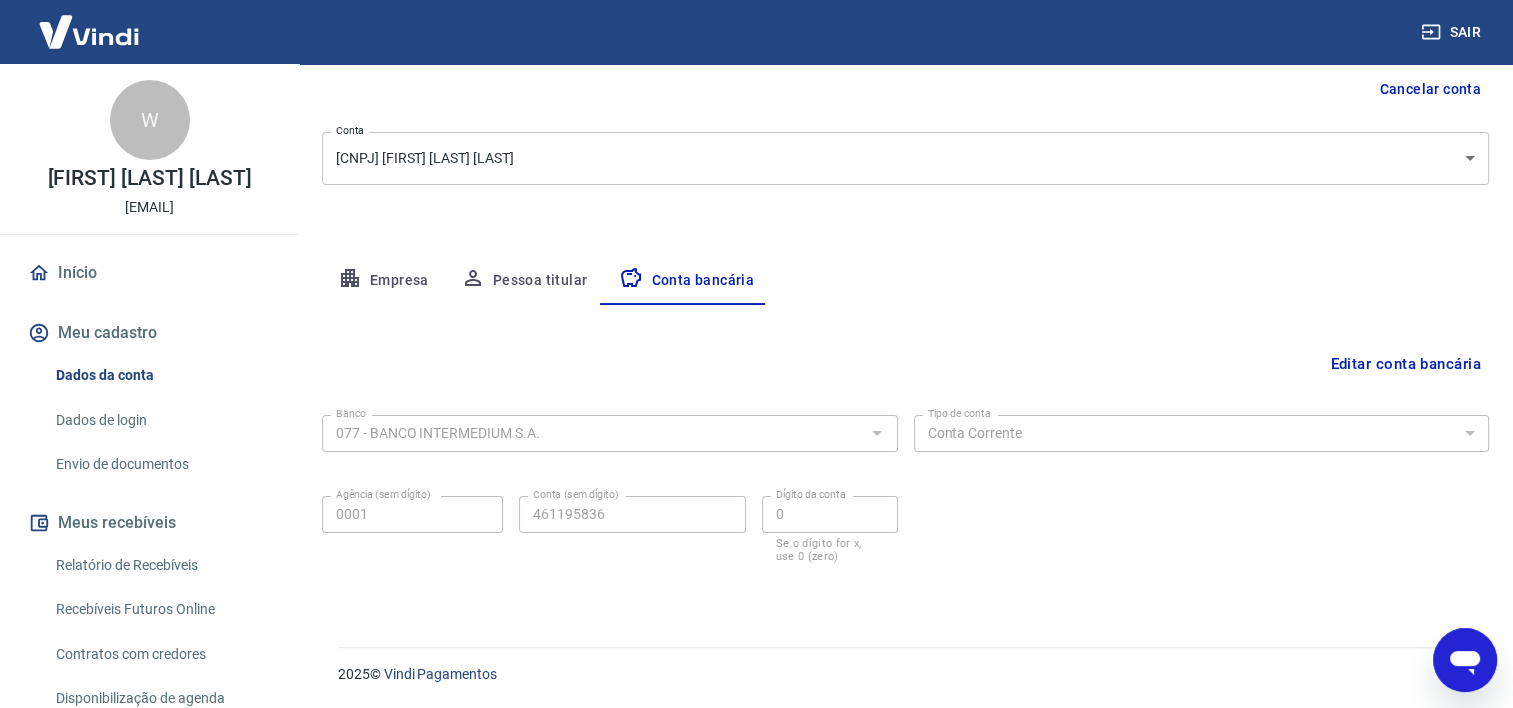 click on "Editar conta bancária" at bounding box center [1405, 364] 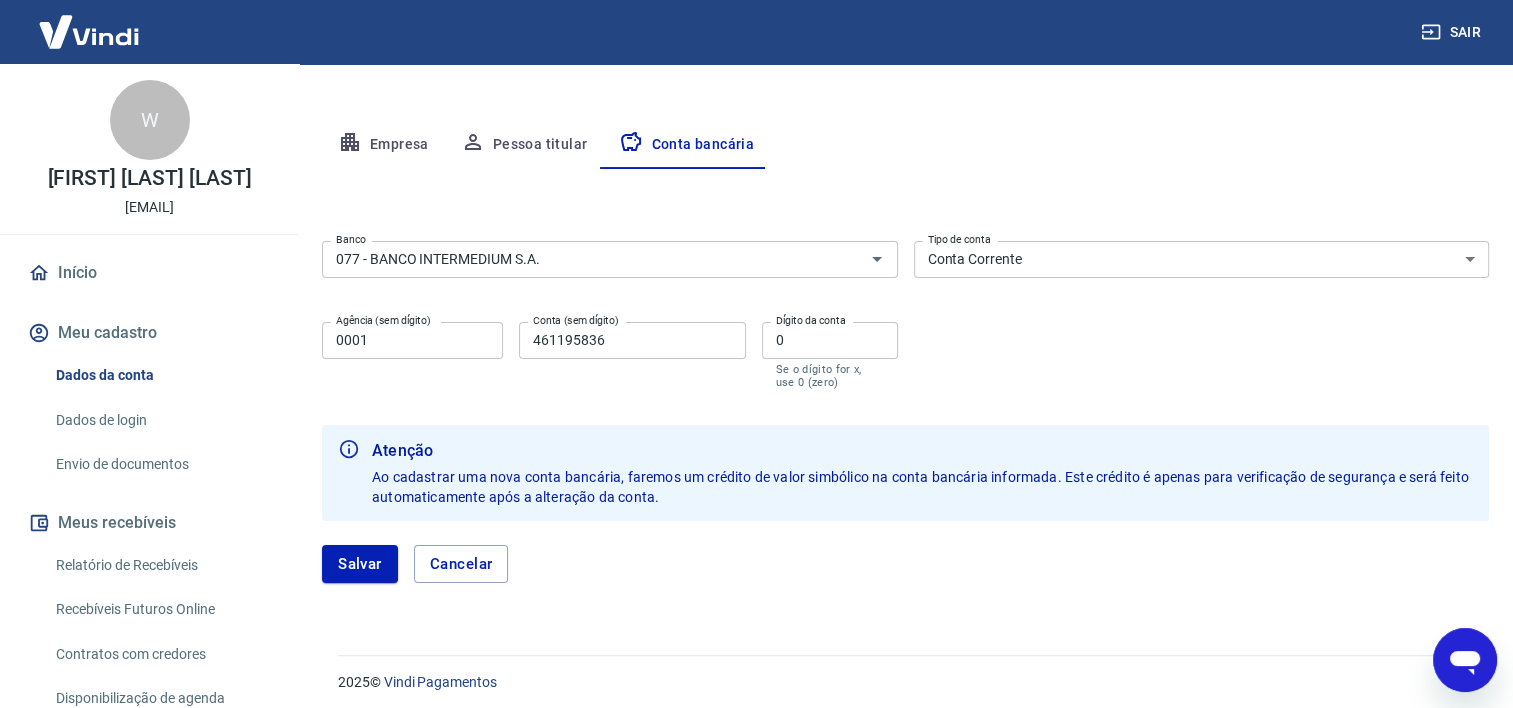 scroll, scrollTop: 346, scrollLeft: 0, axis: vertical 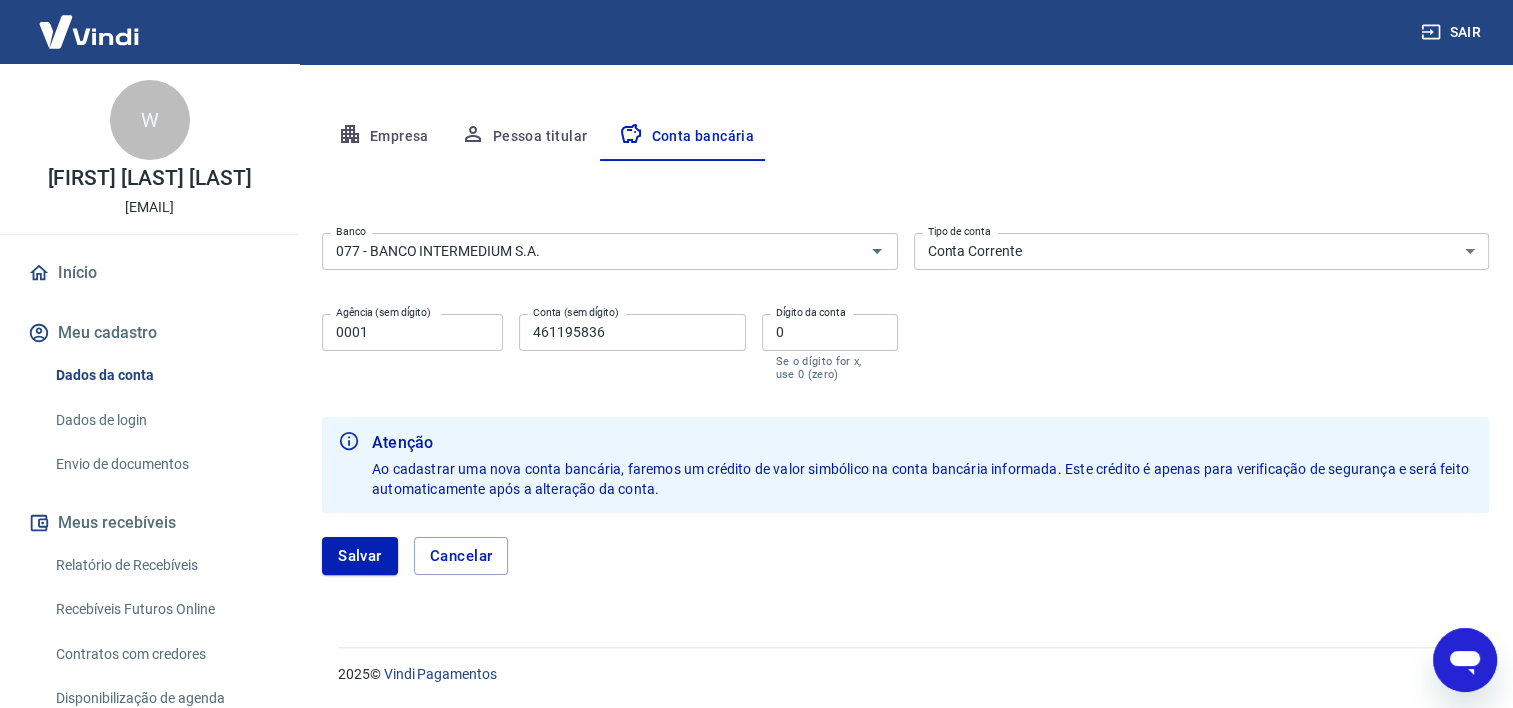 click on "Salvar Cancelar" at bounding box center [905, 556] 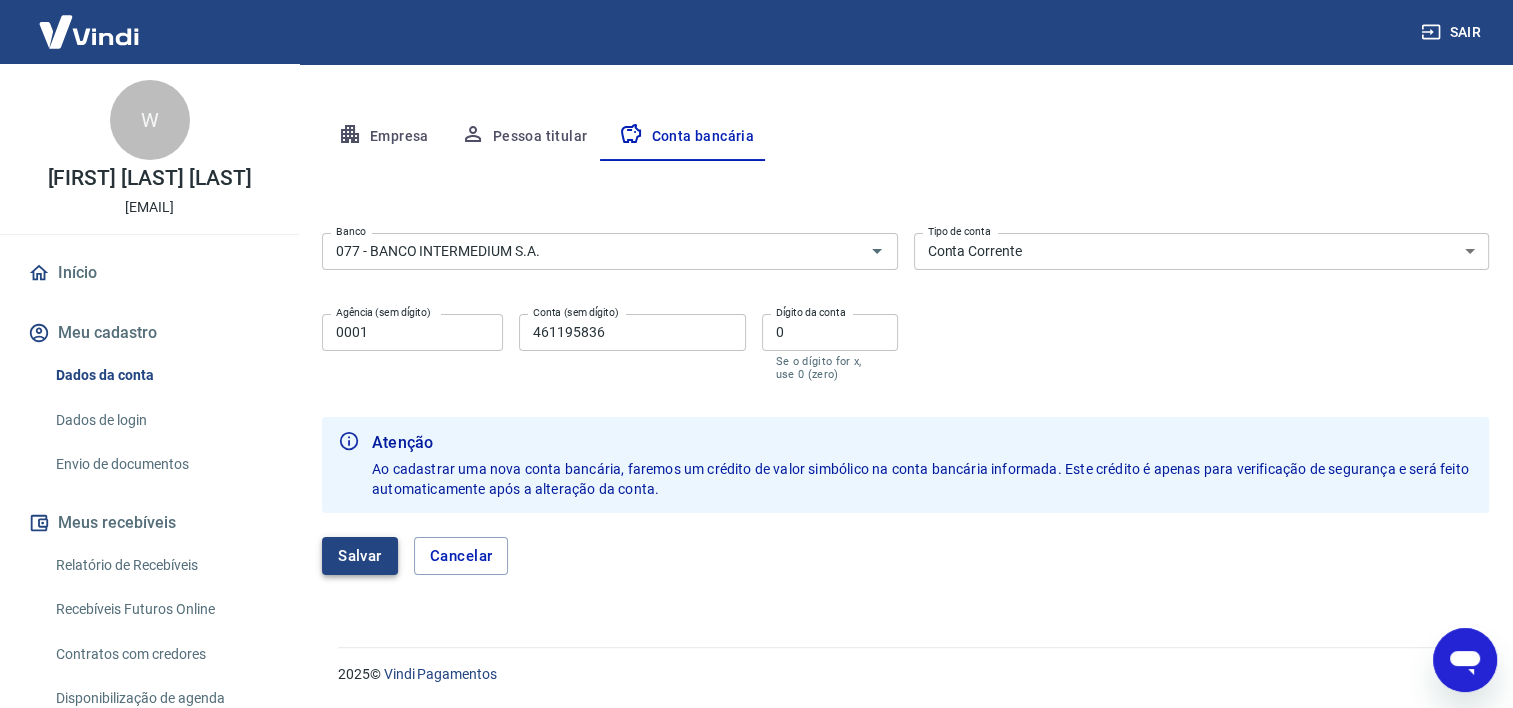 click on "Salvar" at bounding box center (360, 556) 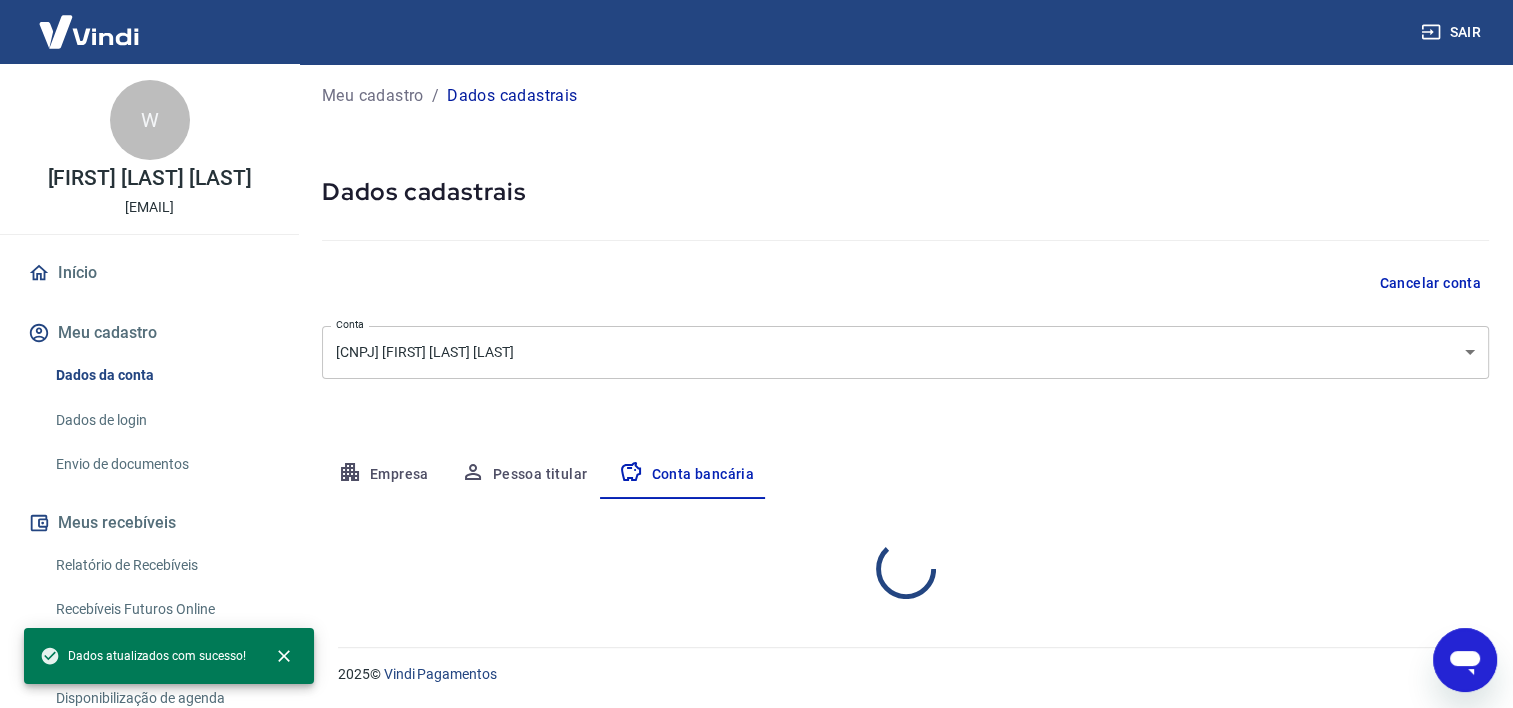scroll, scrollTop: 202, scrollLeft: 0, axis: vertical 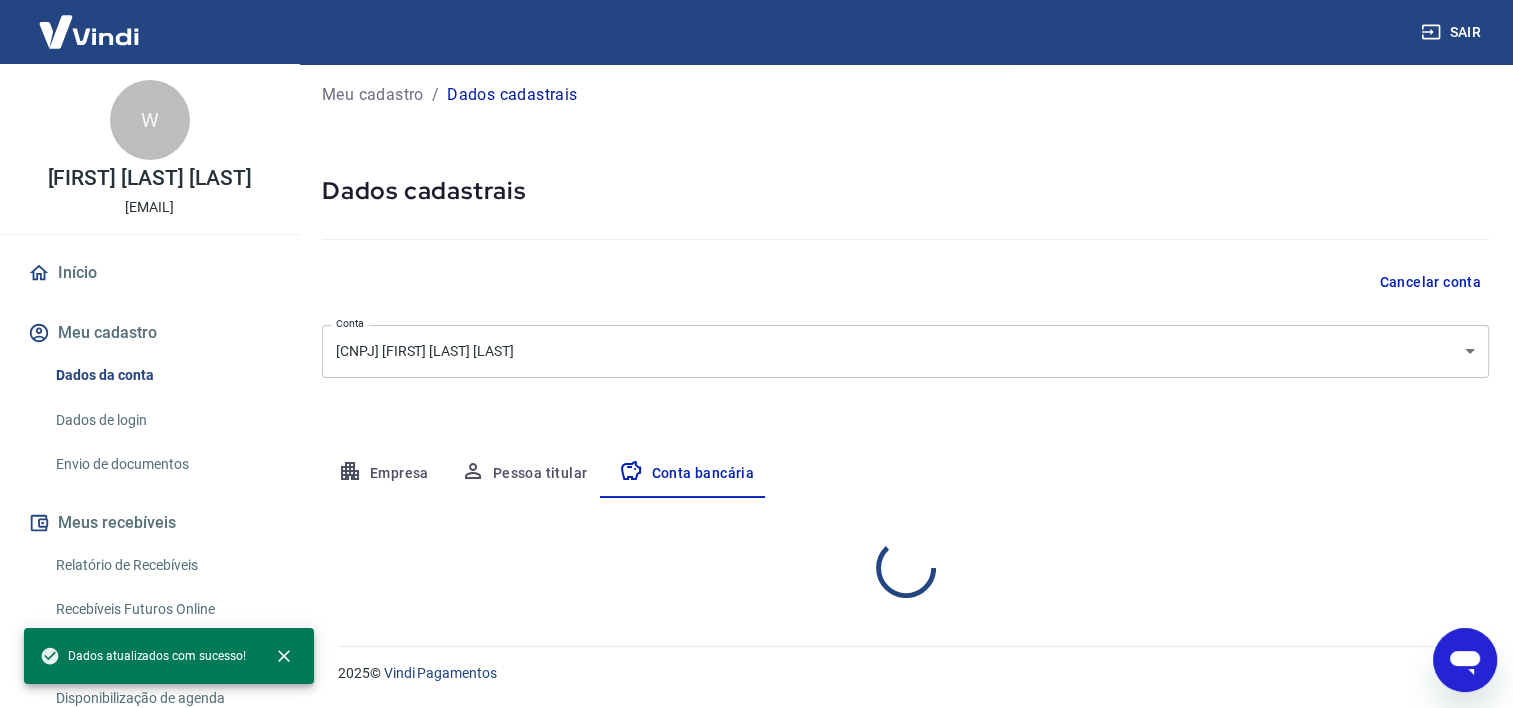 select on "1" 